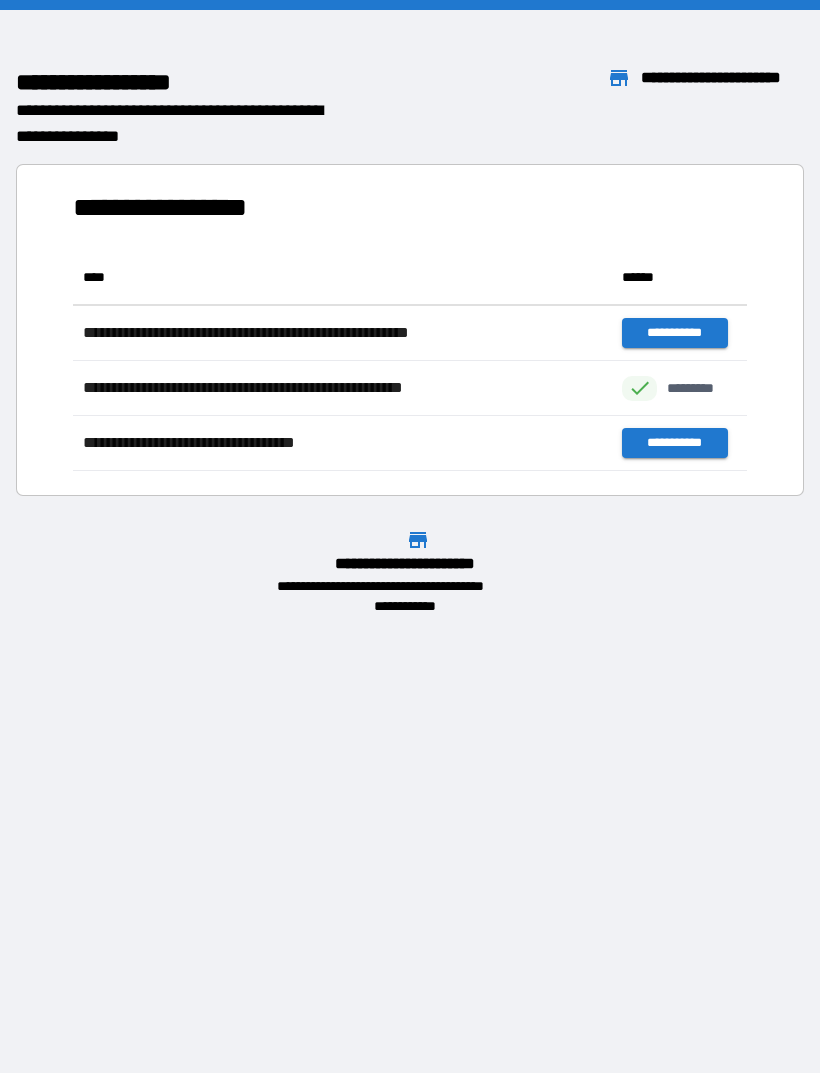 scroll, scrollTop: 64, scrollLeft: 0, axis: vertical 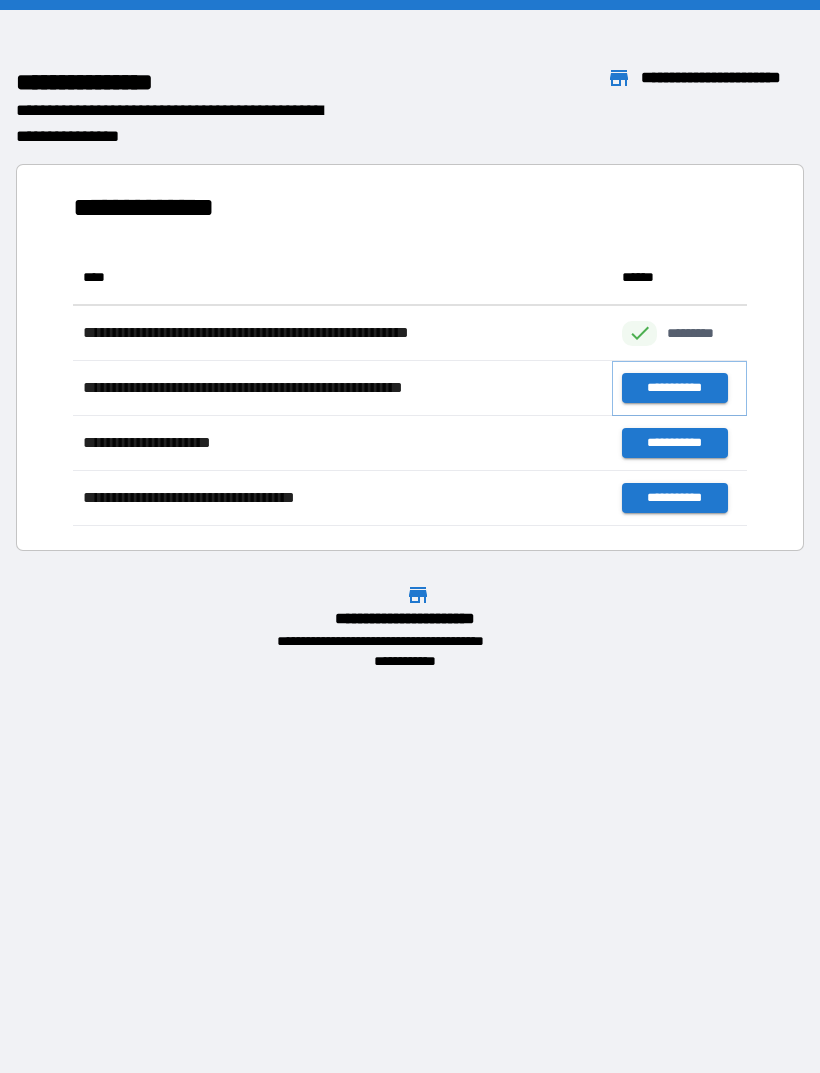 click on "**********" at bounding box center [674, 388] 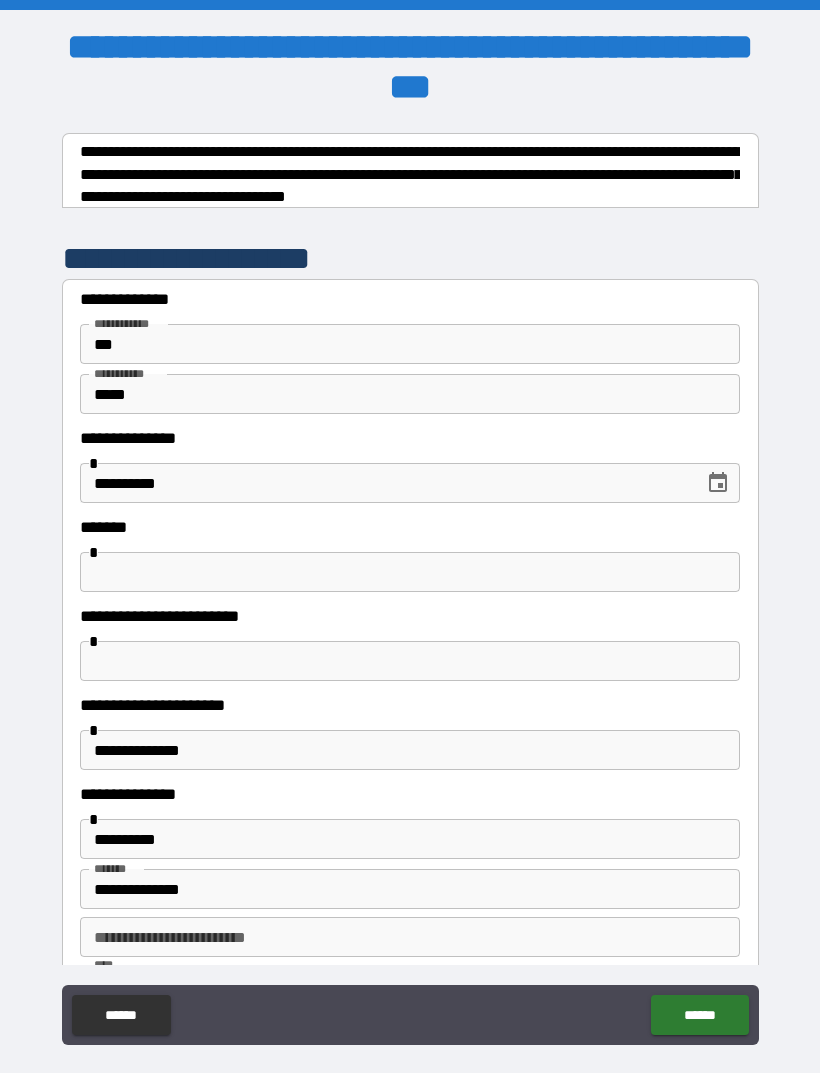 click at bounding box center [410, 572] 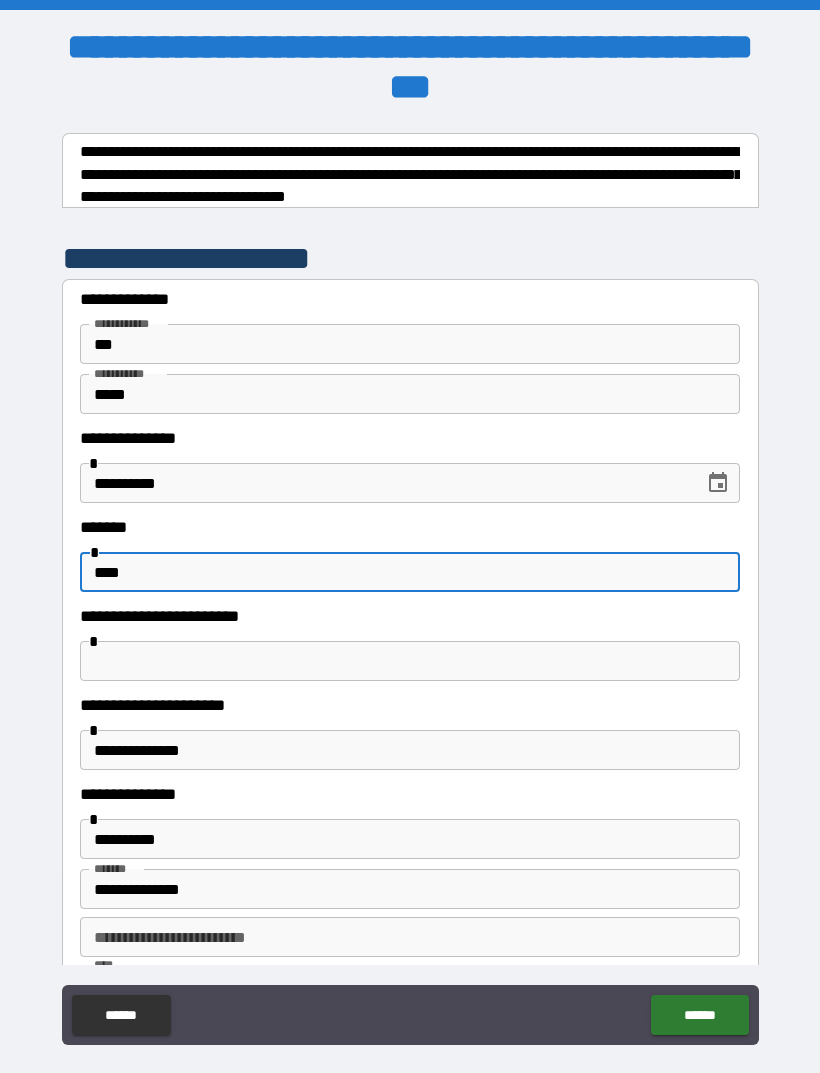 type on "****" 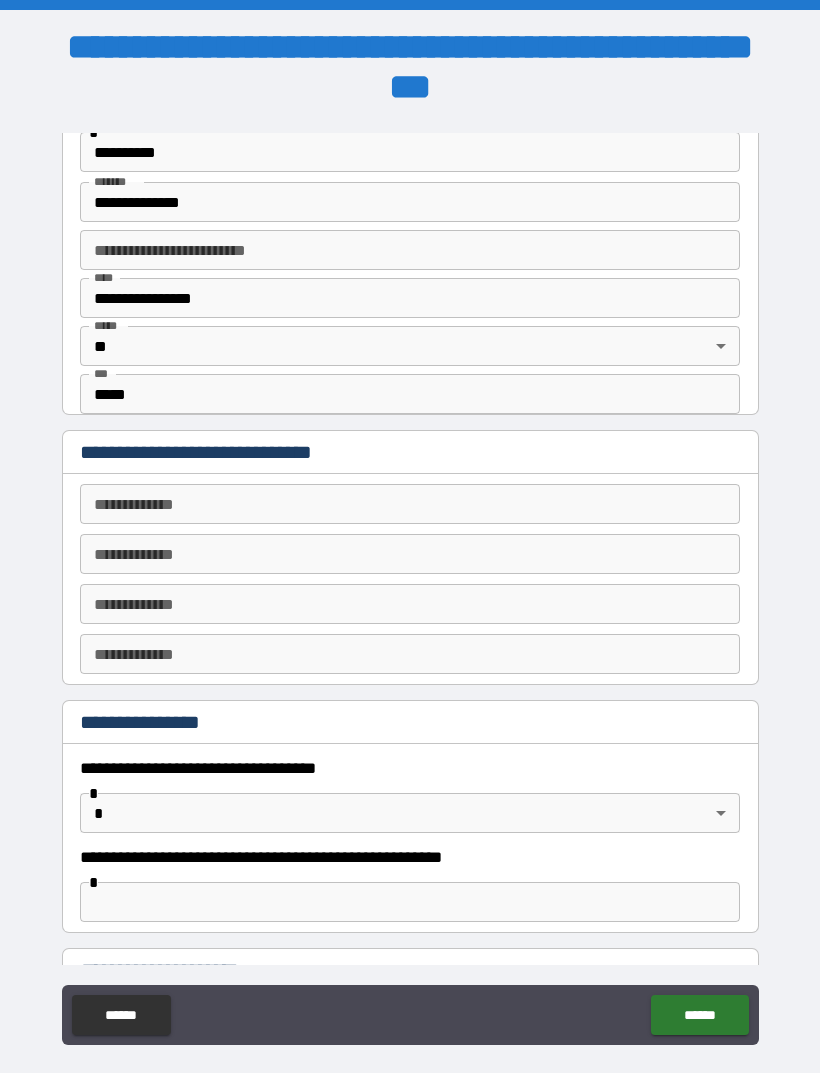 scroll, scrollTop: 689, scrollLeft: 0, axis: vertical 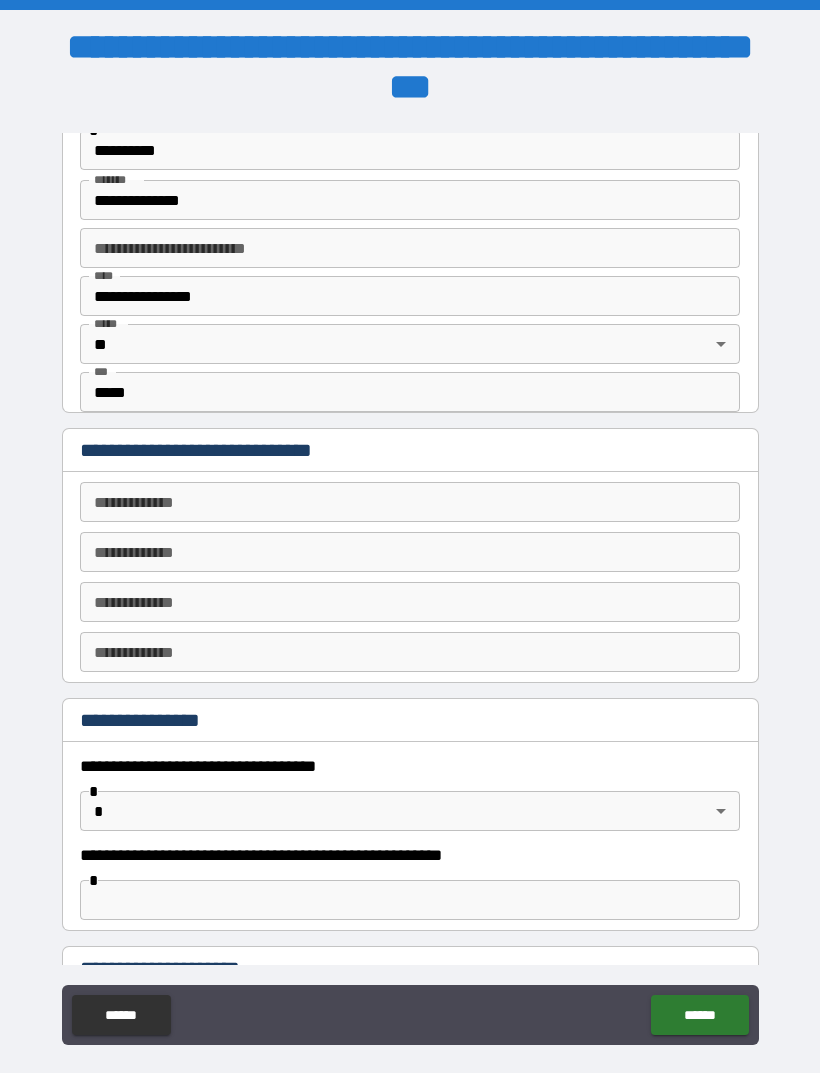 type on "**********" 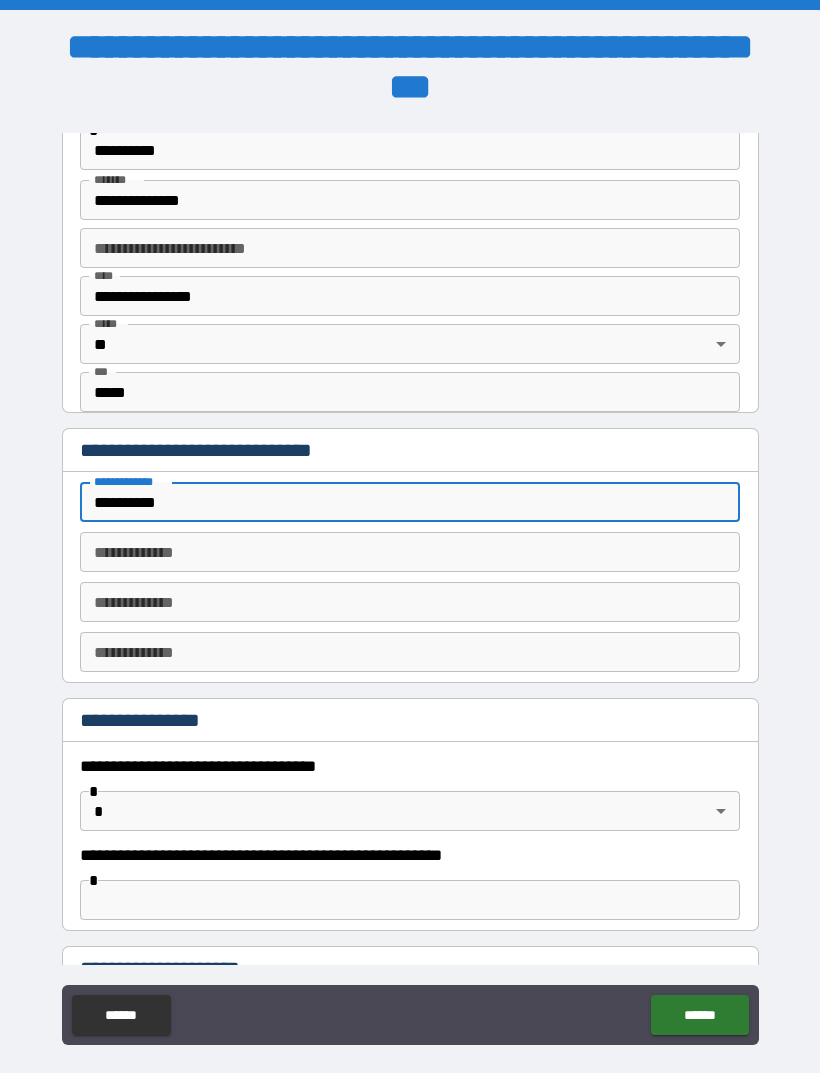 type on "**********" 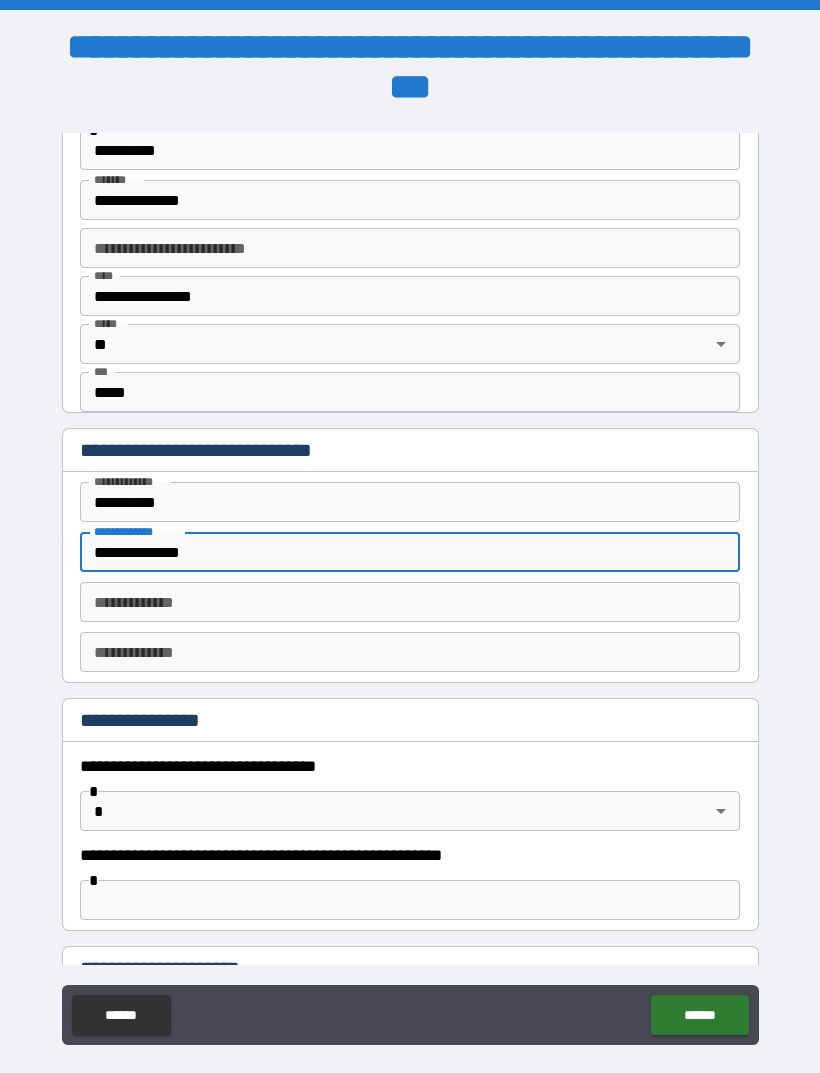 type on "**********" 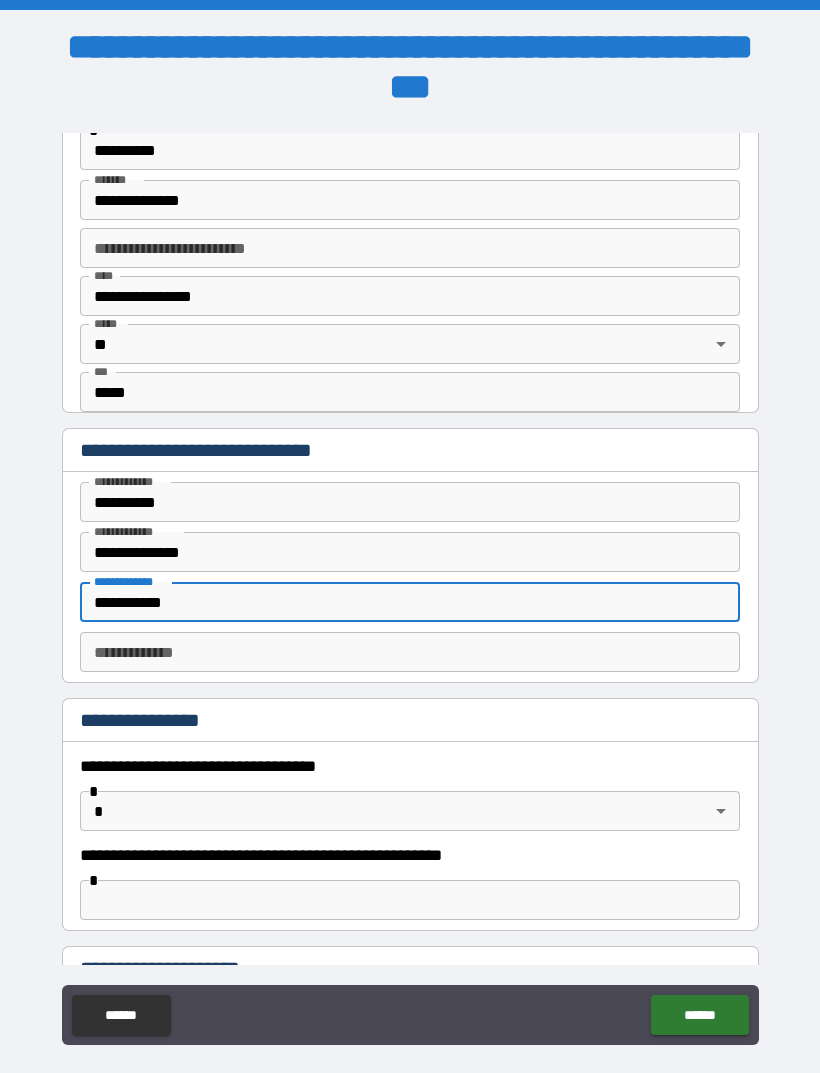 type on "**********" 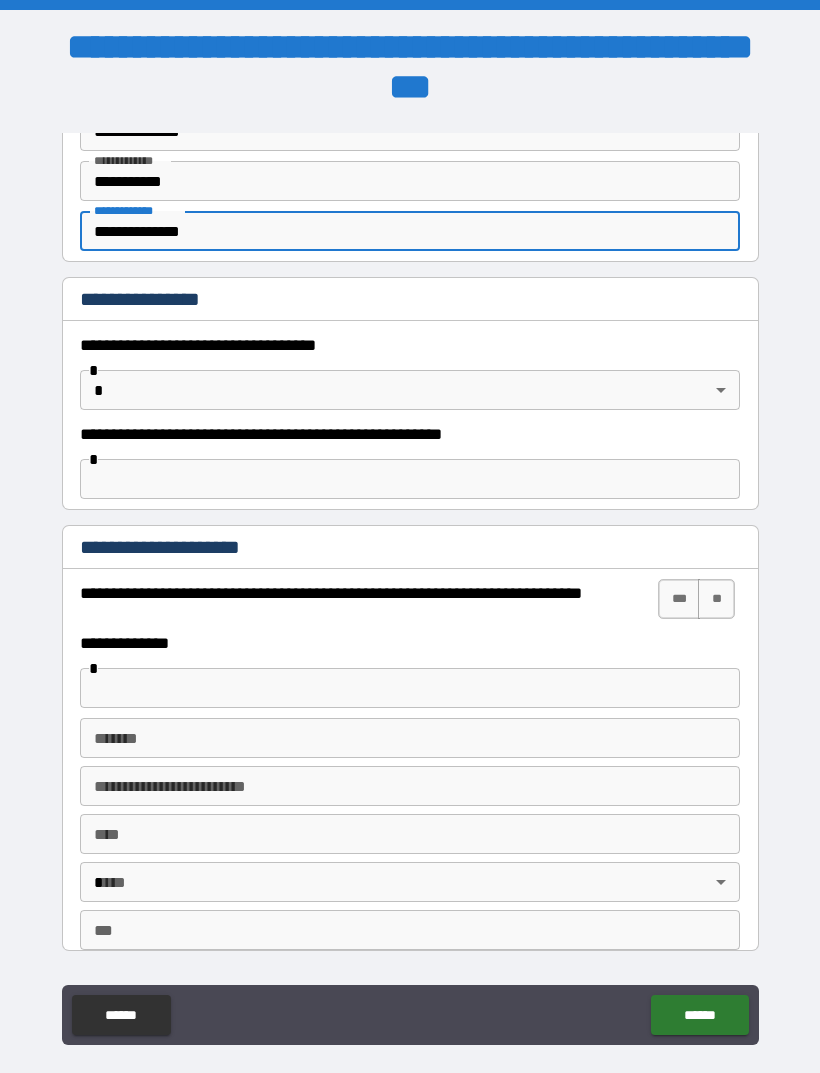 scroll, scrollTop: 1115, scrollLeft: 0, axis: vertical 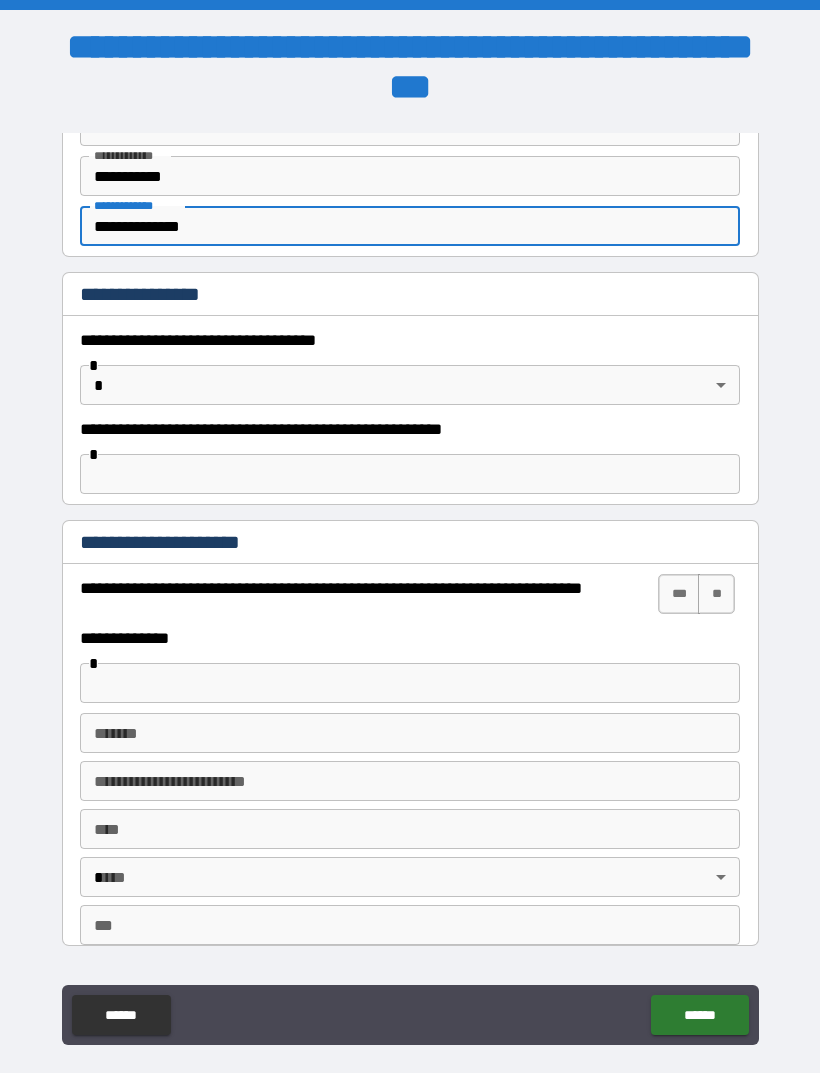 type on "**********" 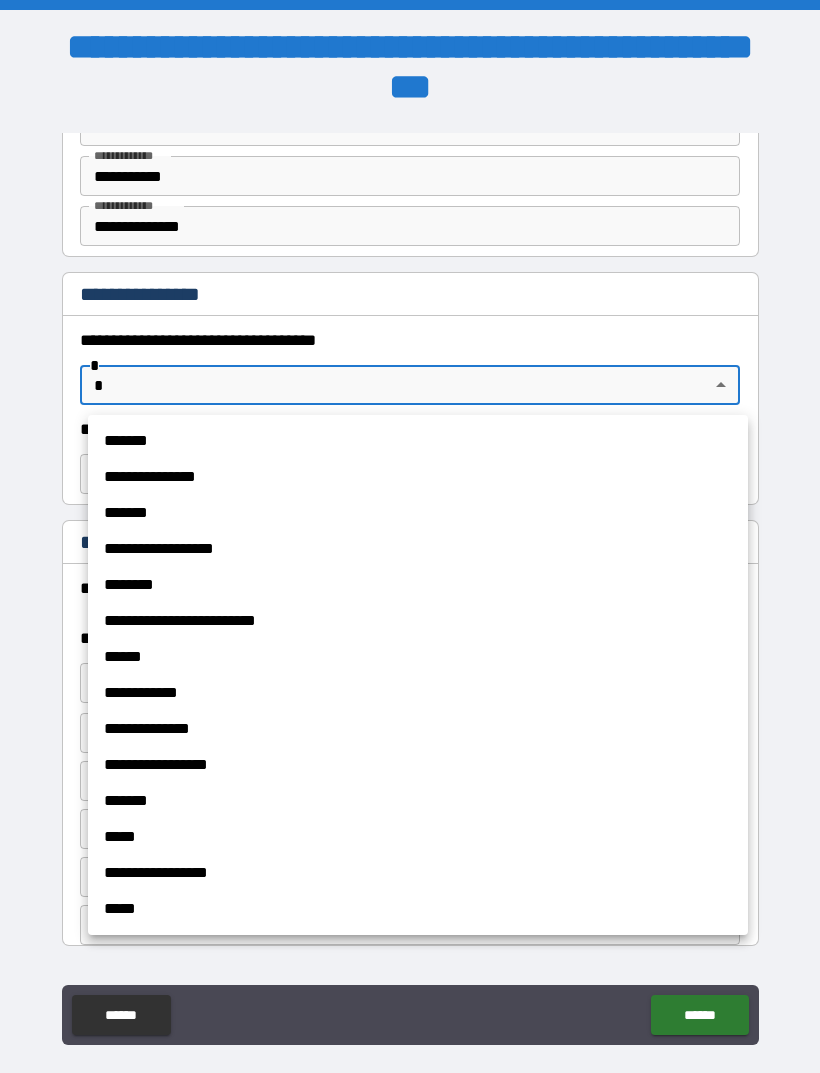 click on "*******" at bounding box center [418, 441] 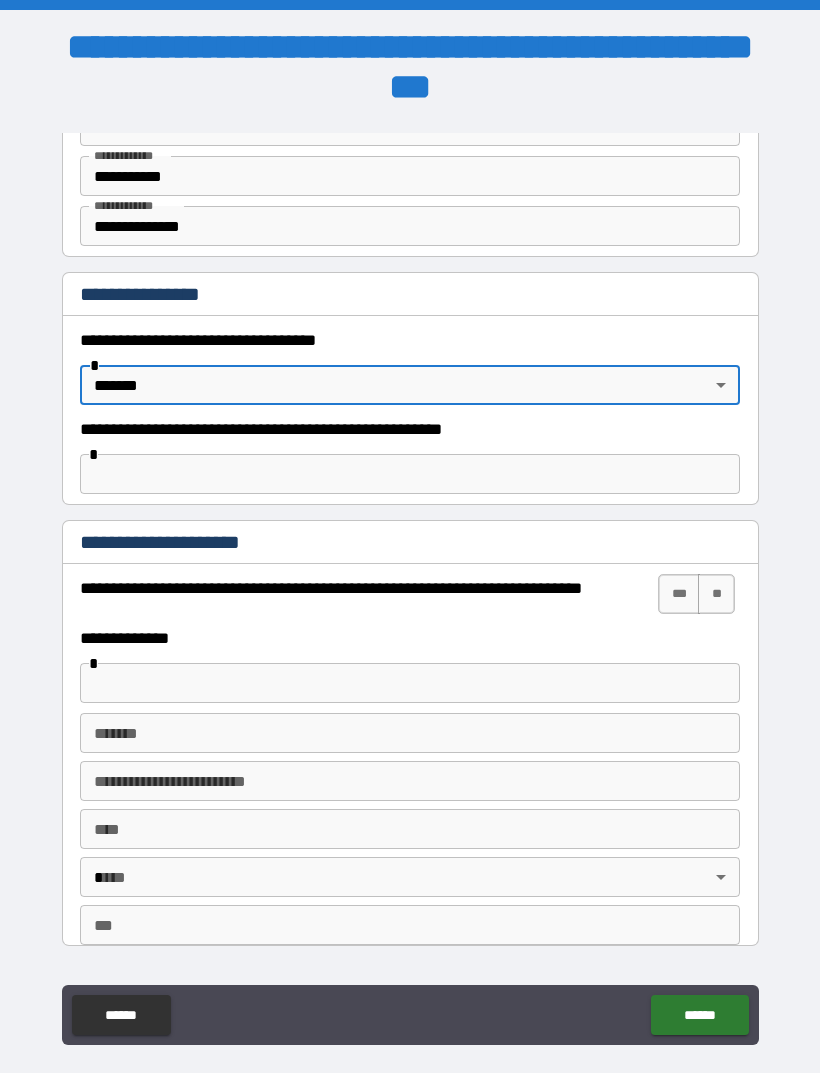 click on "***" at bounding box center (679, 594) 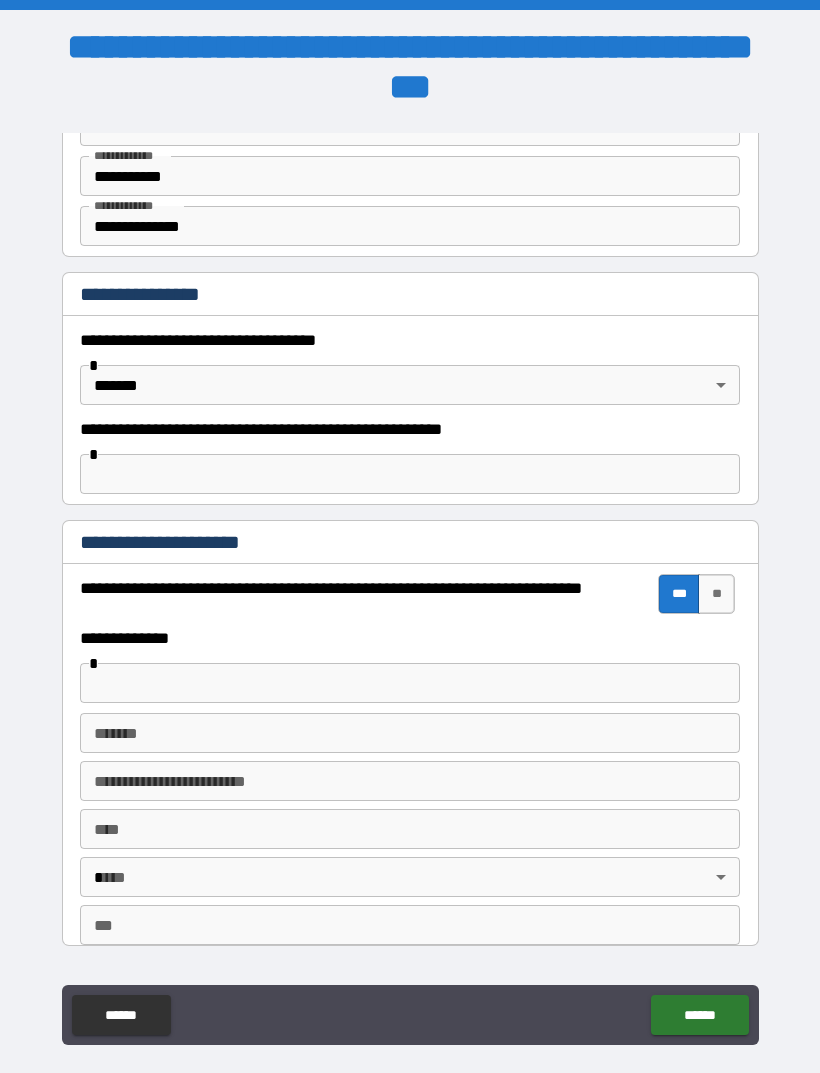 click at bounding box center [410, 683] 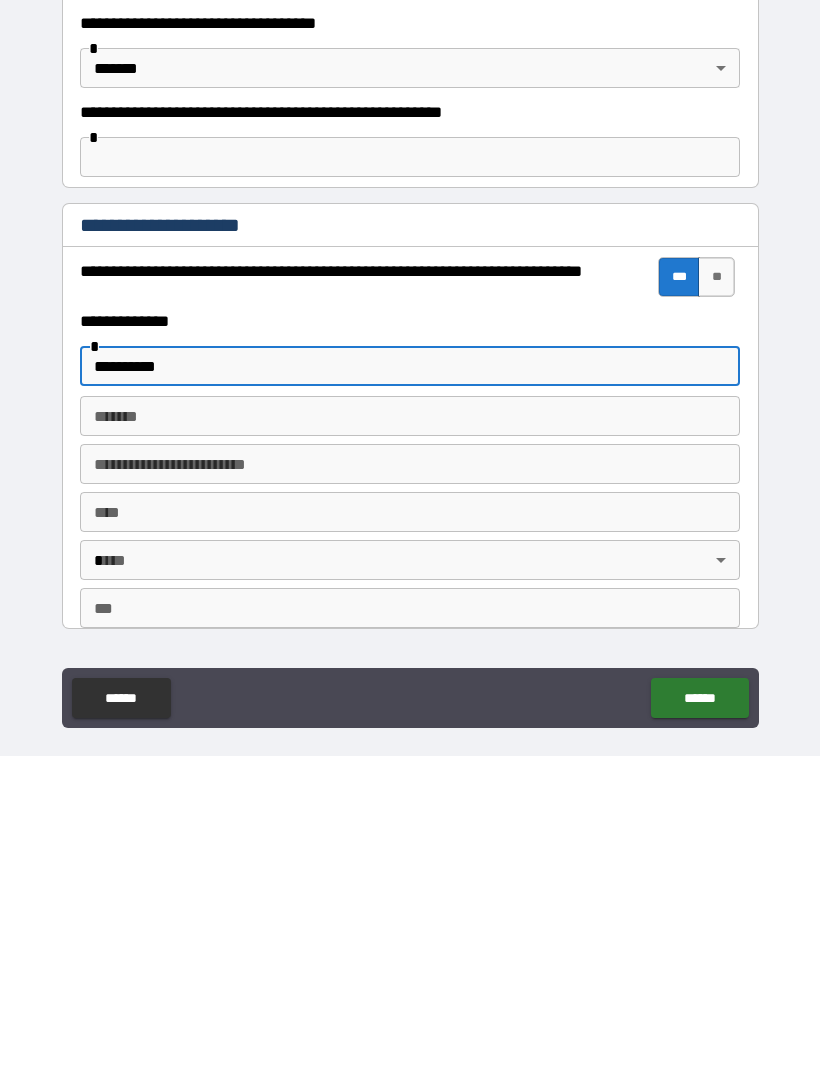 type on "*********" 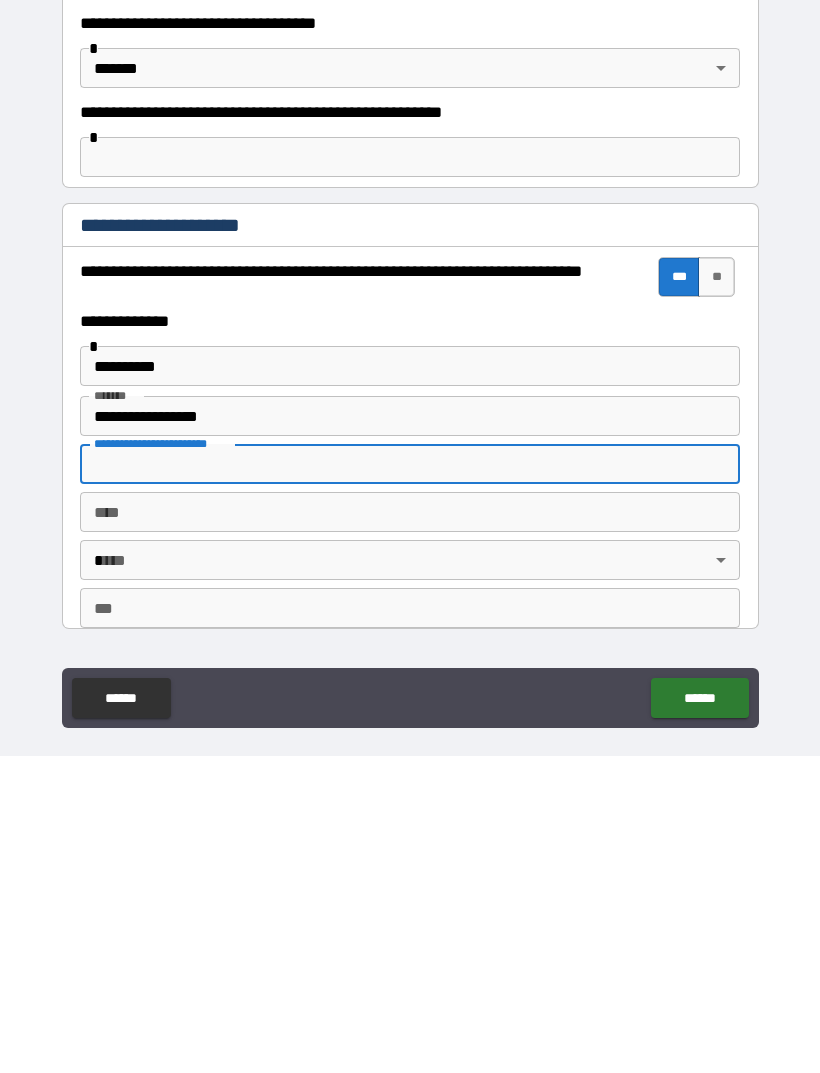 type on "**********" 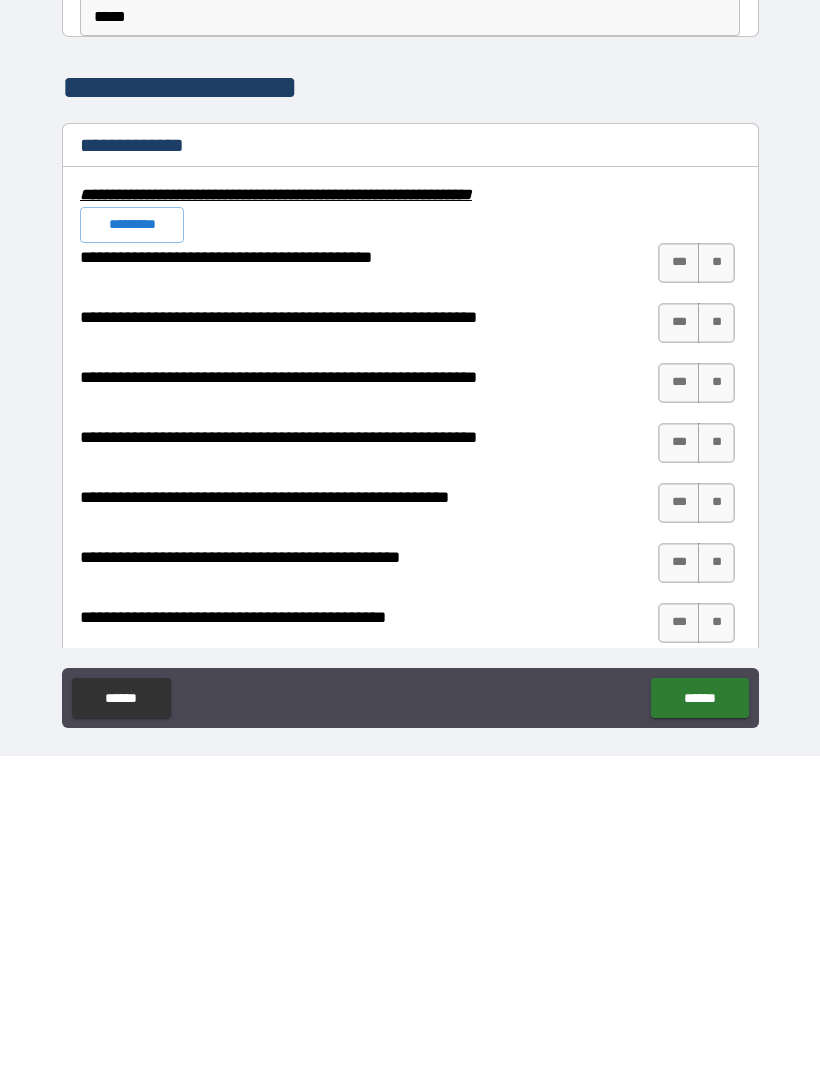 scroll, scrollTop: 1720, scrollLeft: 0, axis: vertical 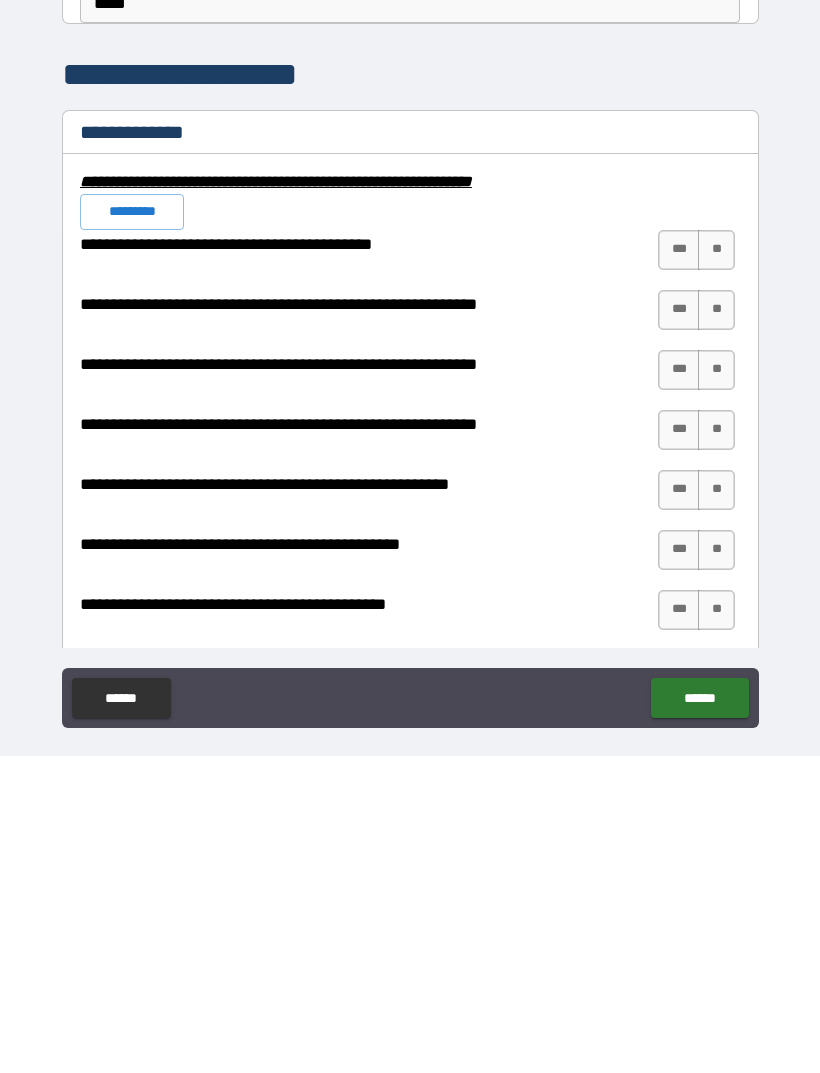click on "**" at bounding box center [716, 567] 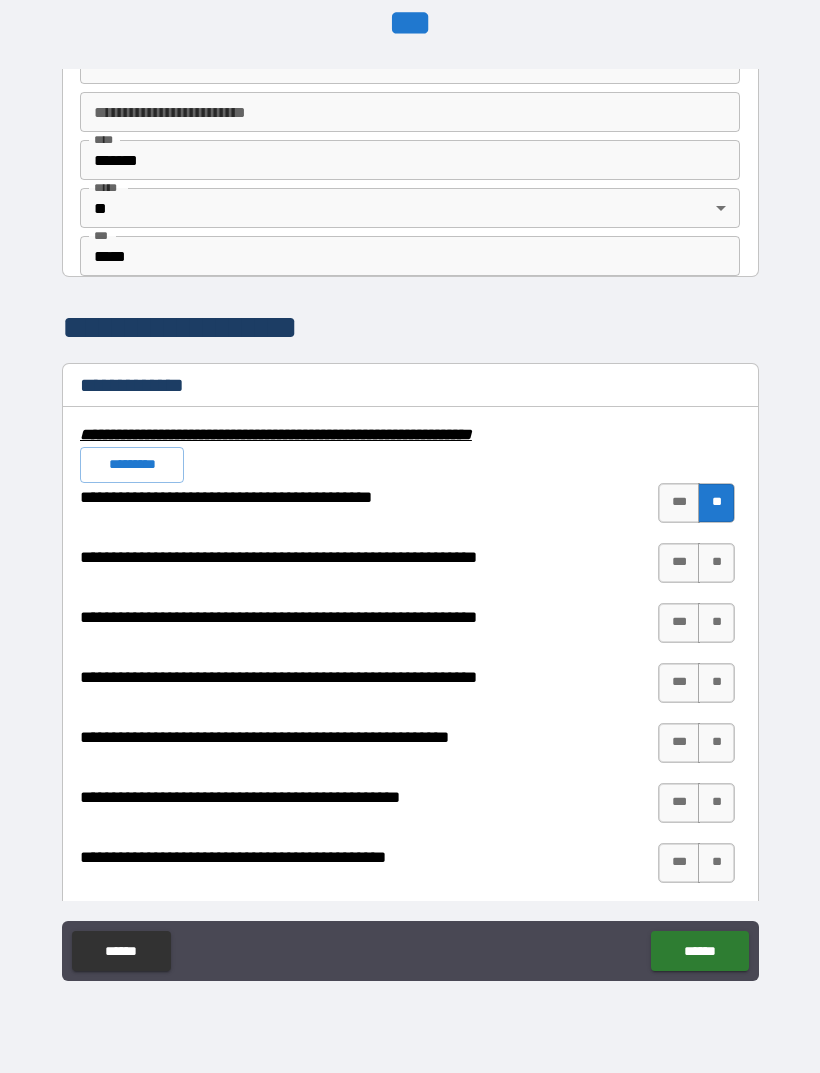 click on "**" at bounding box center [716, 563] 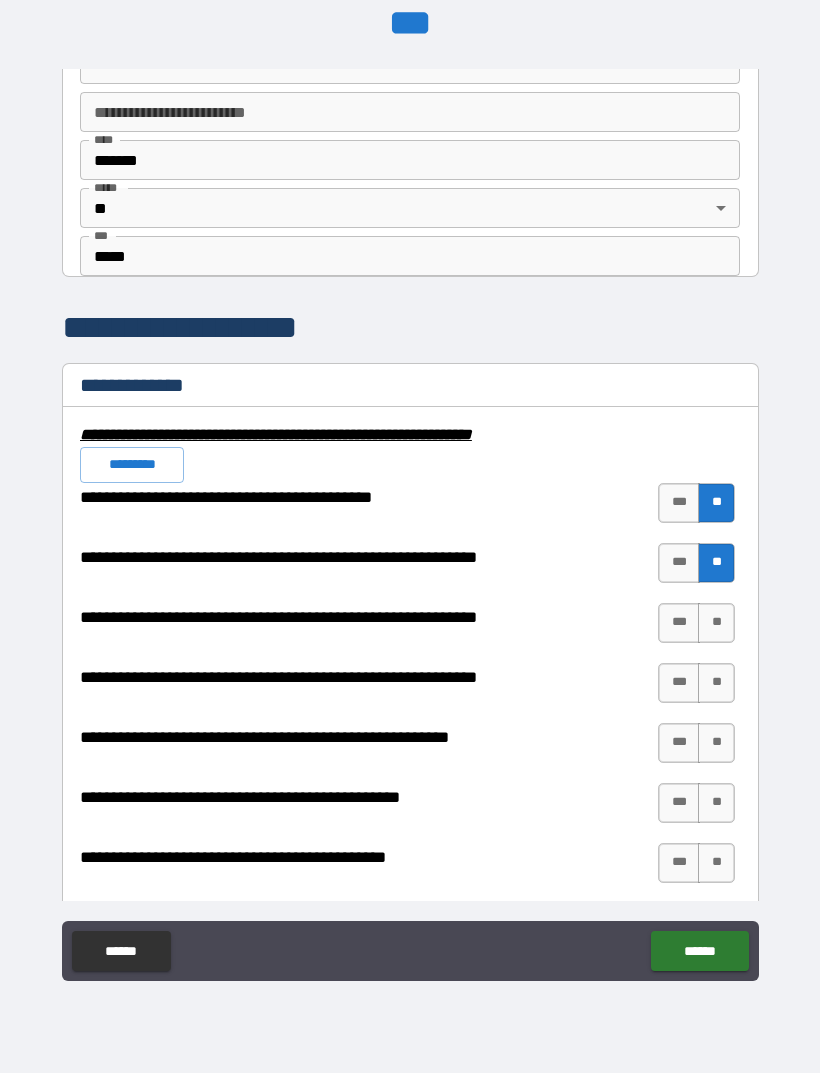 click on "**" at bounding box center (716, 623) 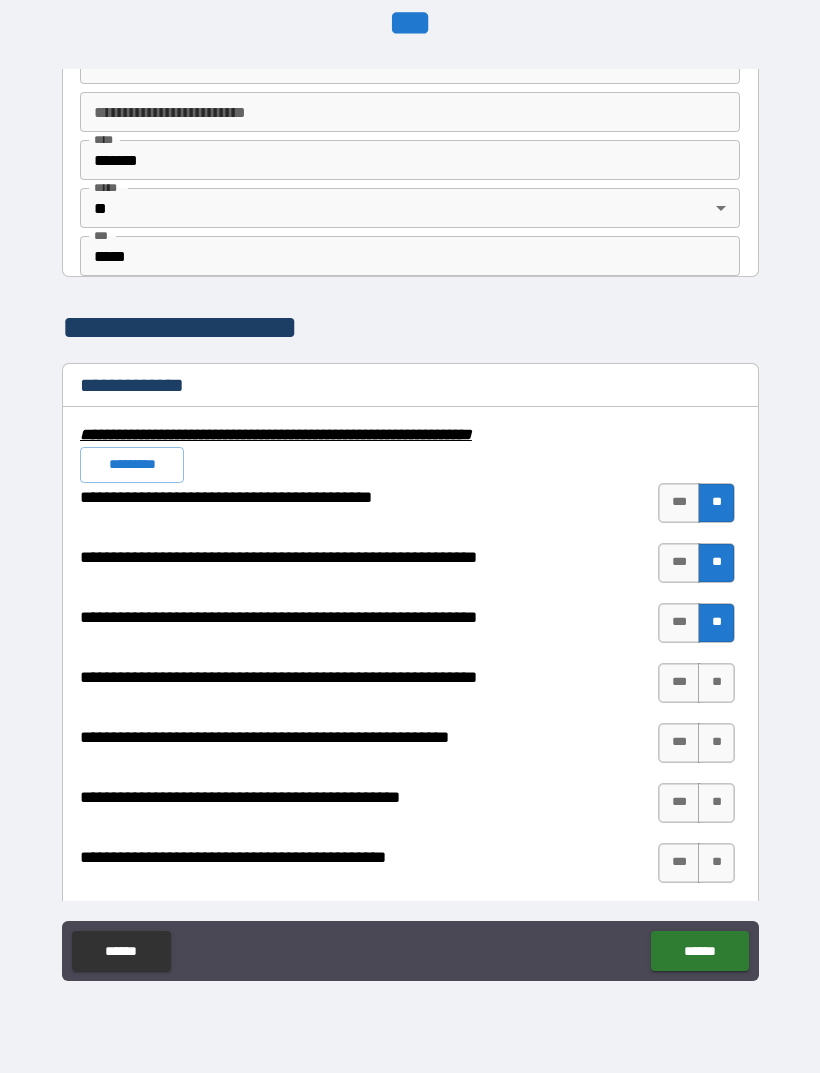 click on "**" at bounding box center (716, 683) 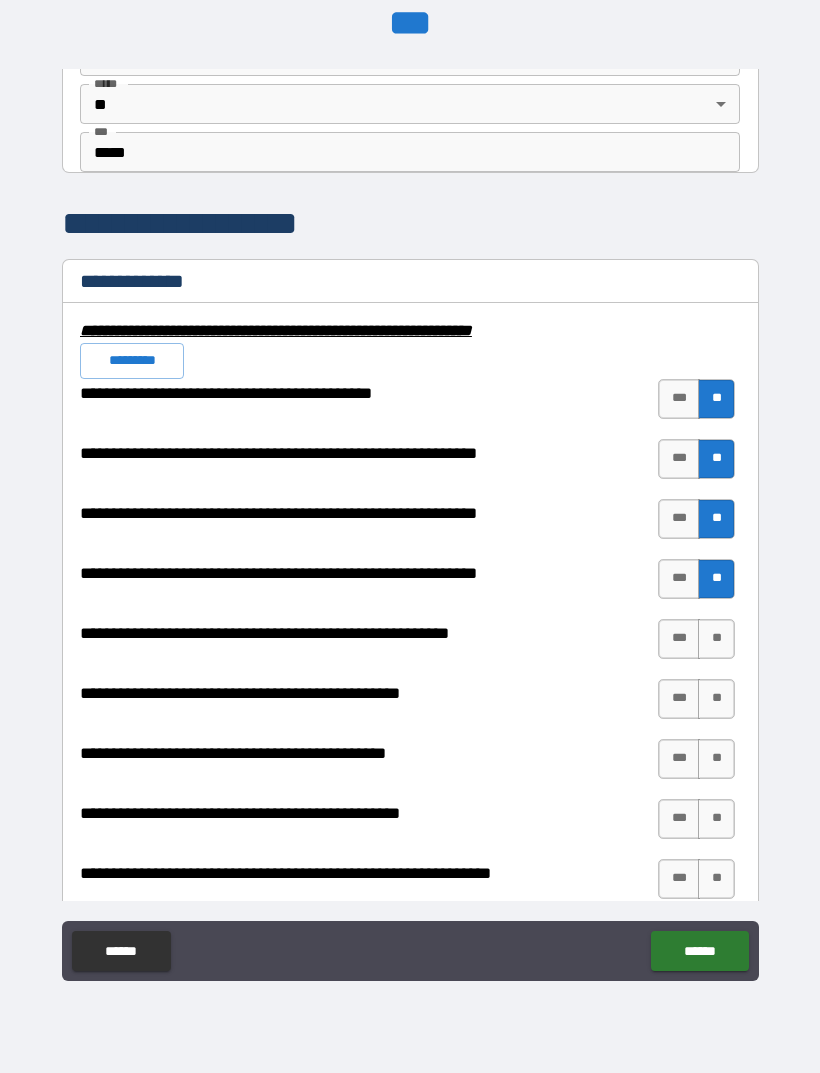 scroll, scrollTop: 1836, scrollLeft: 0, axis: vertical 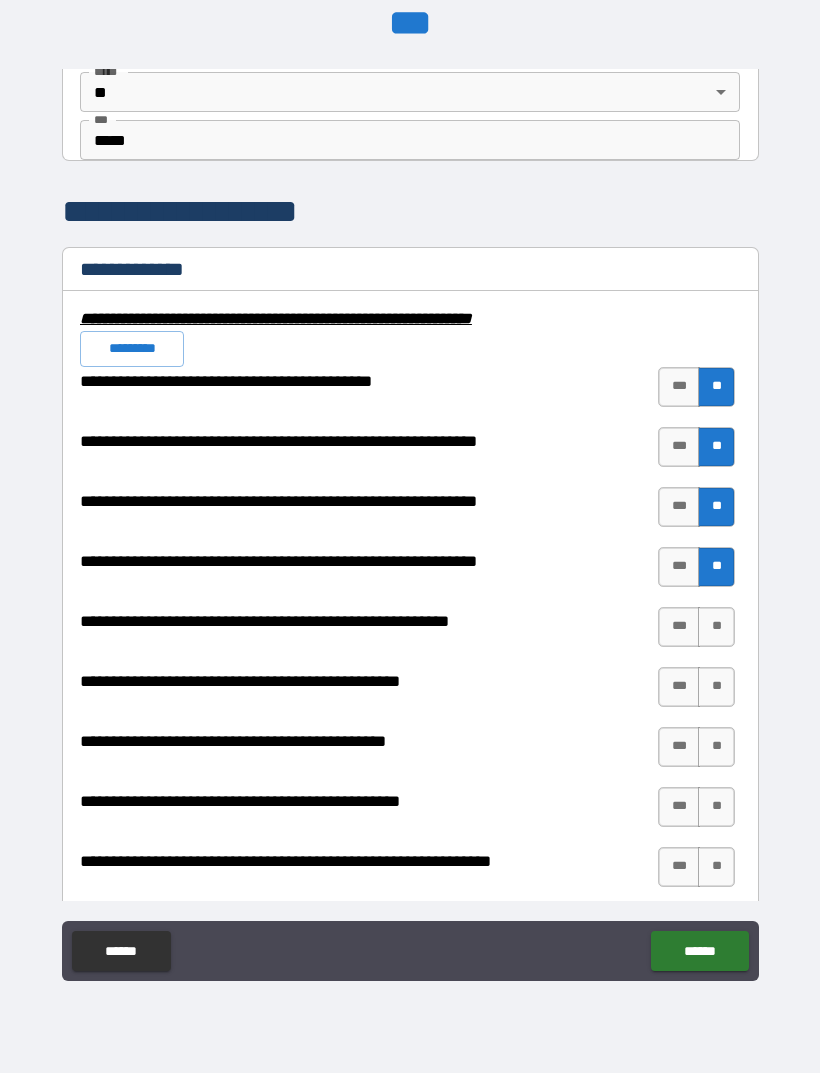 click on "***" at bounding box center (679, 567) 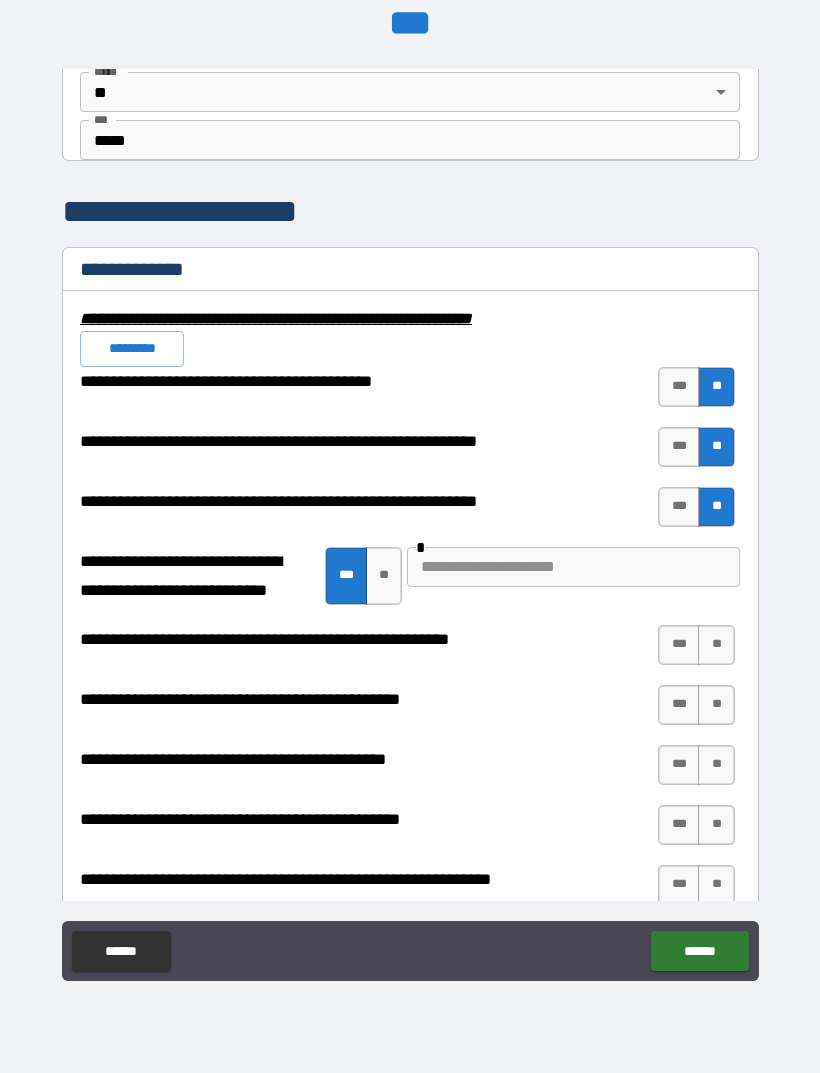 click at bounding box center (573, 567) 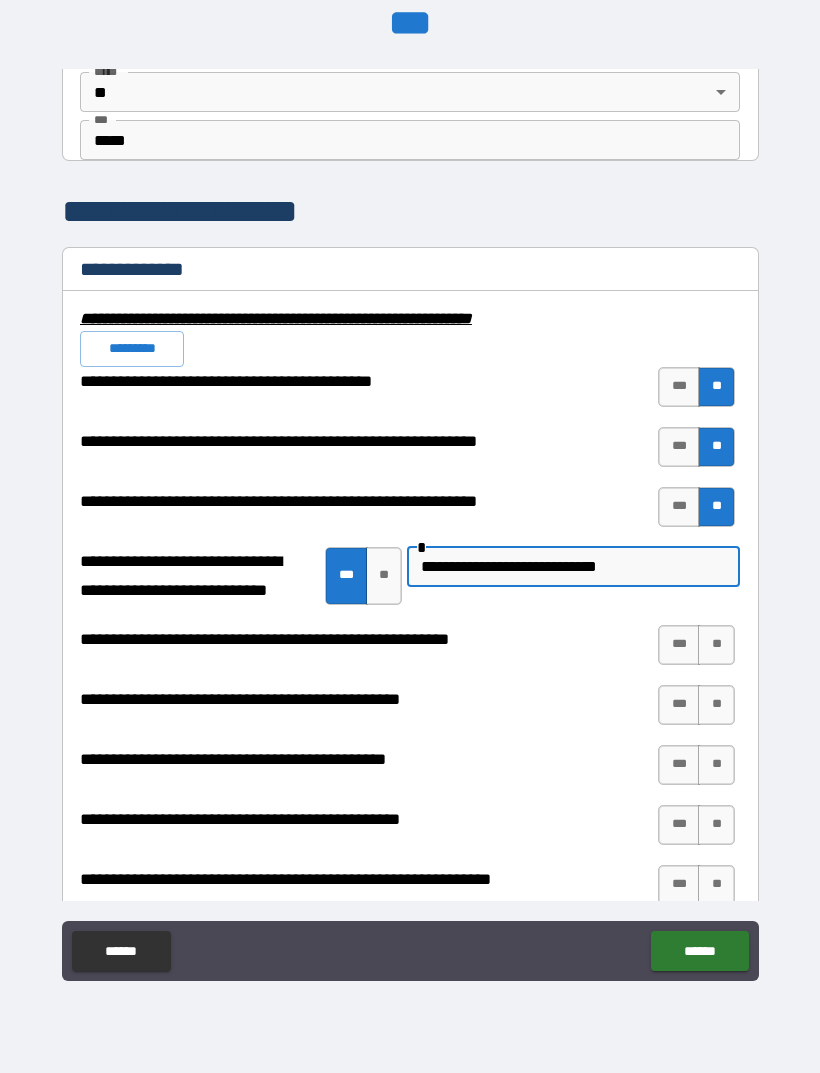 type on "**********" 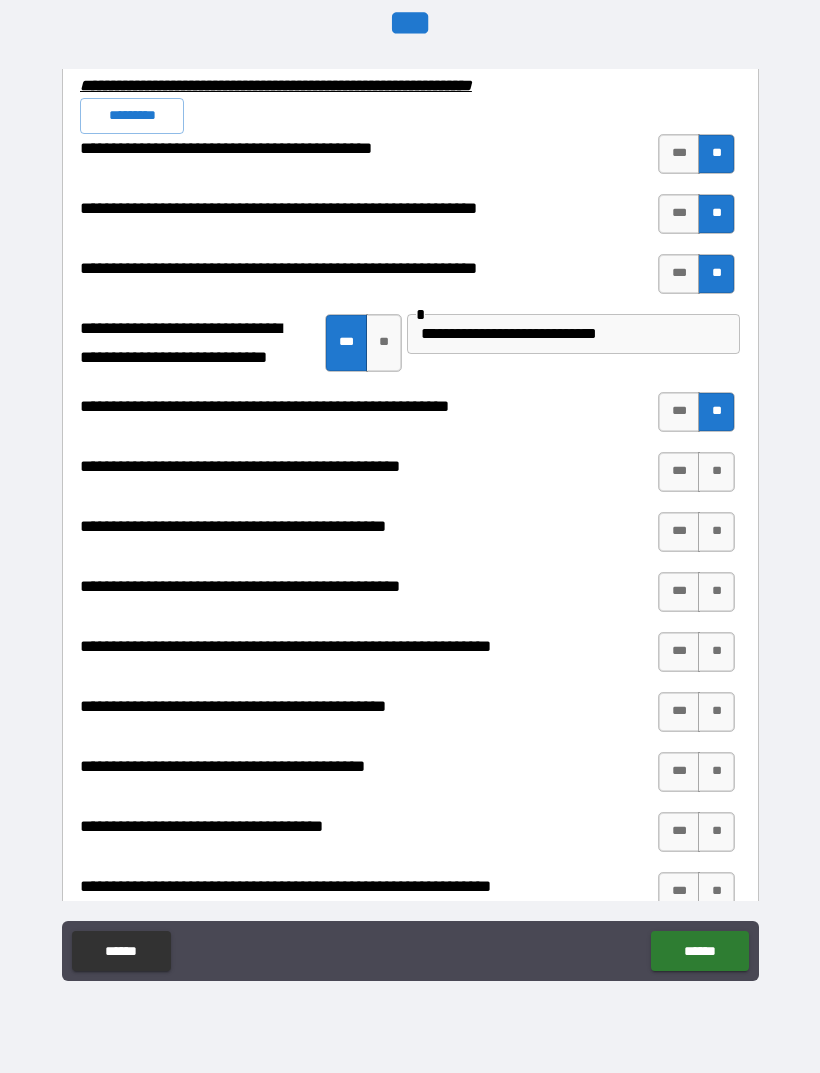 scroll, scrollTop: 2085, scrollLeft: 0, axis: vertical 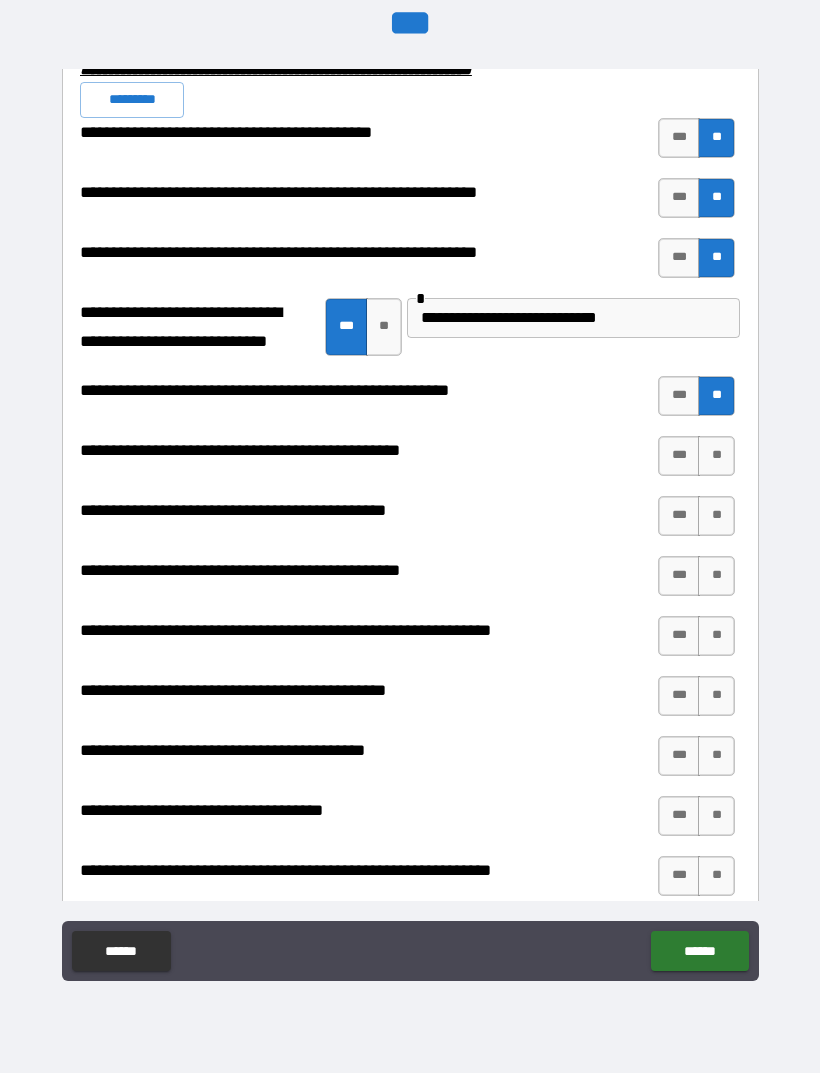click on "**" at bounding box center [716, 456] 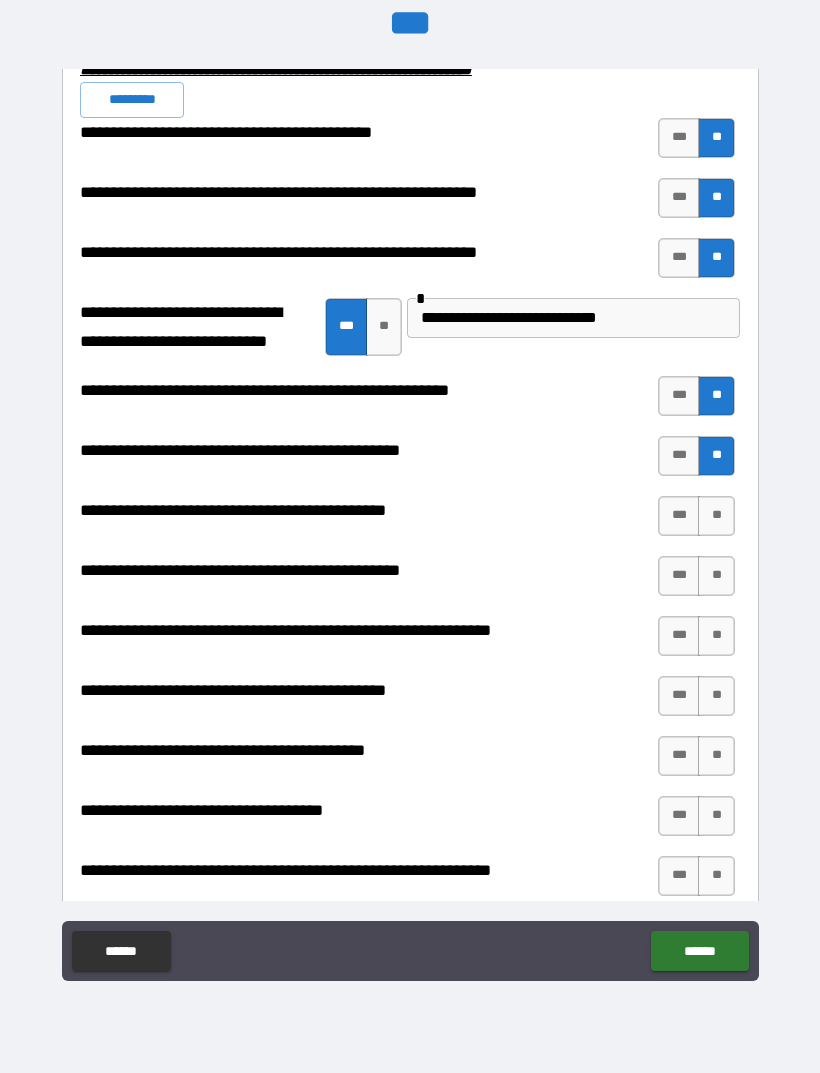 click on "**" at bounding box center [716, 516] 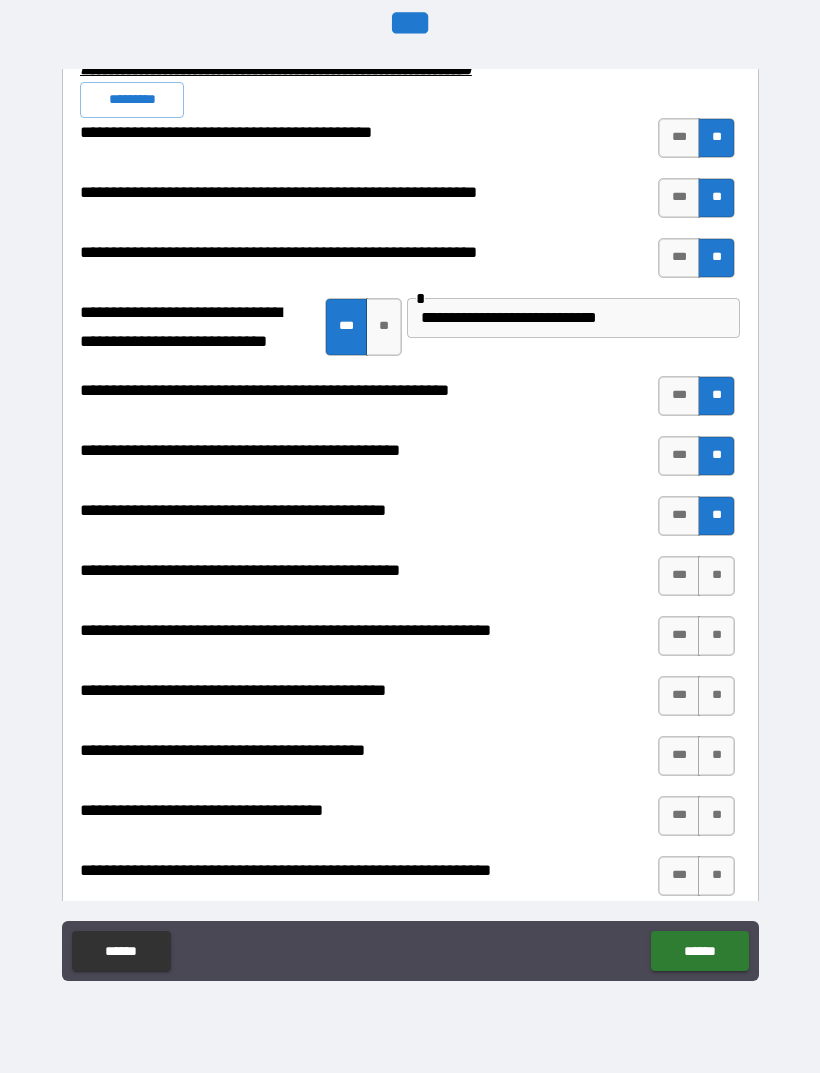 click on "**" at bounding box center (716, 576) 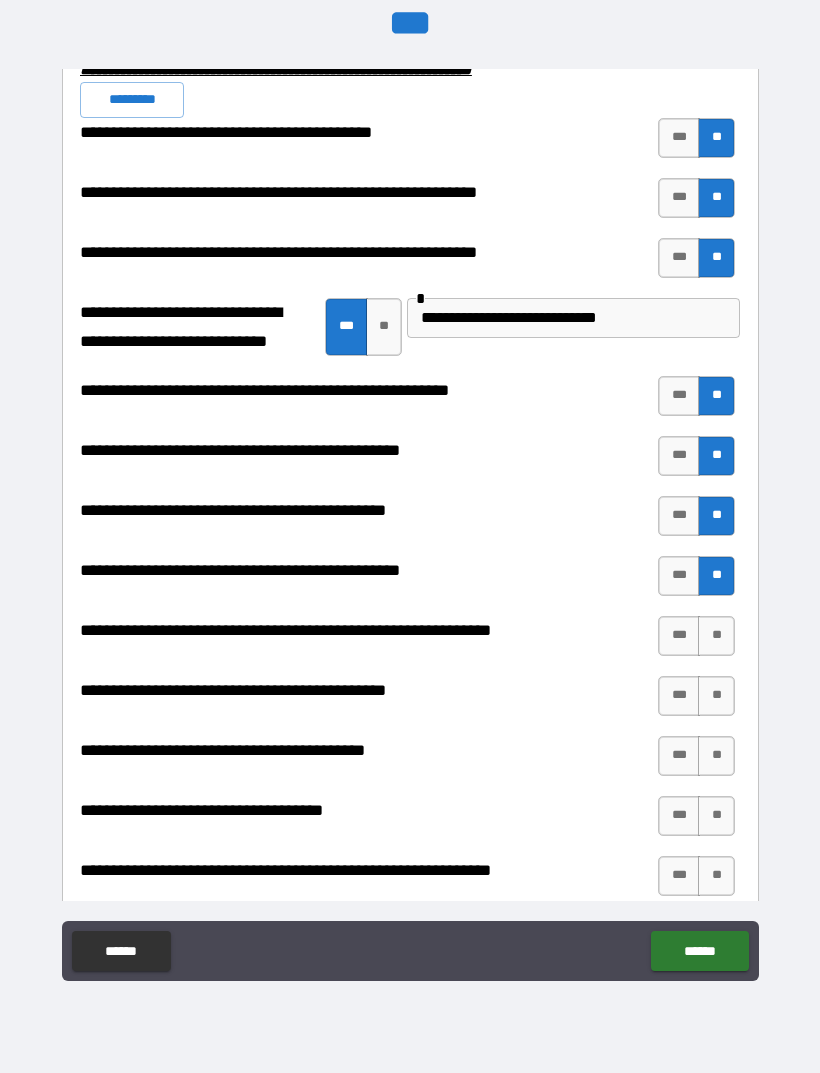 click on "**" at bounding box center (716, 636) 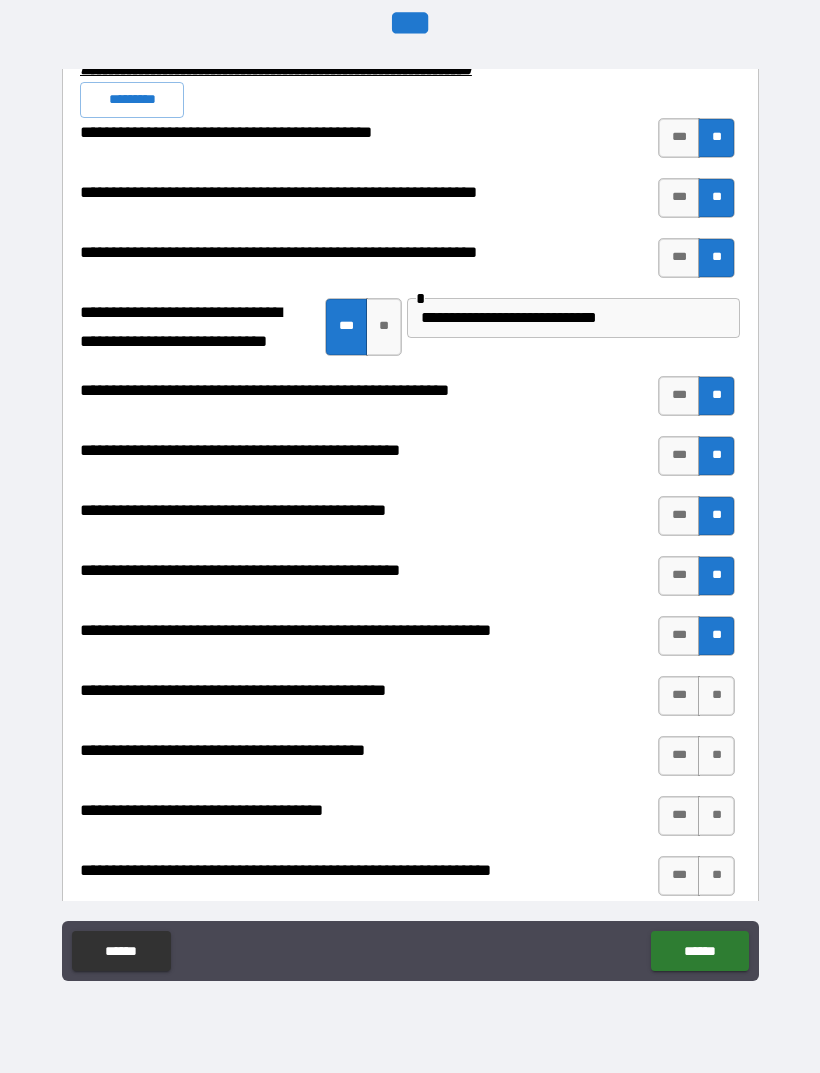 click on "**" at bounding box center [716, 696] 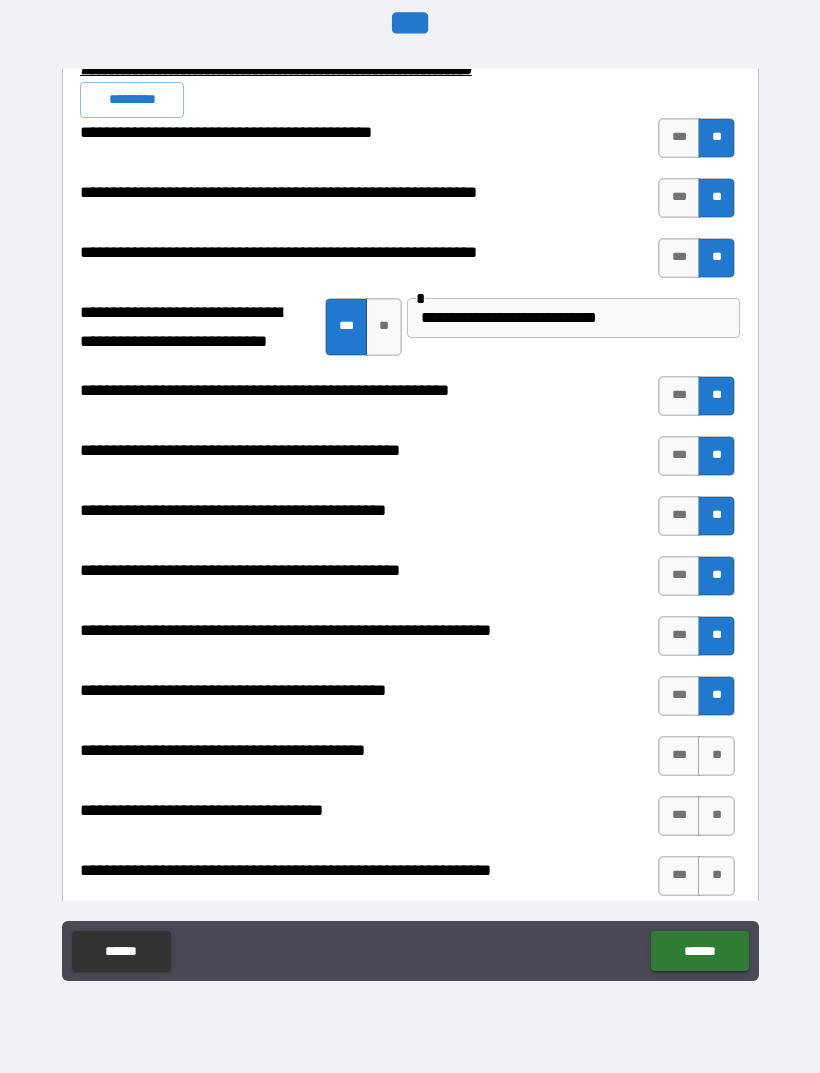 click on "***" at bounding box center (679, 756) 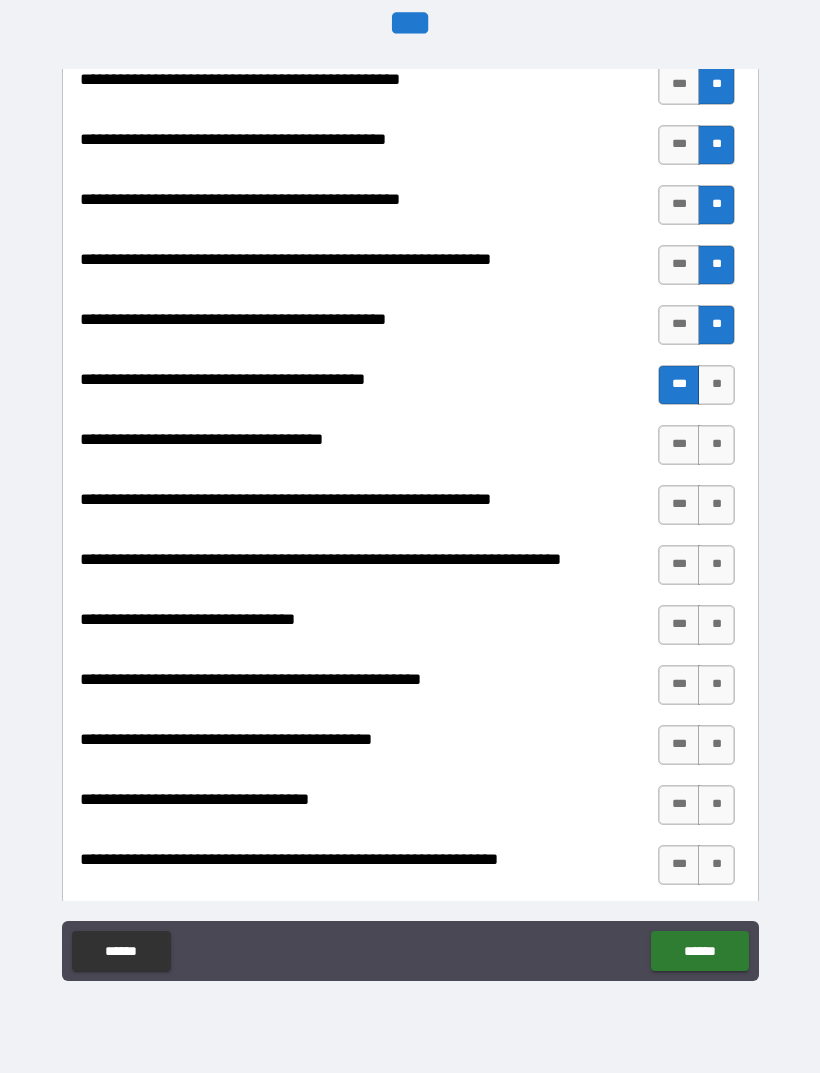 scroll, scrollTop: 2459, scrollLeft: 0, axis: vertical 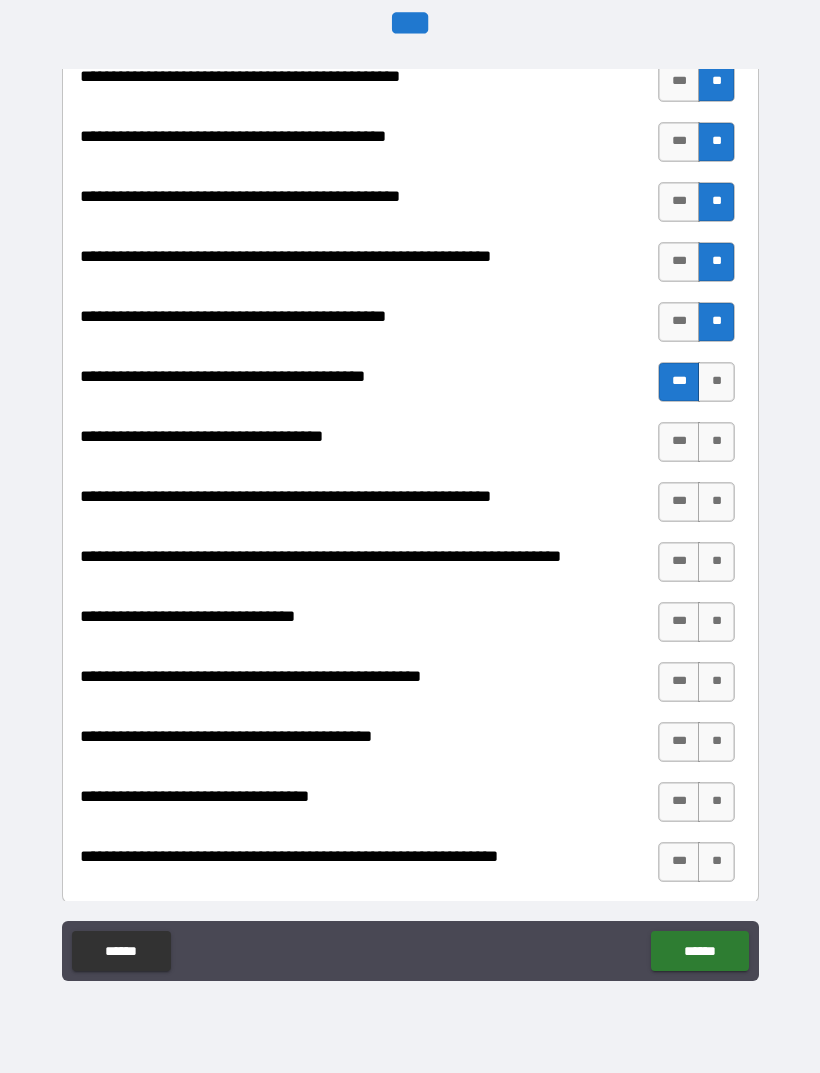 click on "**" at bounding box center [716, 442] 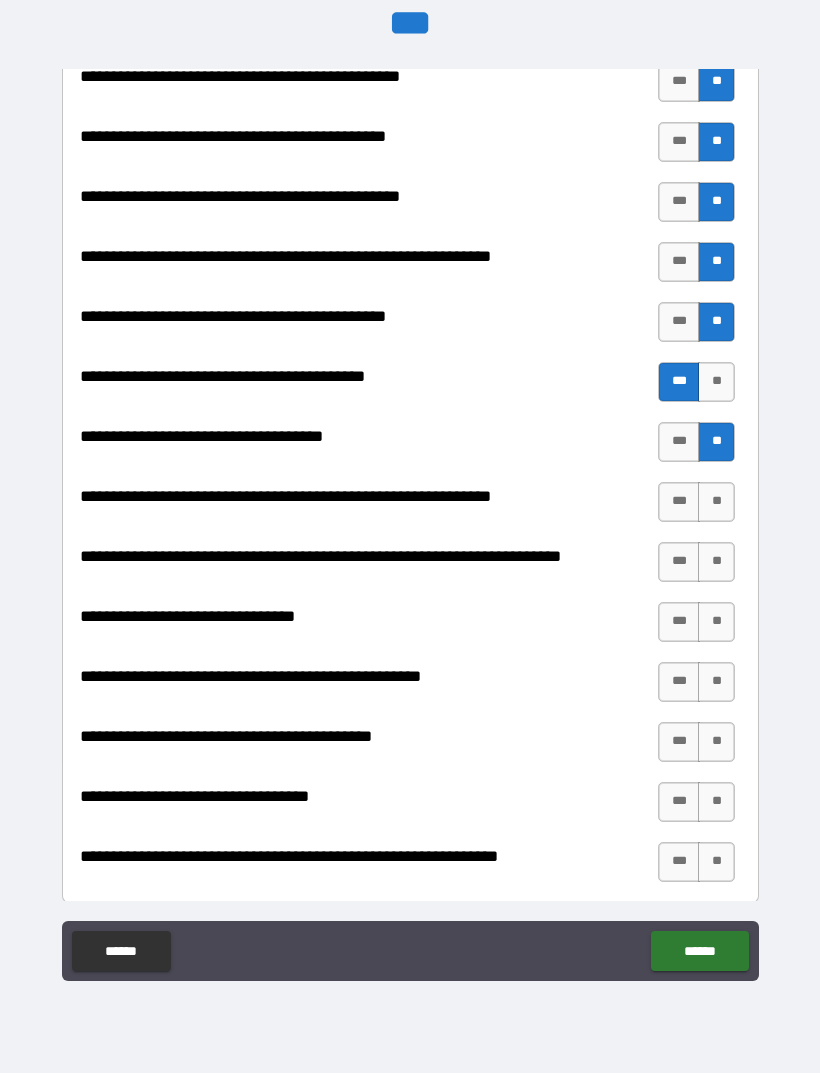 click on "**" at bounding box center [716, 502] 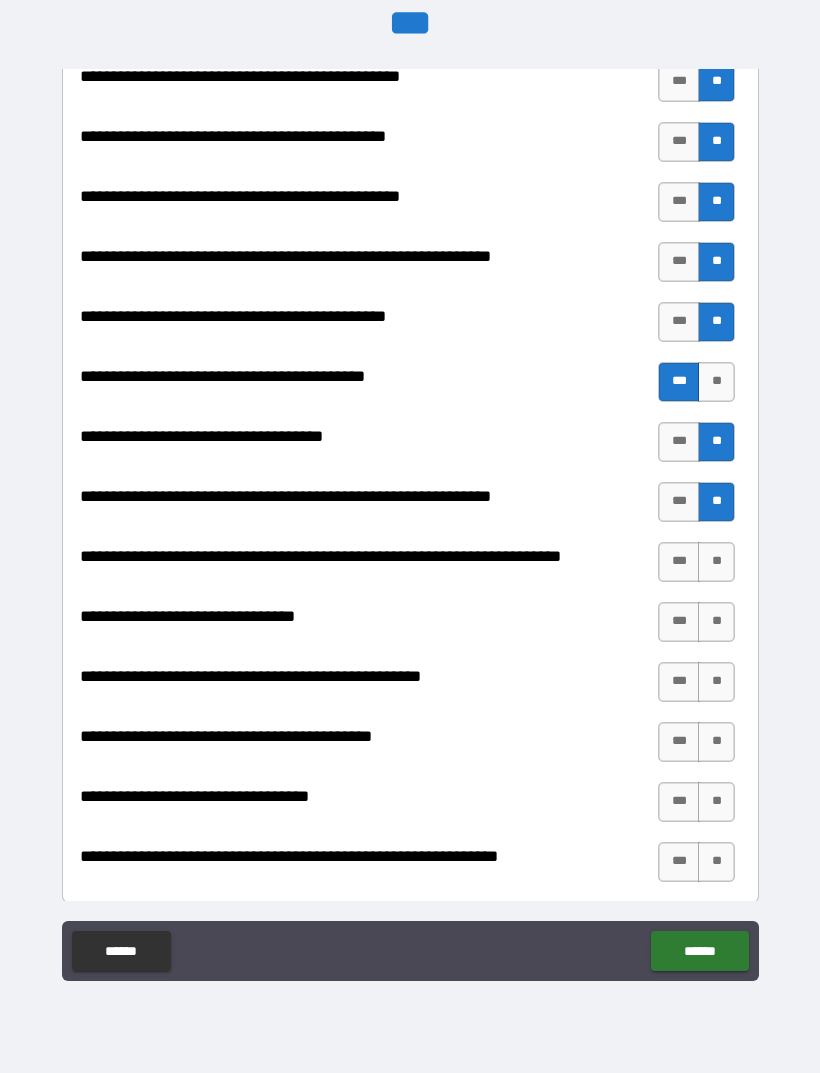 click on "**" at bounding box center [716, 562] 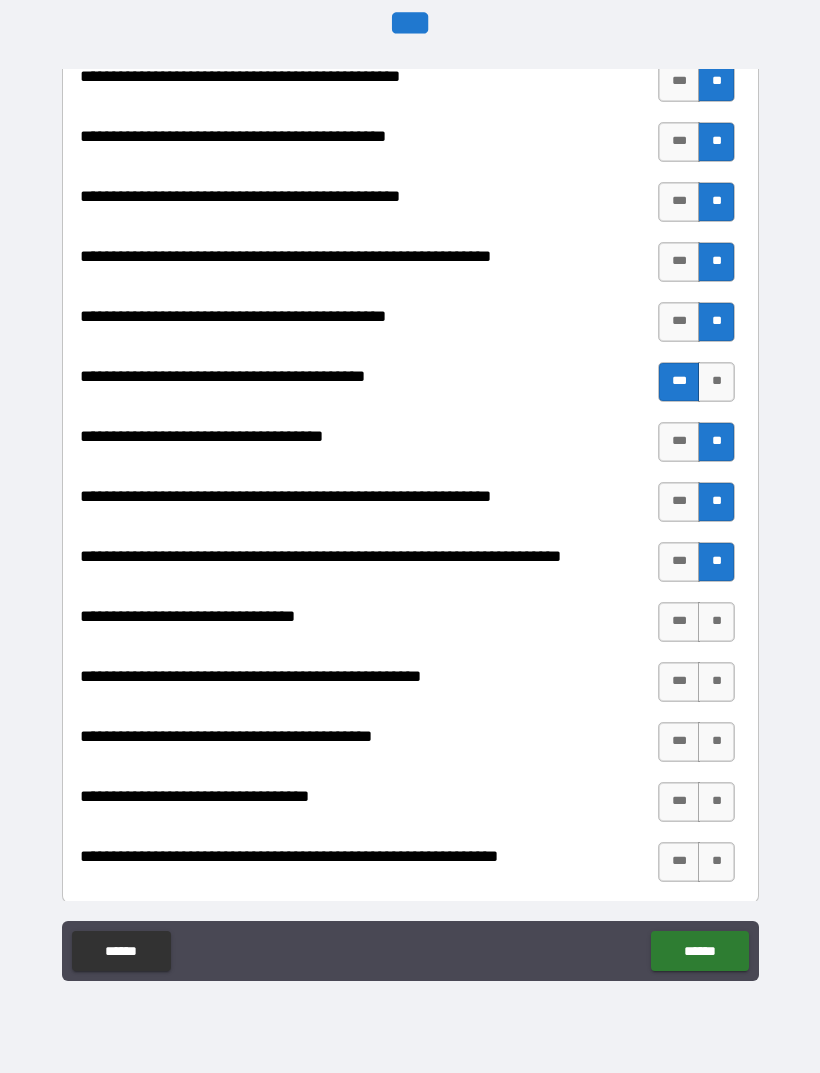 click on "**" at bounding box center (716, 622) 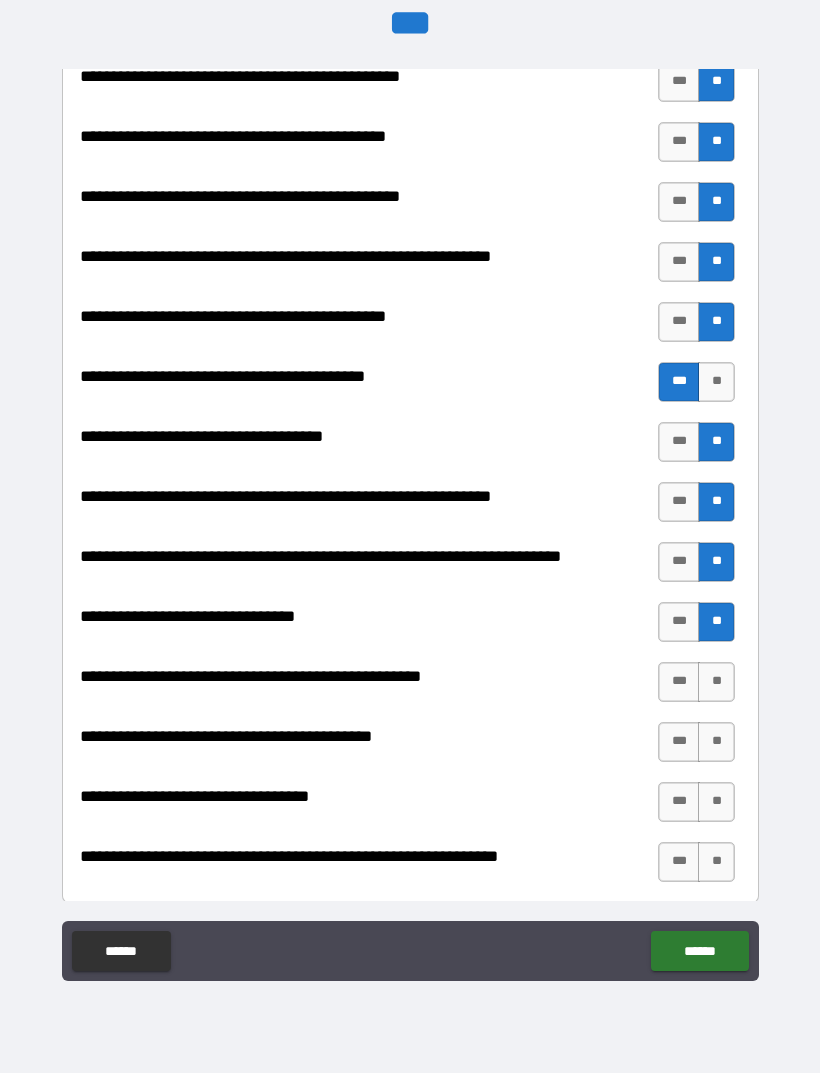 click on "***" at bounding box center (679, 682) 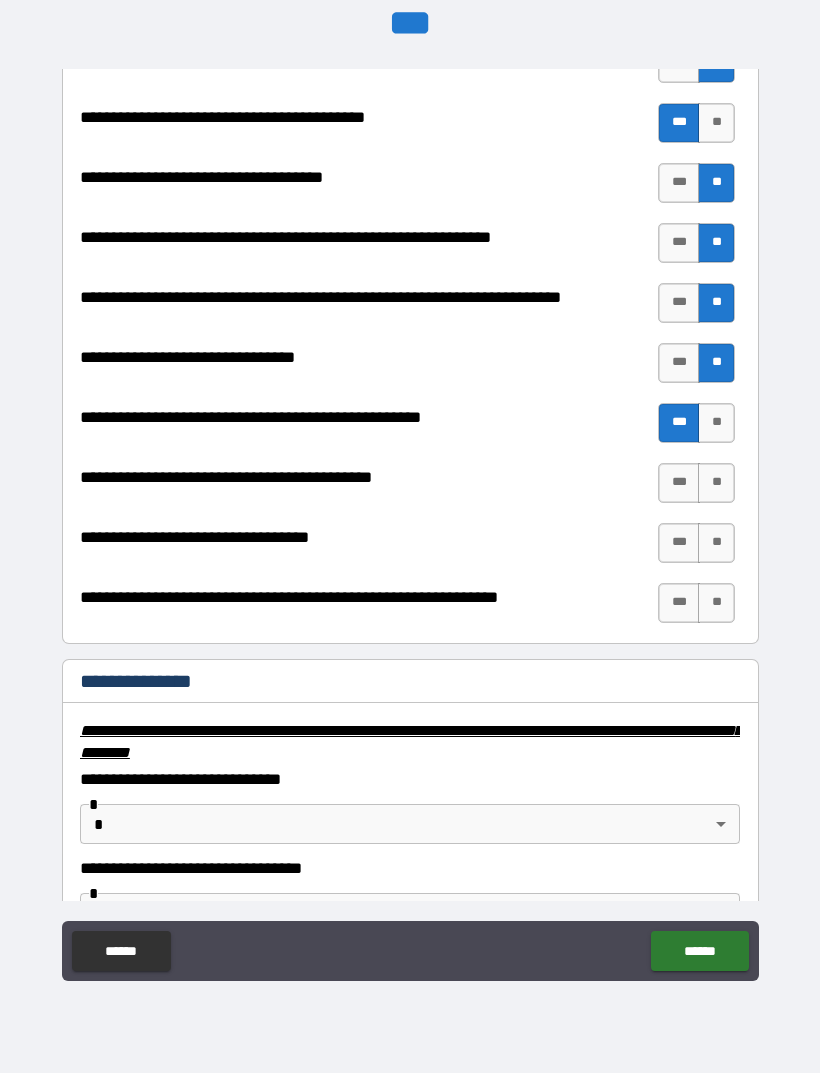 scroll, scrollTop: 2748, scrollLeft: 0, axis: vertical 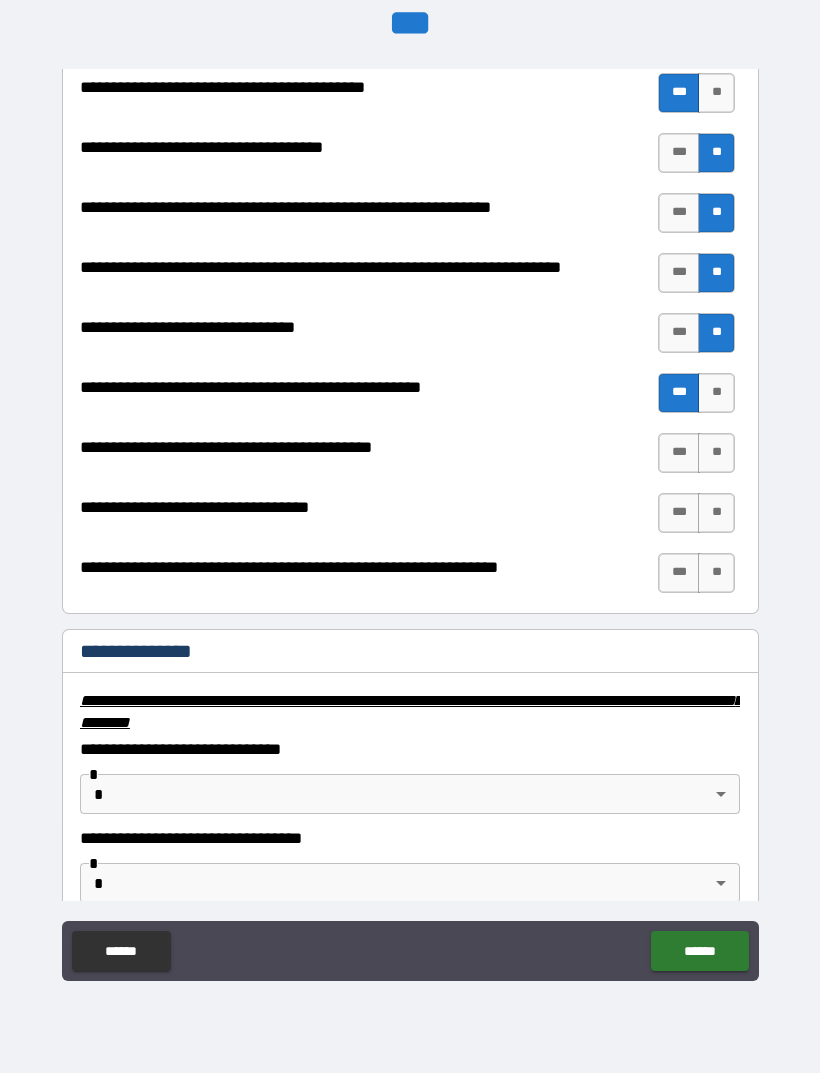 click on "**" at bounding box center [716, 453] 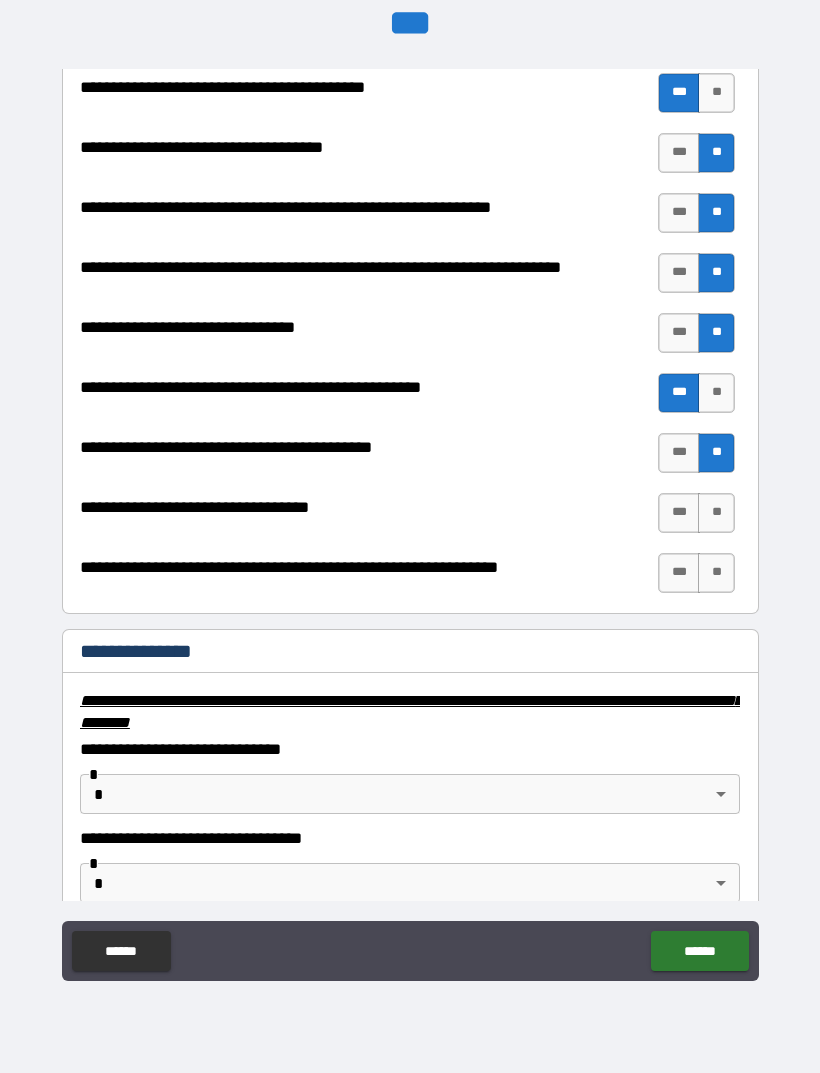 click on "**" at bounding box center [716, 513] 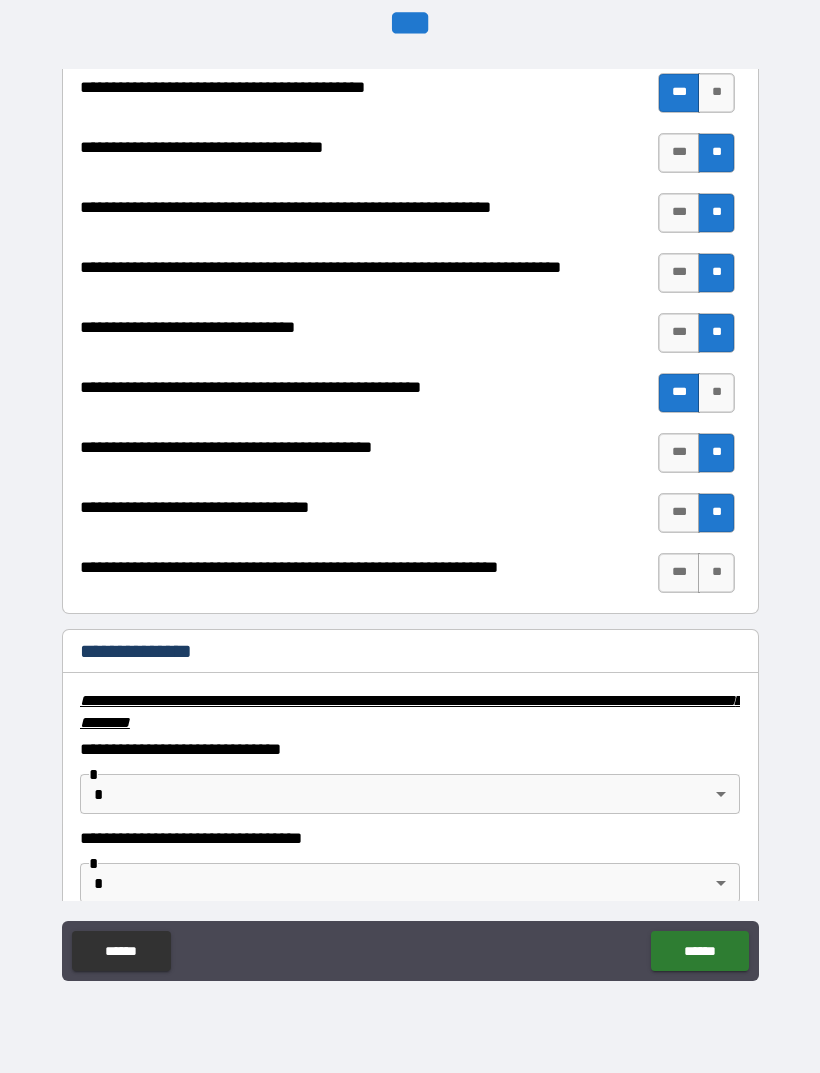 click on "**" at bounding box center (716, 573) 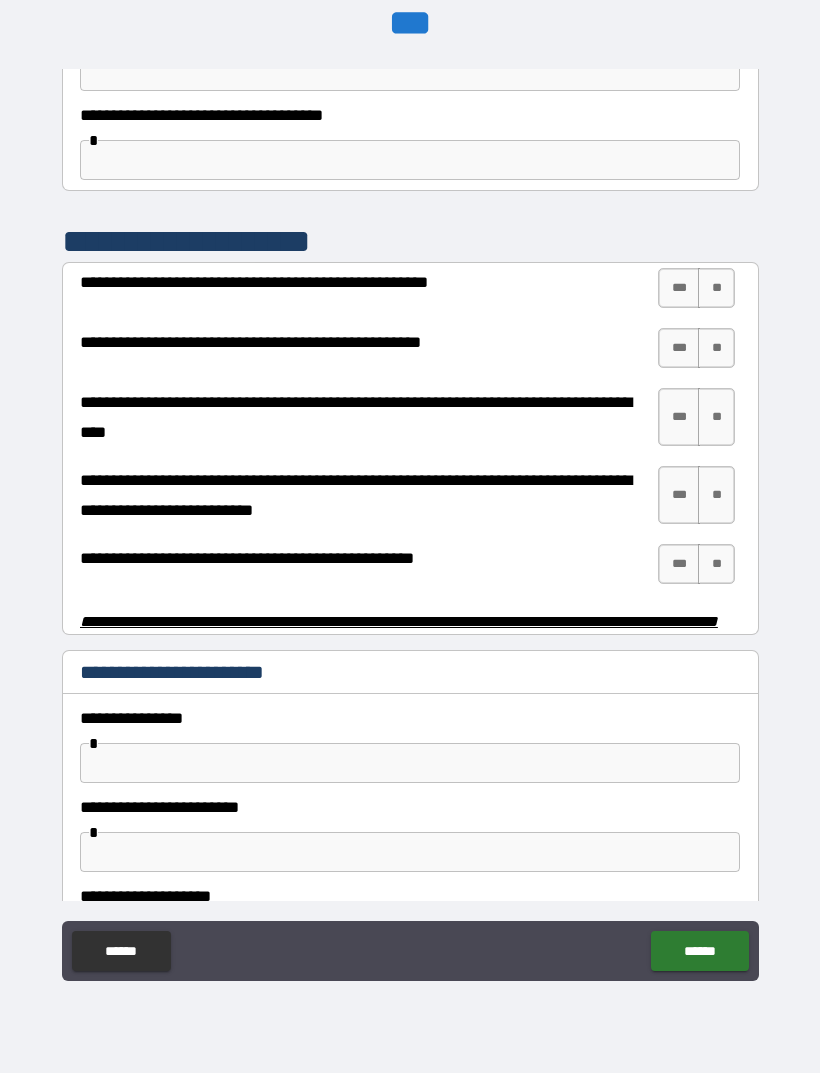 scroll, scrollTop: 3719, scrollLeft: 0, axis: vertical 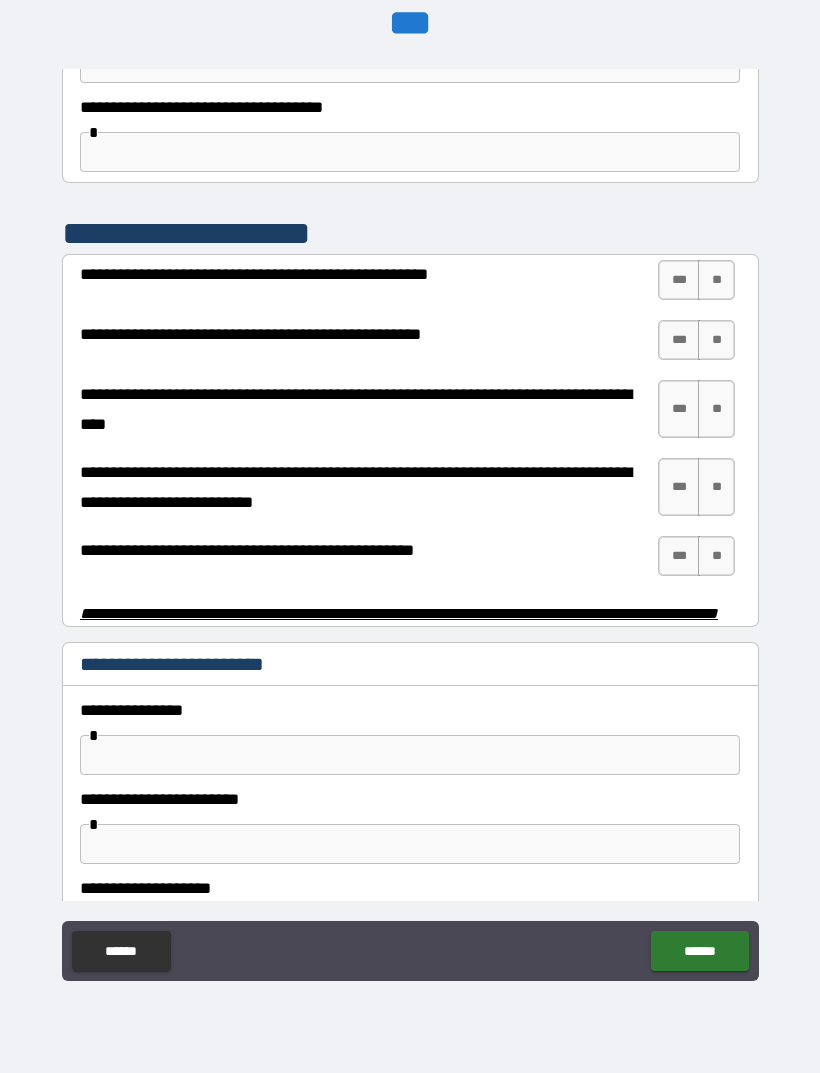 click on "**" at bounding box center (716, 280) 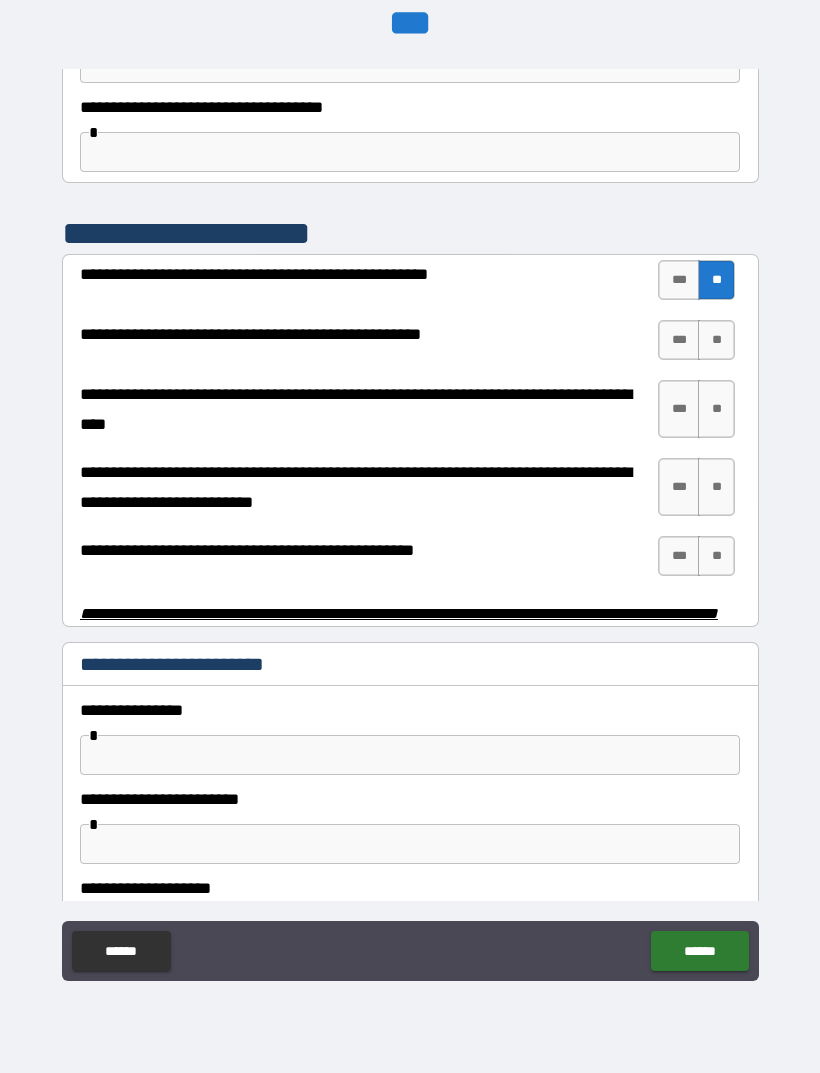 click on "**" at bounding box center [716, 340] 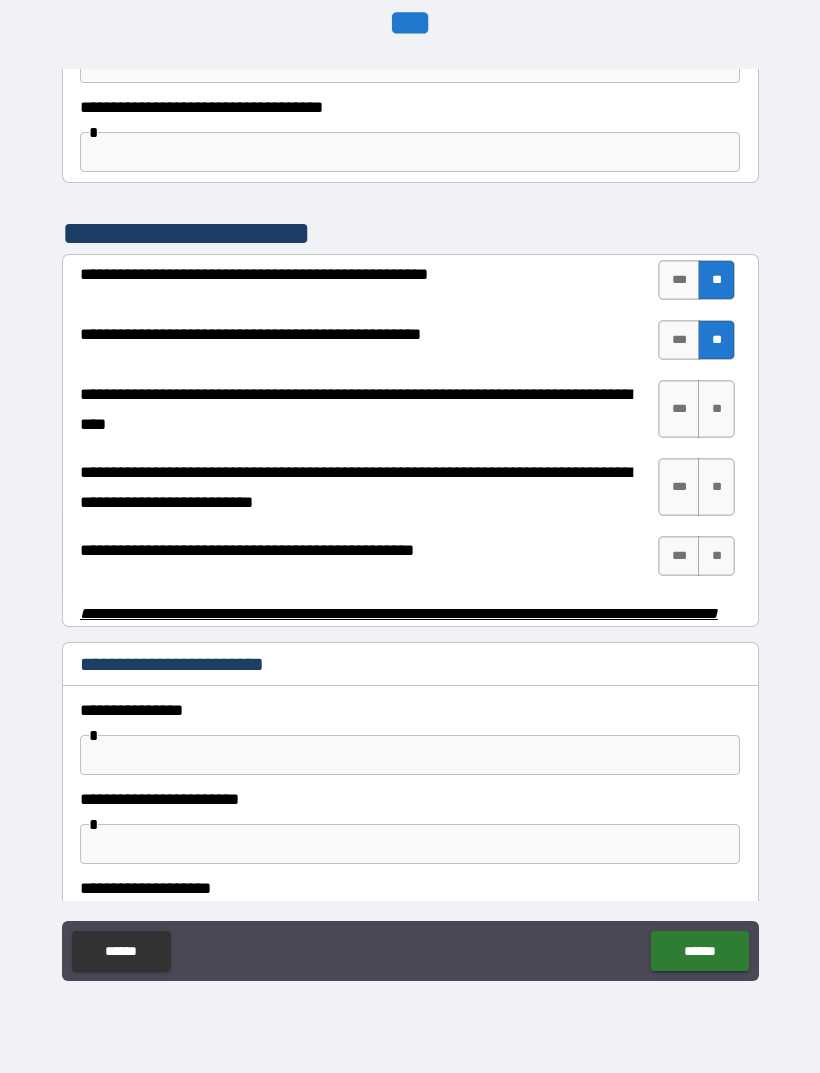 click on "**" at bounding box center [716, 409] 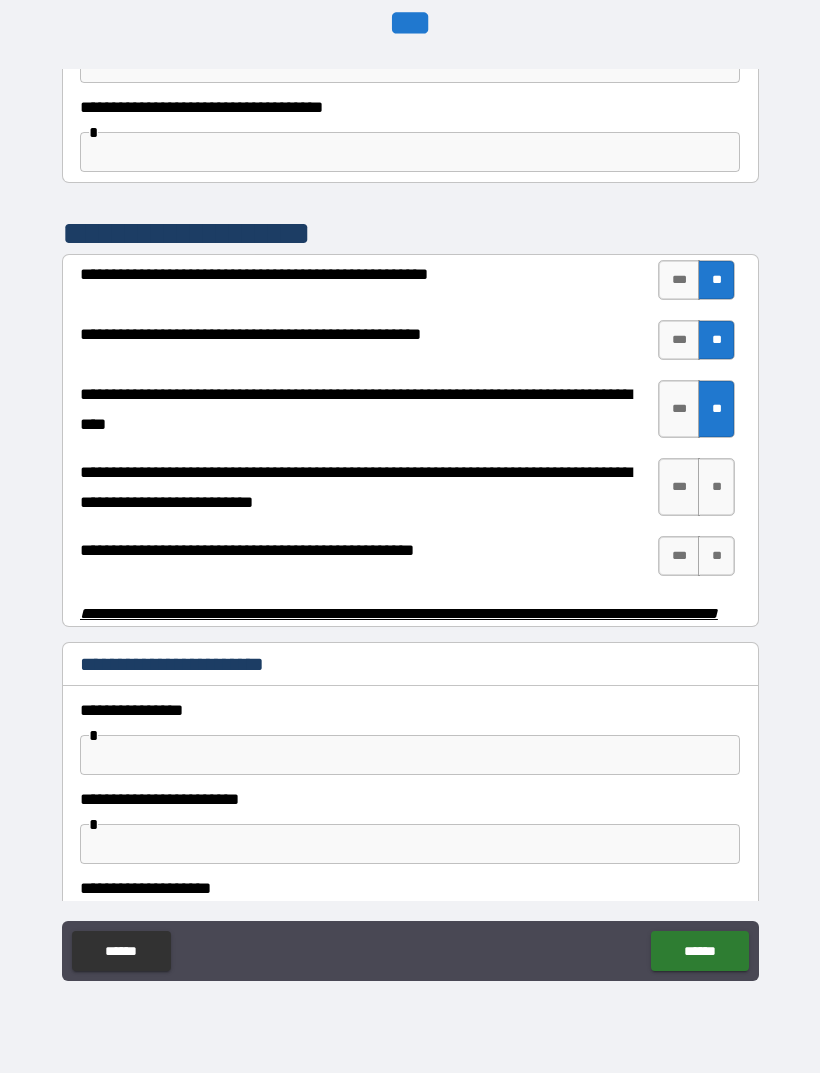 click on "**" at bounding box center [716, 487] 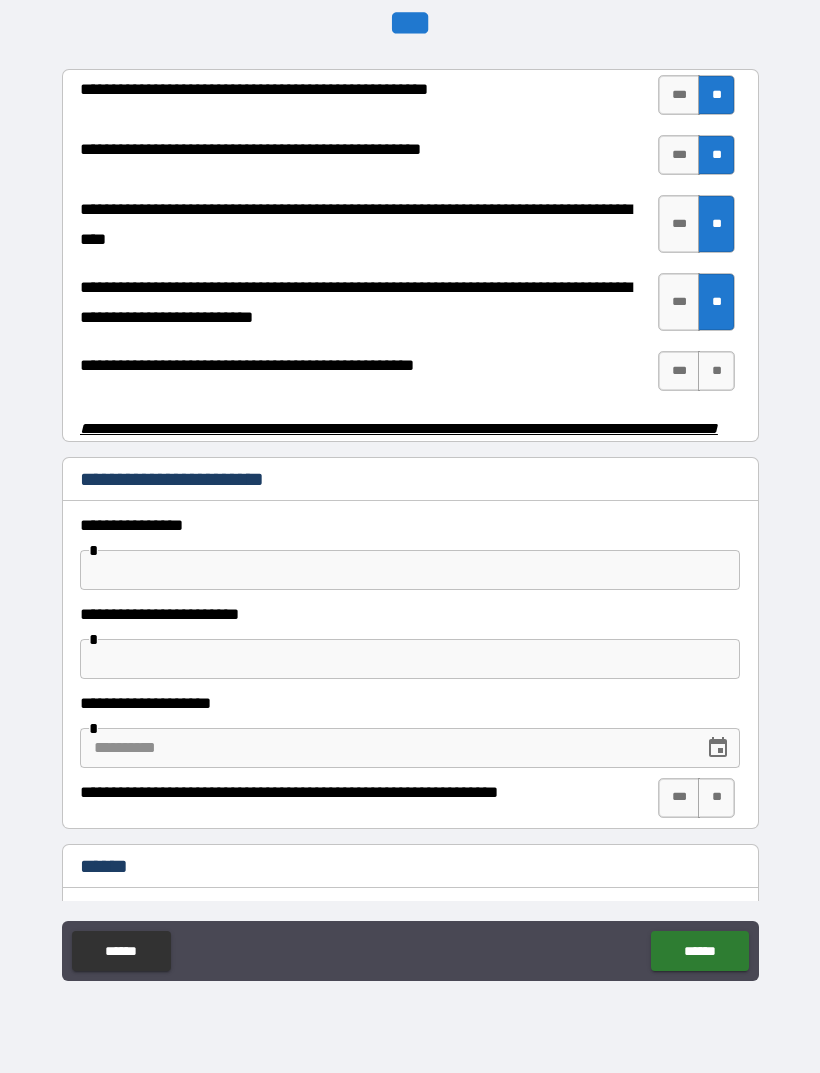 scroll, scrollTop: 3917, scrollLeft: 0, axis: vertical 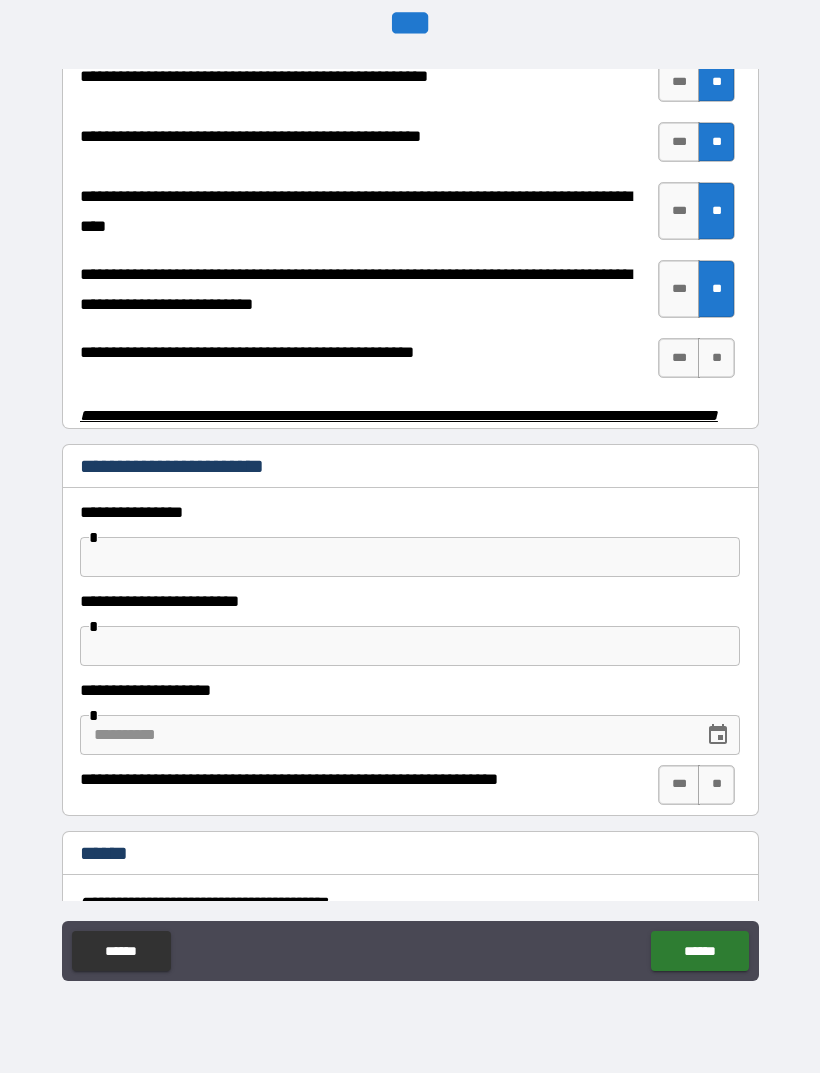 click on "**" at bounding box center (716, 358) 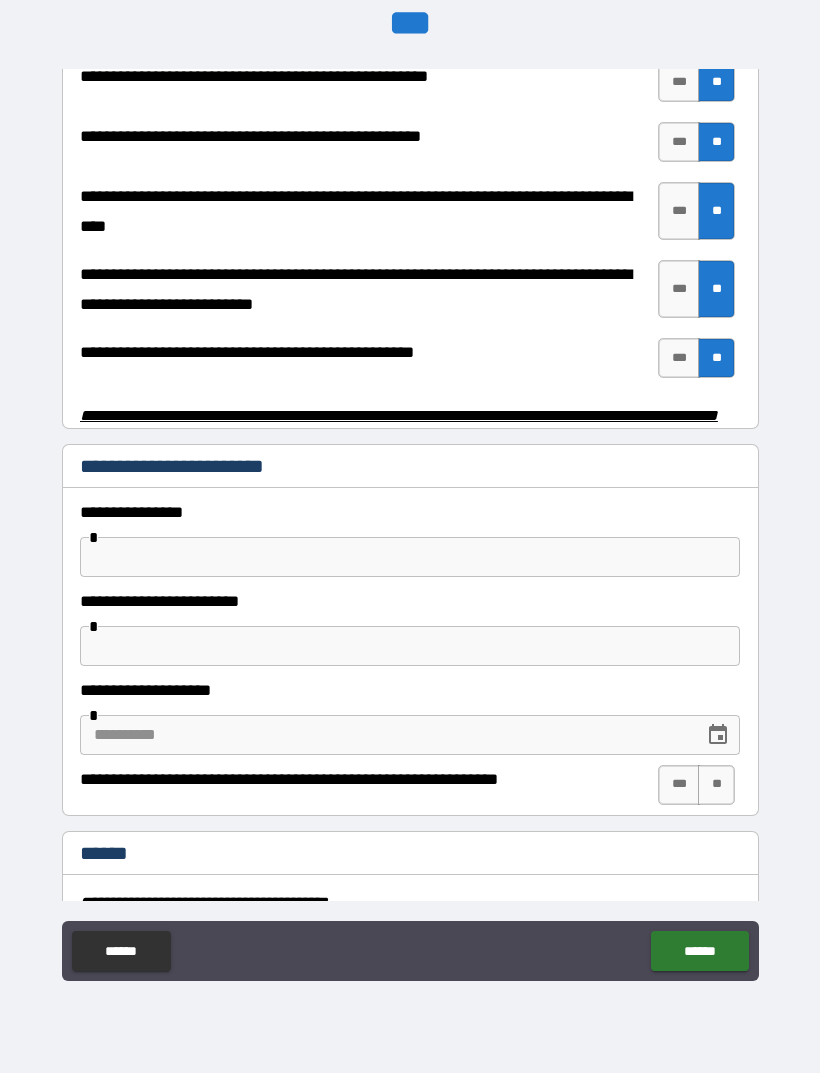 click on "***" at bounding box center [679, 358] 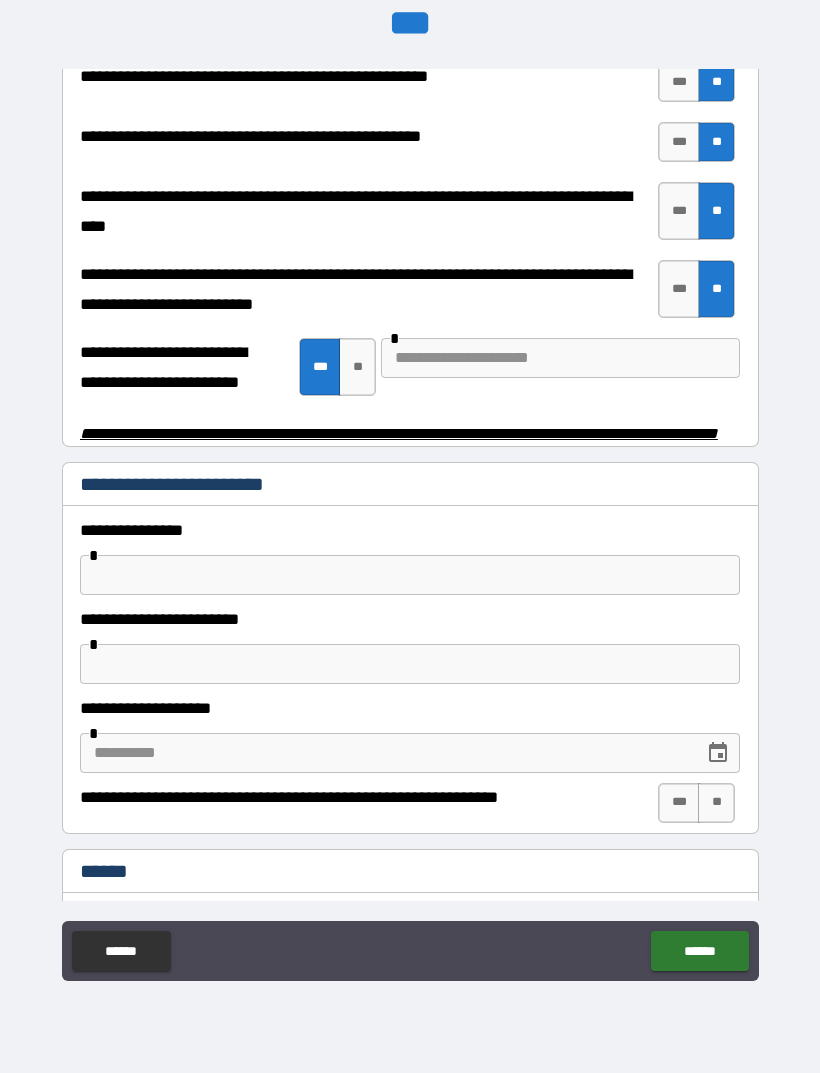 click at bounding box center [560, 358] 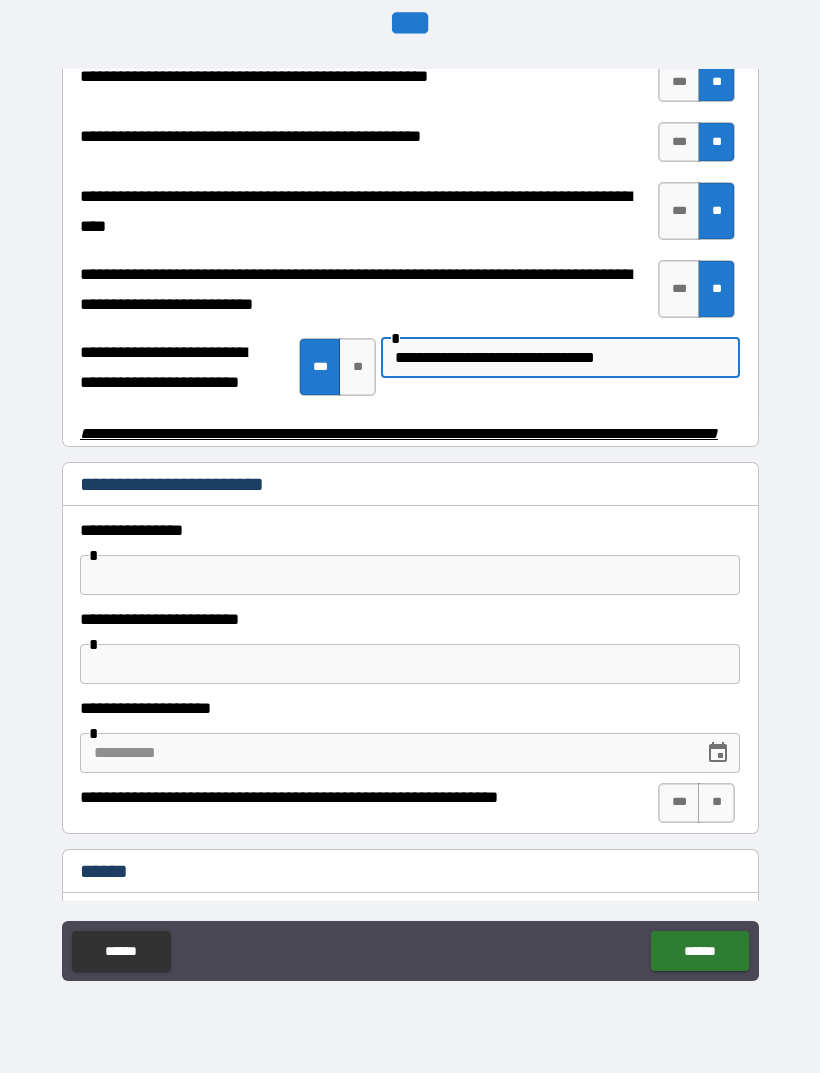 type on "**********" 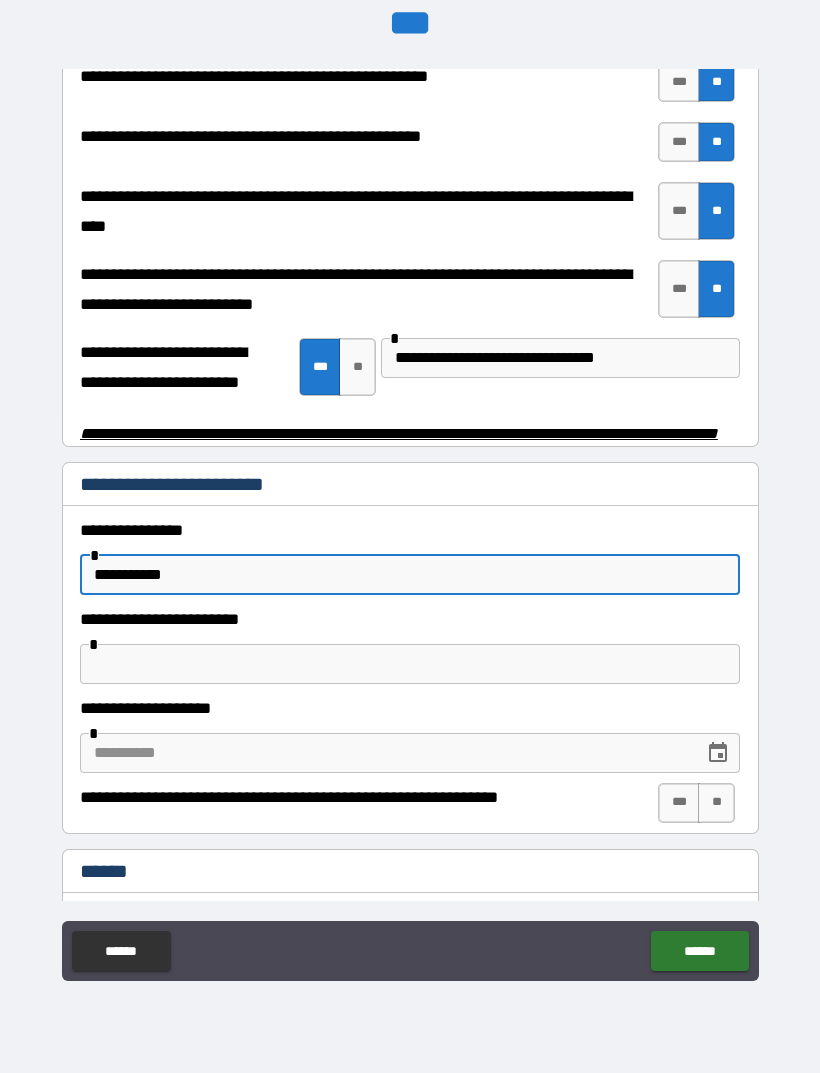 type on "**********" 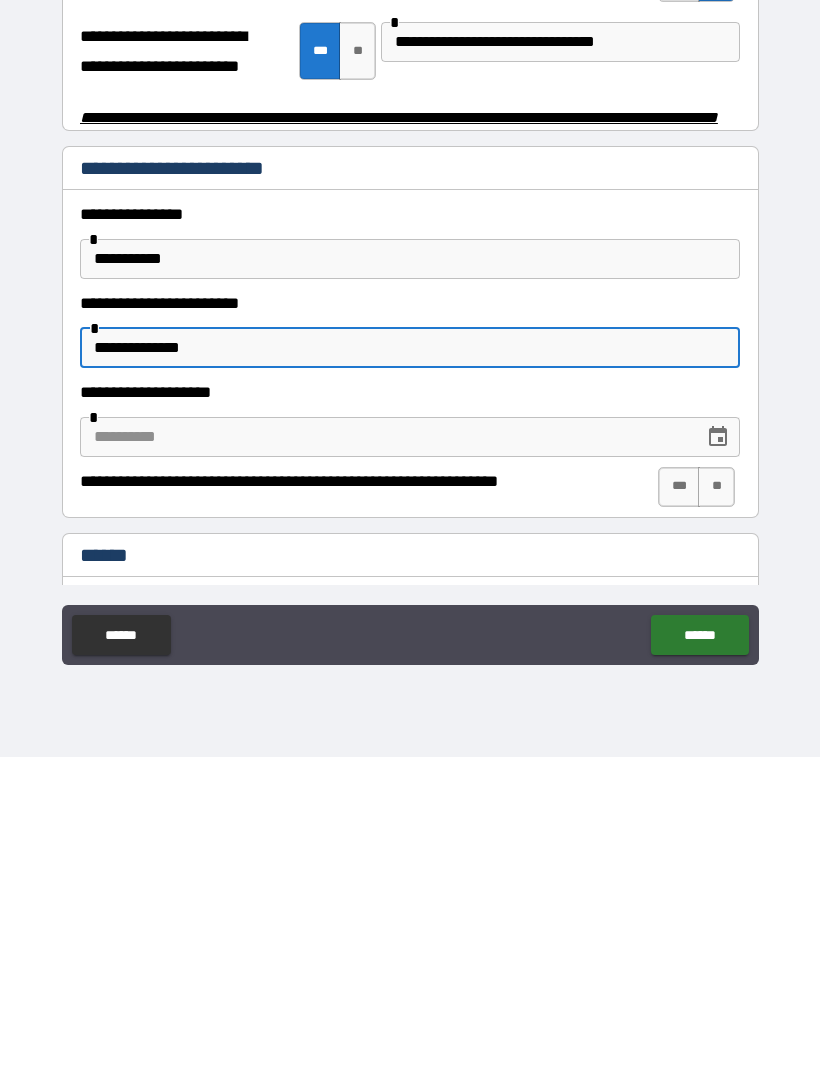 type on "**********" 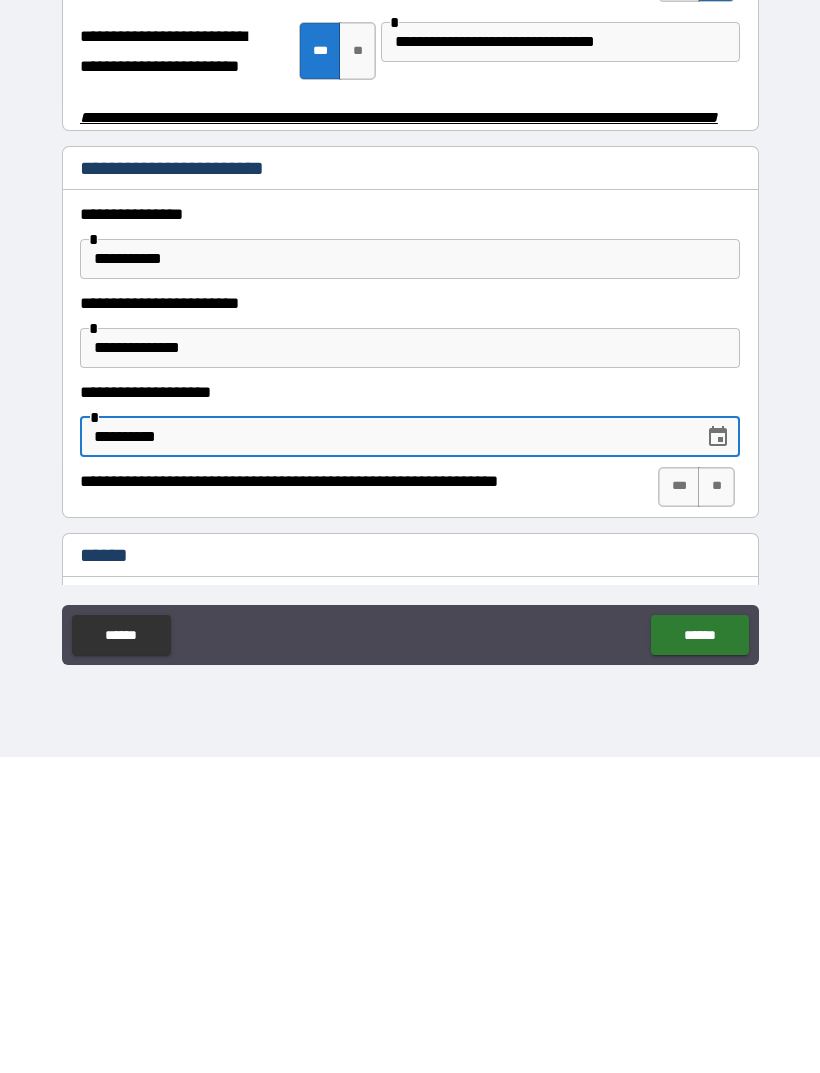 type on "**********" 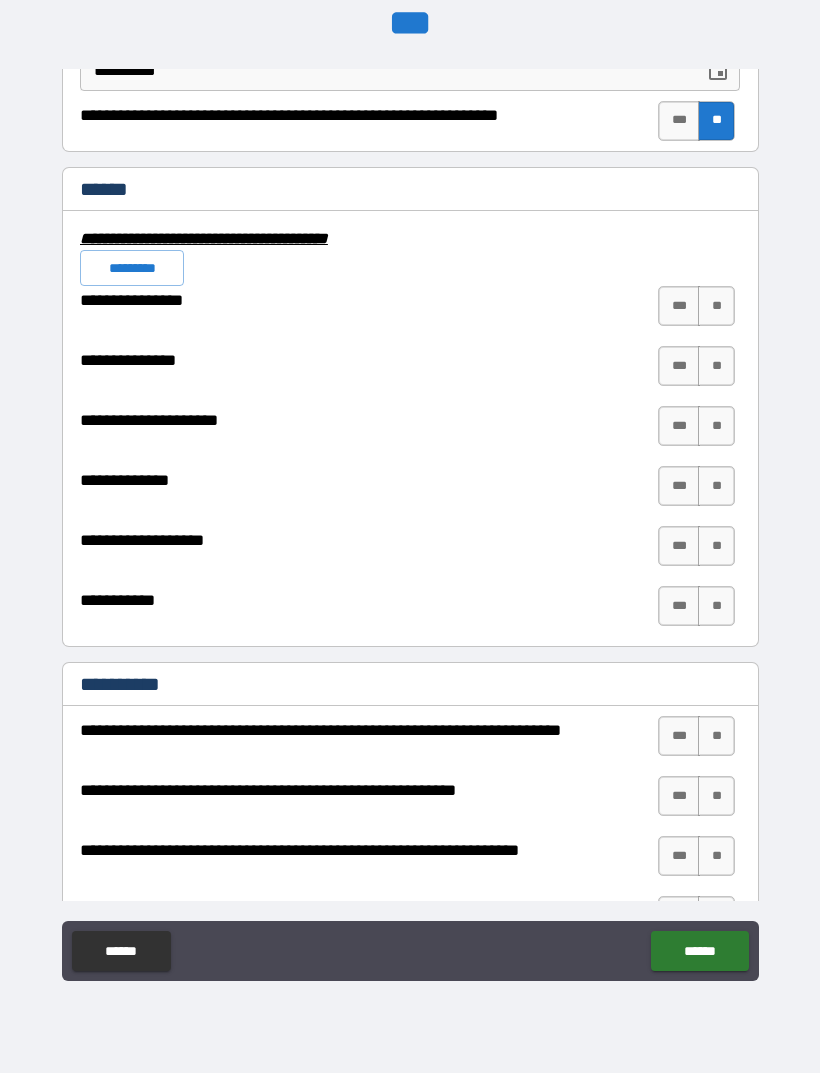scroll, scrollTop: 4600, scrollLeft: 0, axis: vertical 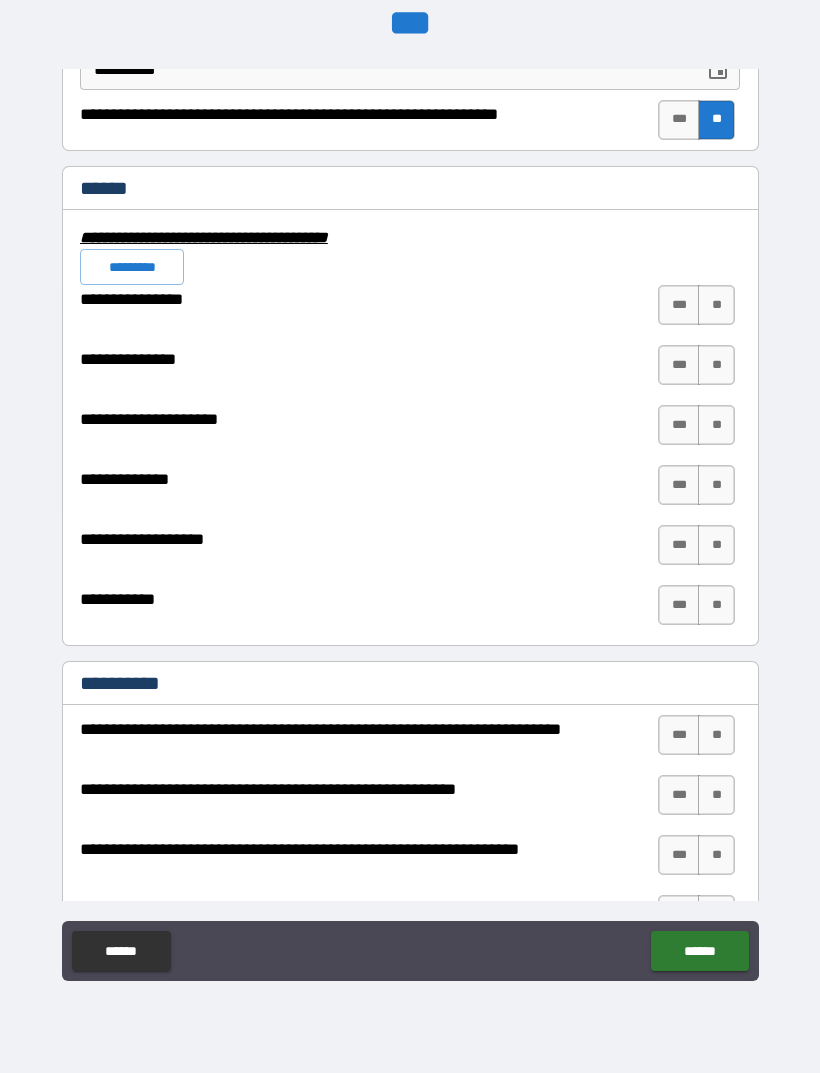 click on "**" at bounding box center (716, 305) 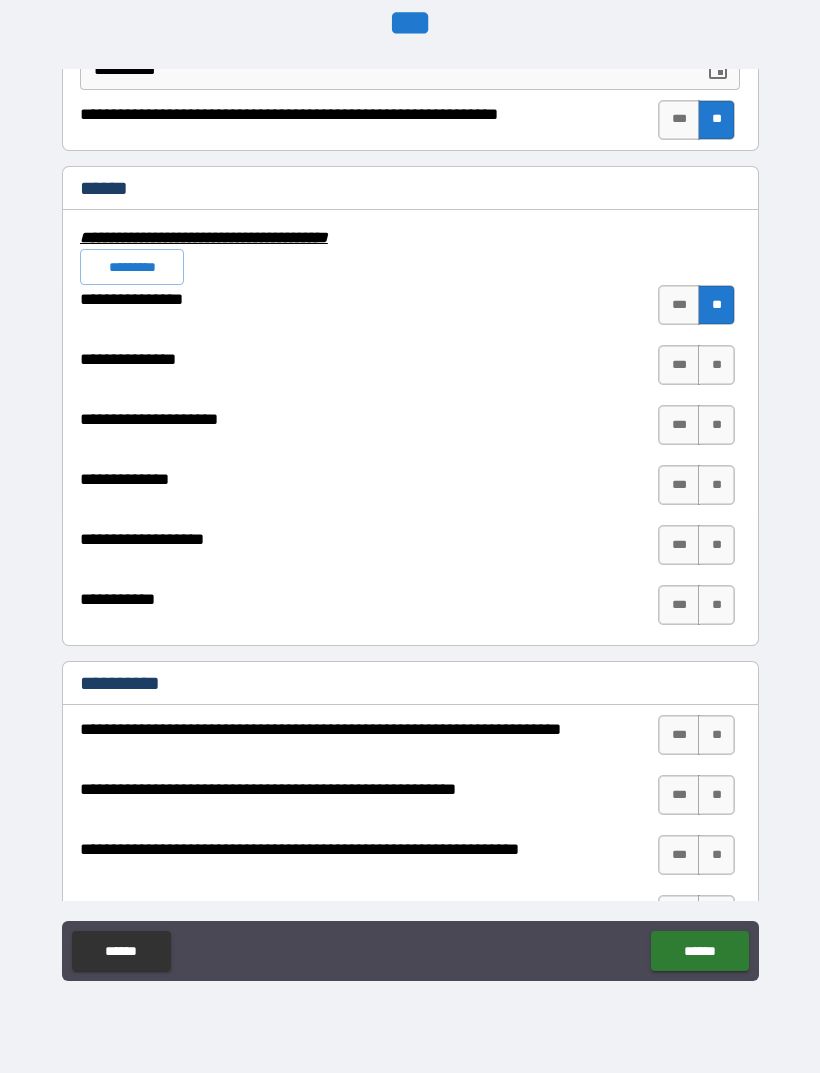 click on "**" at bounding box center (716, 365) 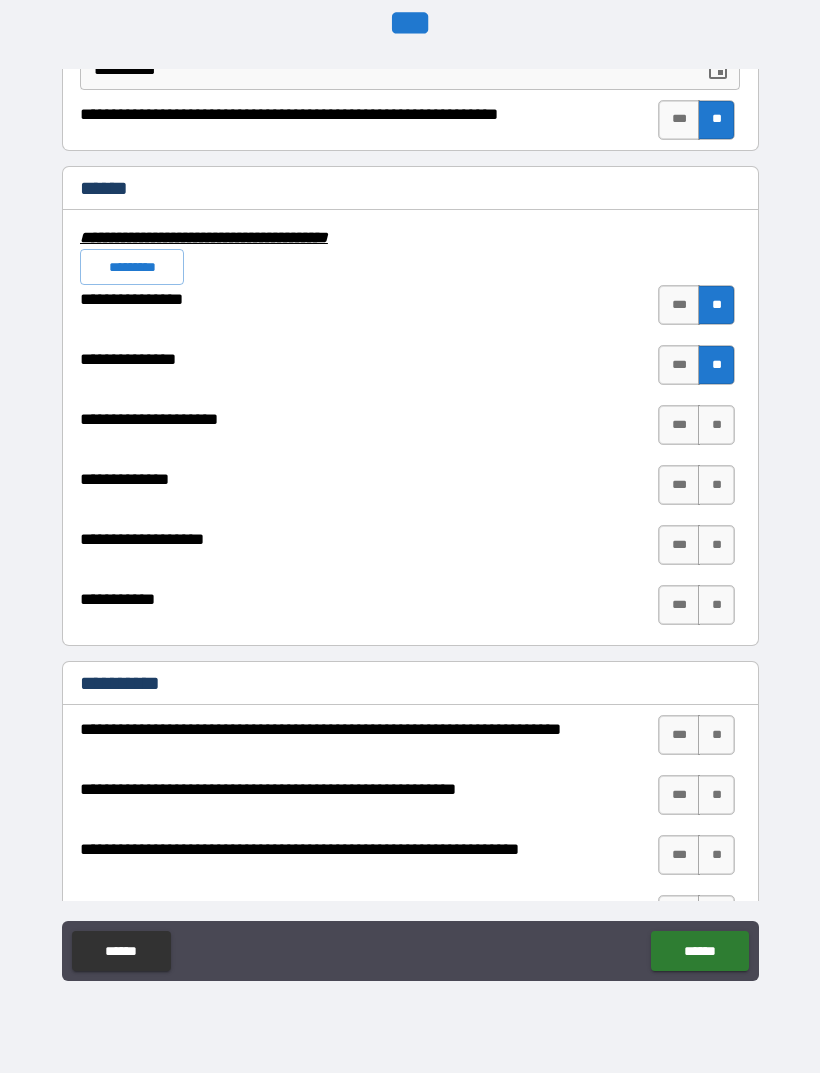 click on "**" at bounding box center [716, 425] 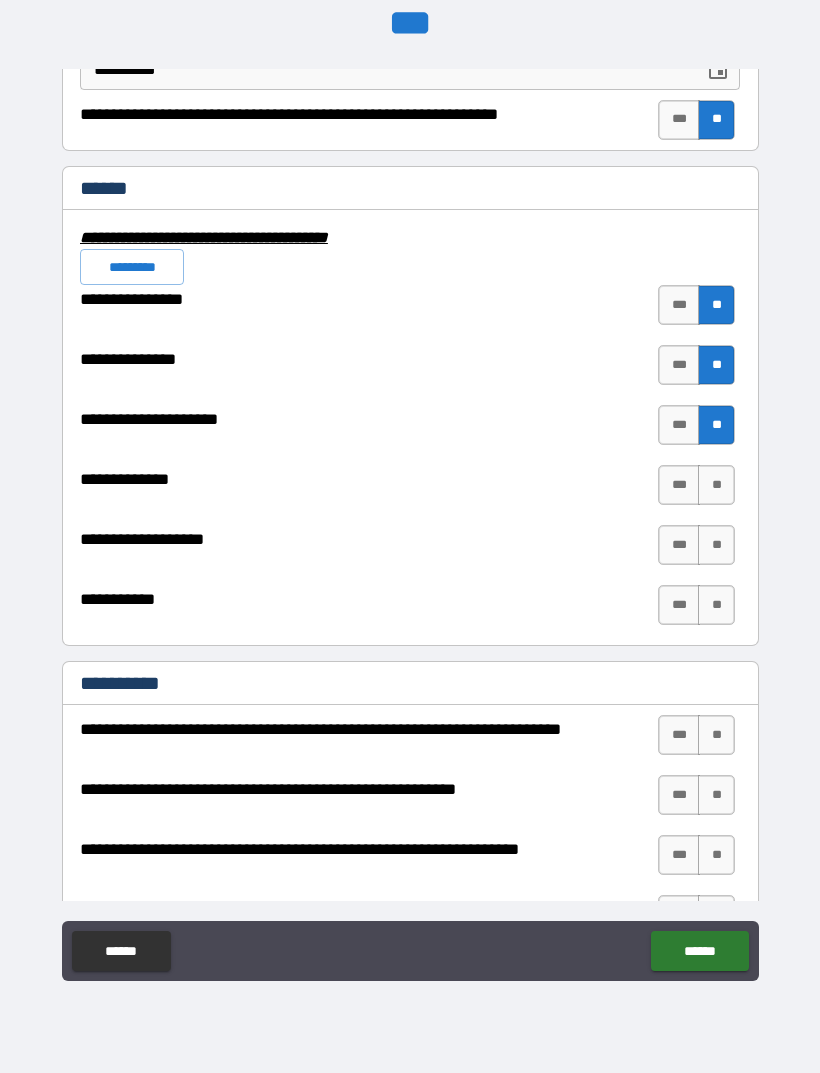 click on "**" at bounding box center [716, 485] 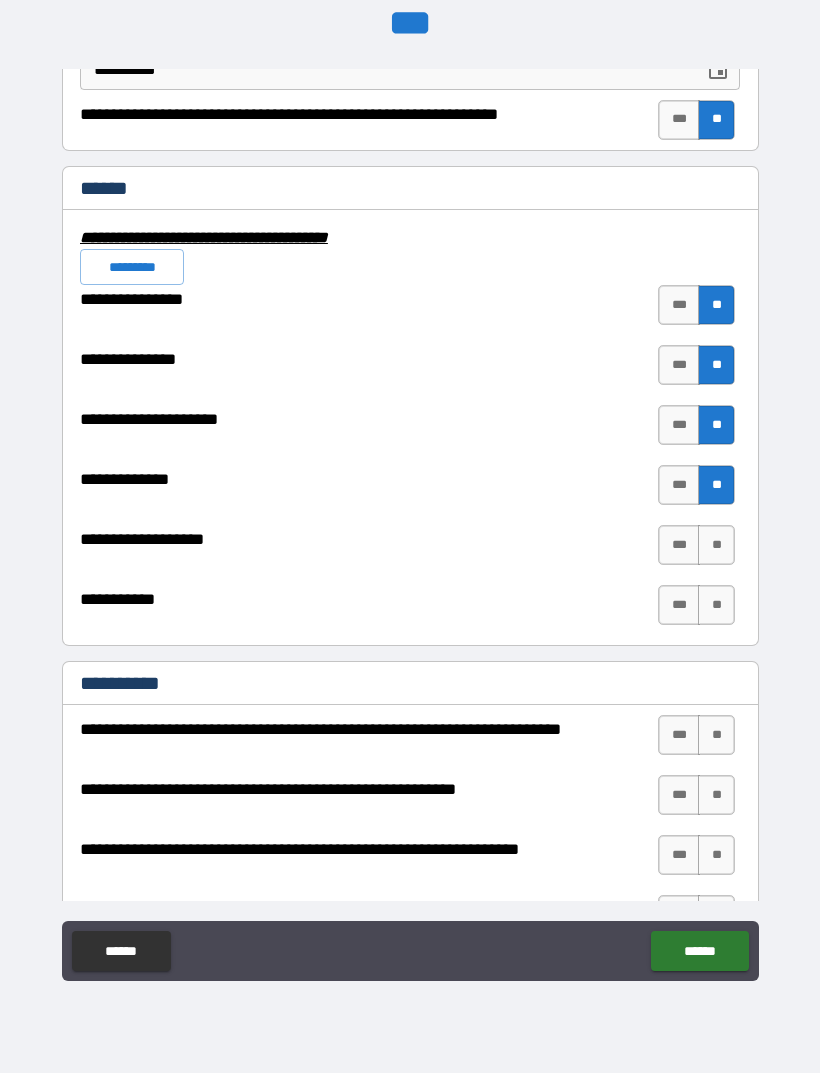 click on "**" at bounding box center (716, 545) 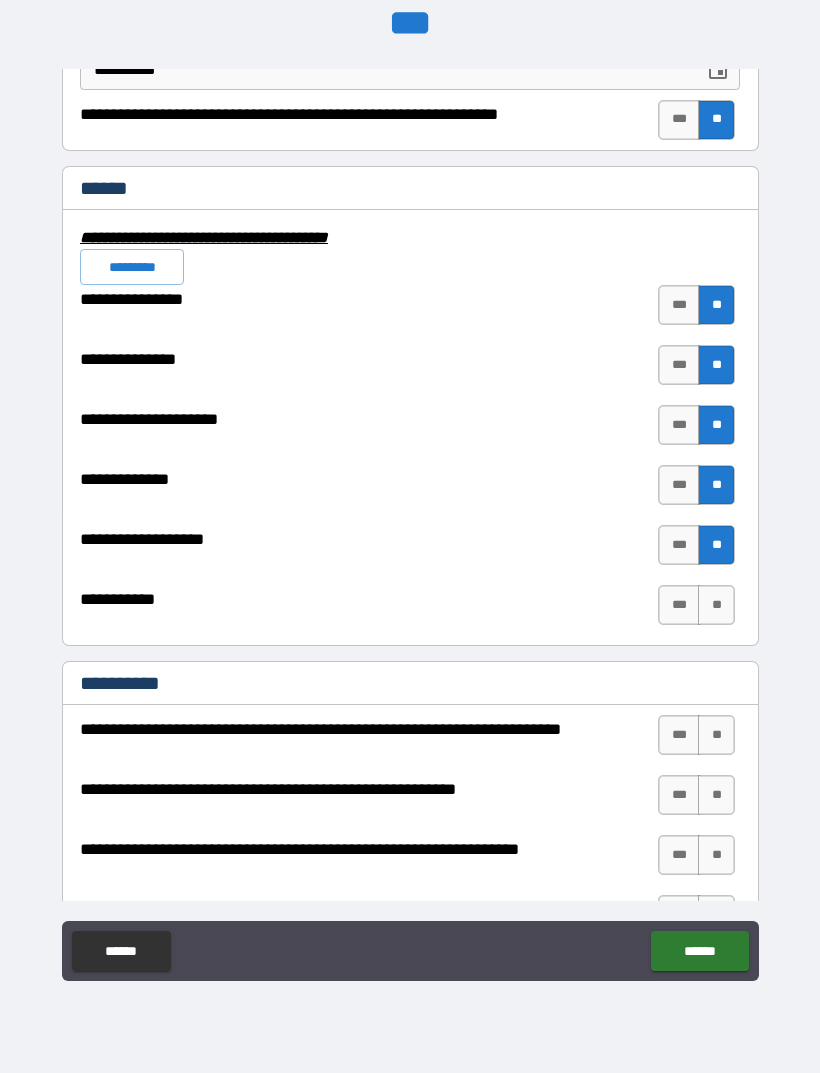 click on "**" at bounding box center [716, 605] 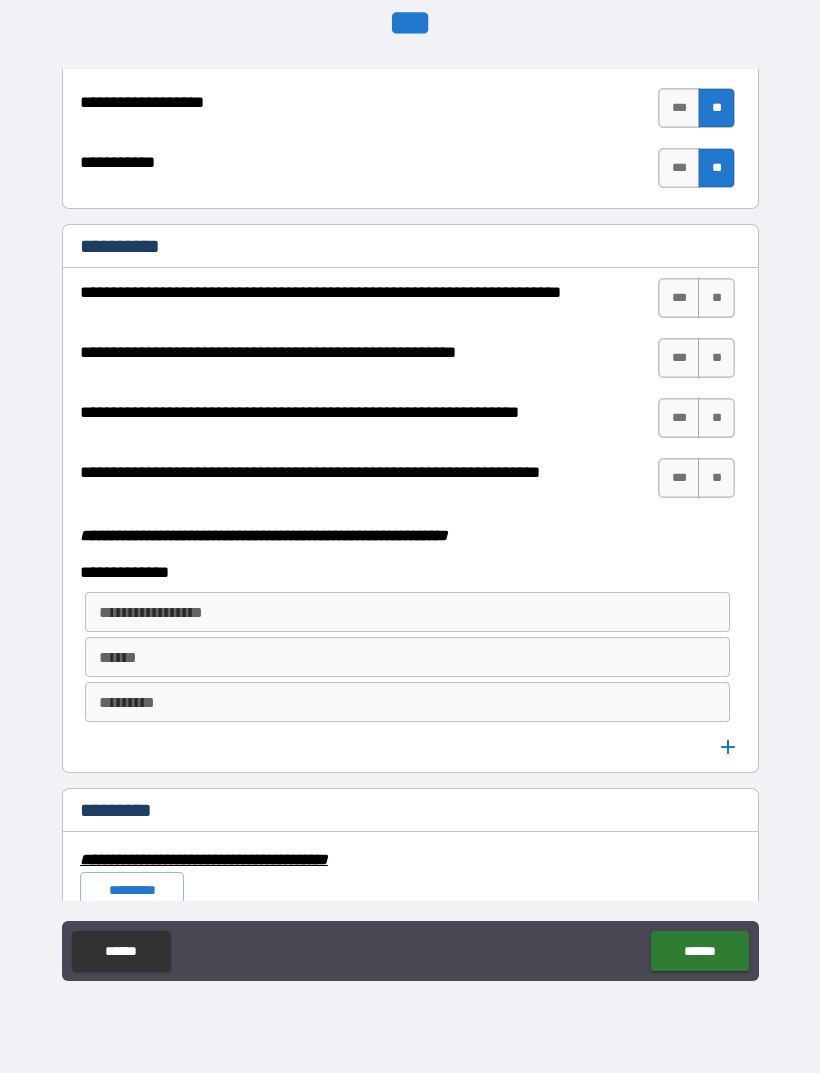 scroll, scrollTop: 5084, scrollLeft: 0, axis: vertical 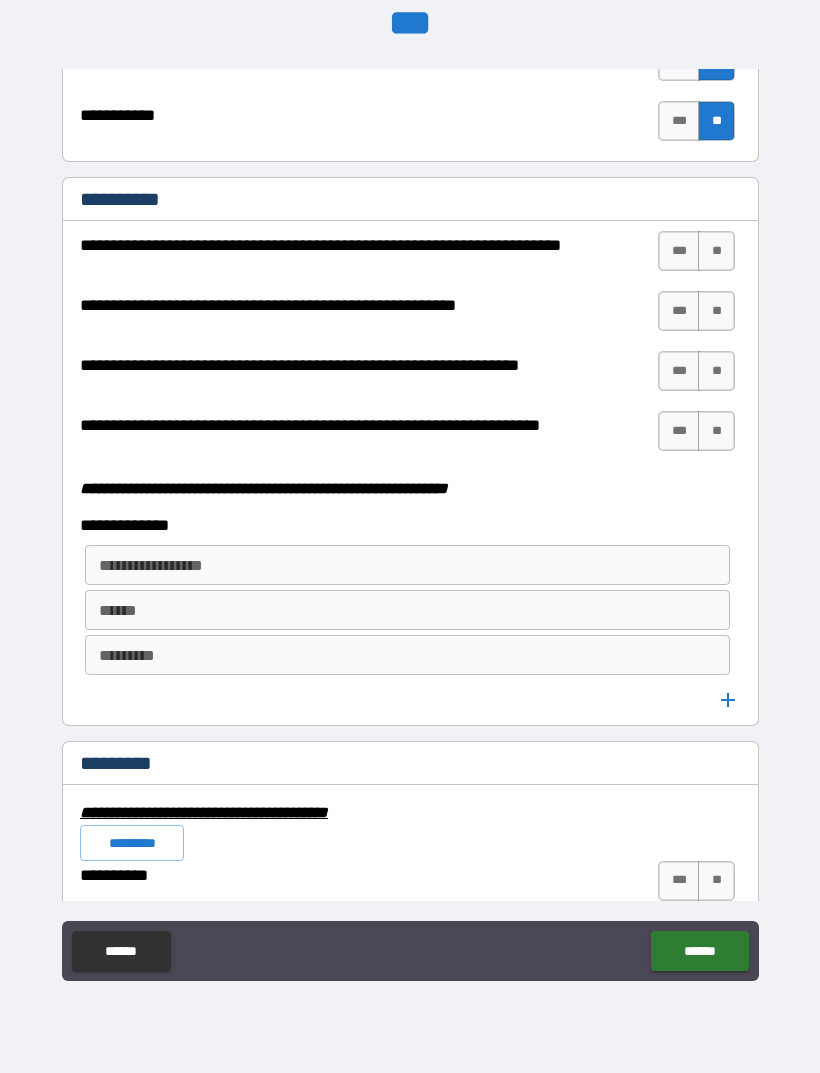 click on "**" at bounding box center [716, 251] 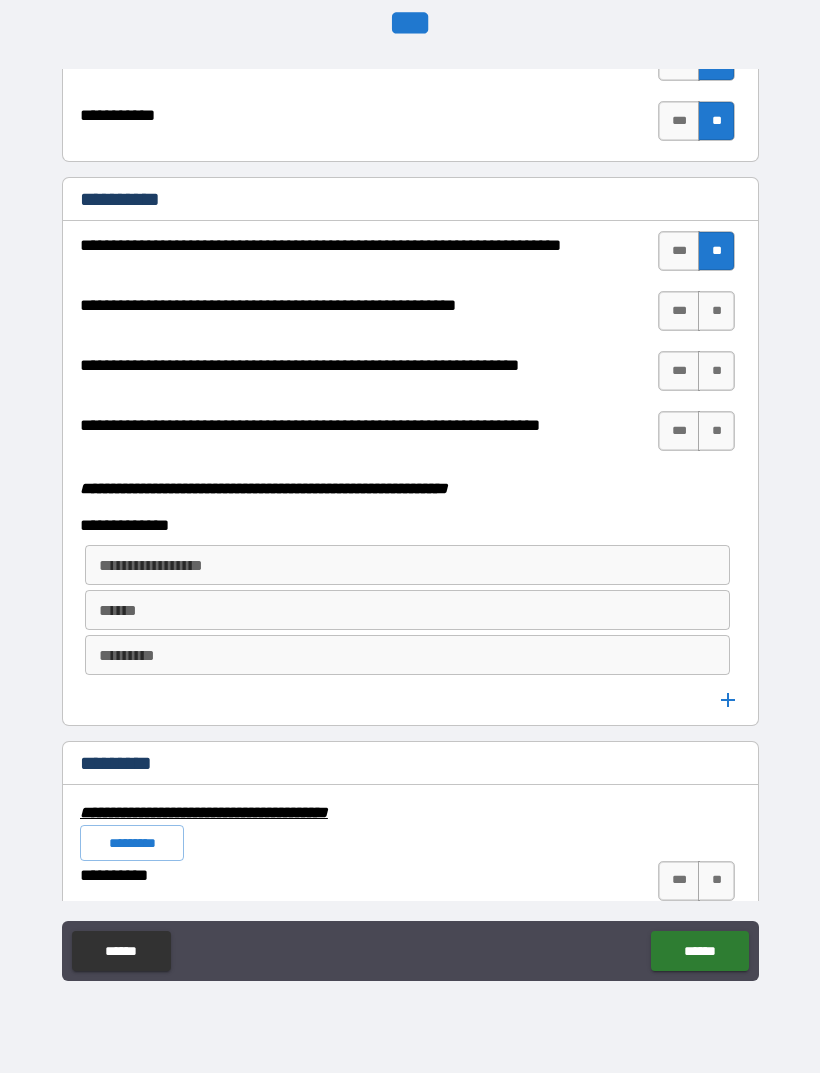 click on "**" at bounding box center [716, 311] 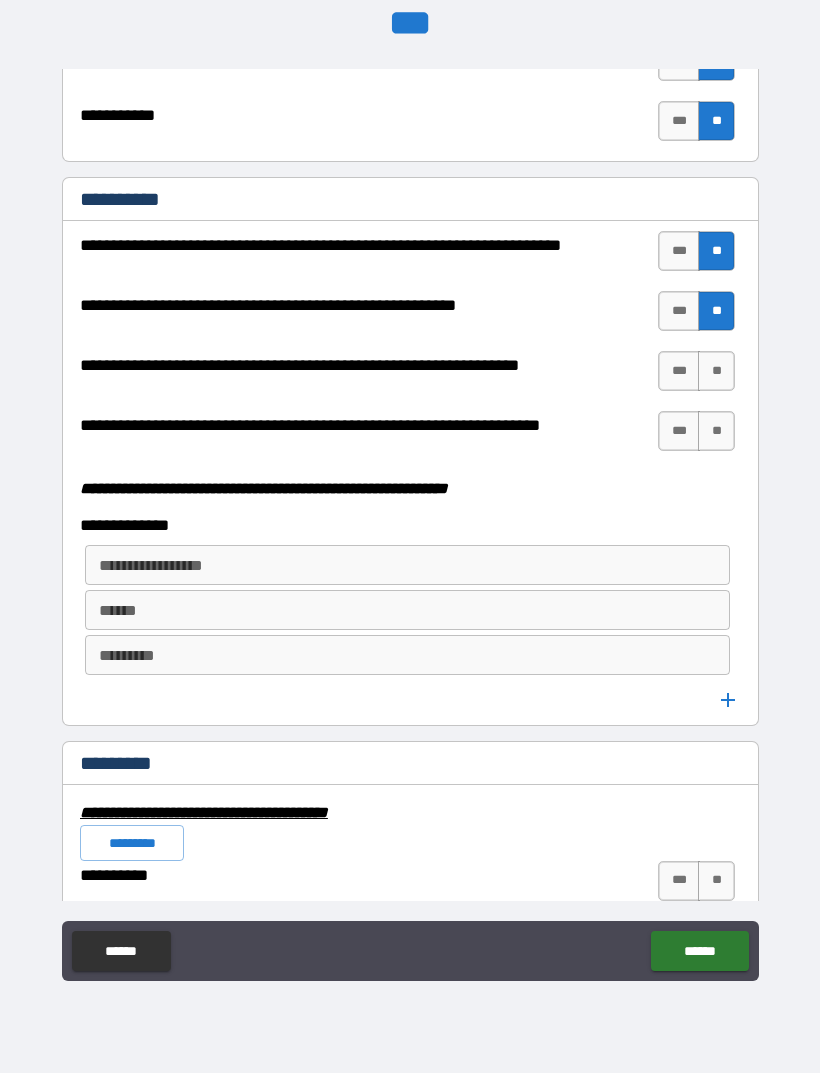 click on "**" at bounding box center [716, 371] 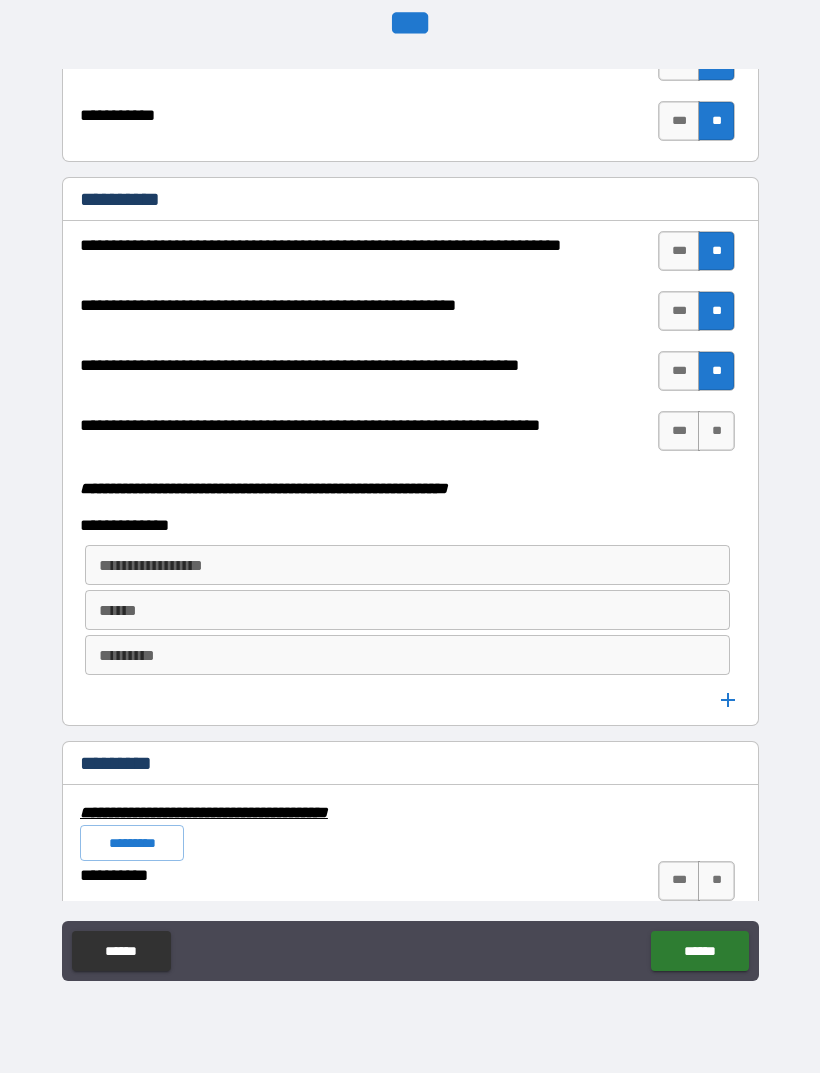 click on "***" at bounding box center [679, 431] 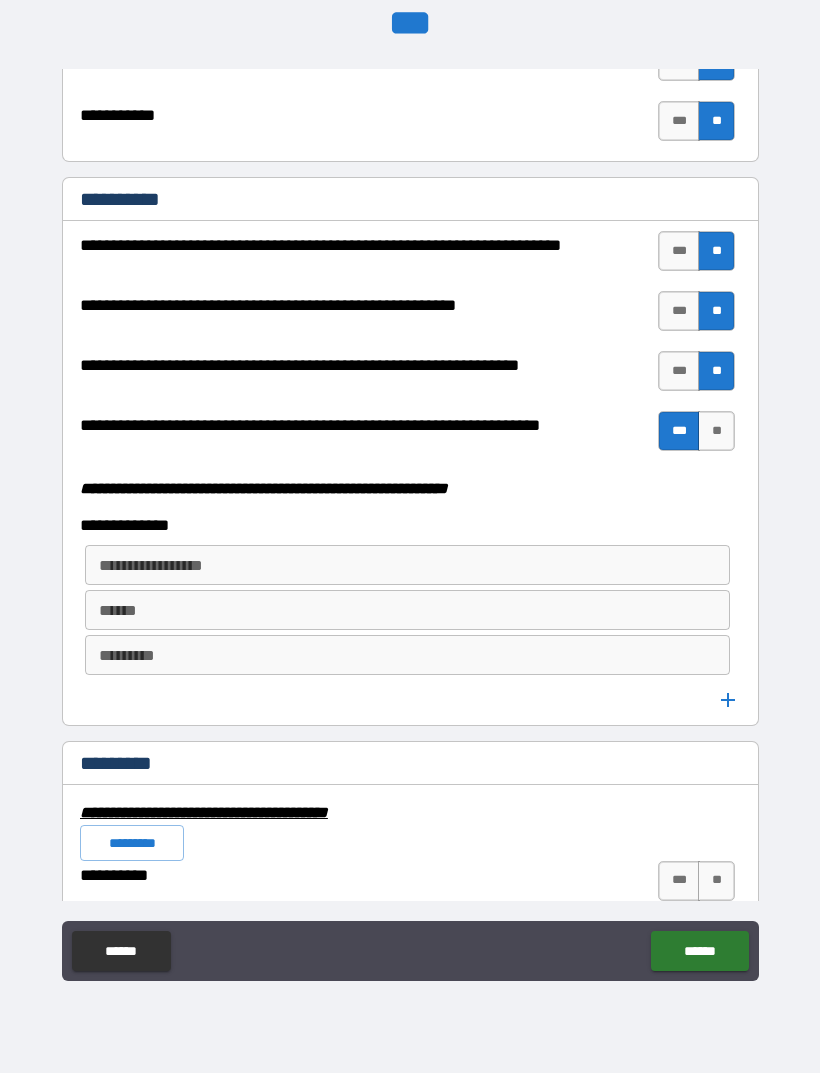 click on "**********" at bounding box center [406, 565] 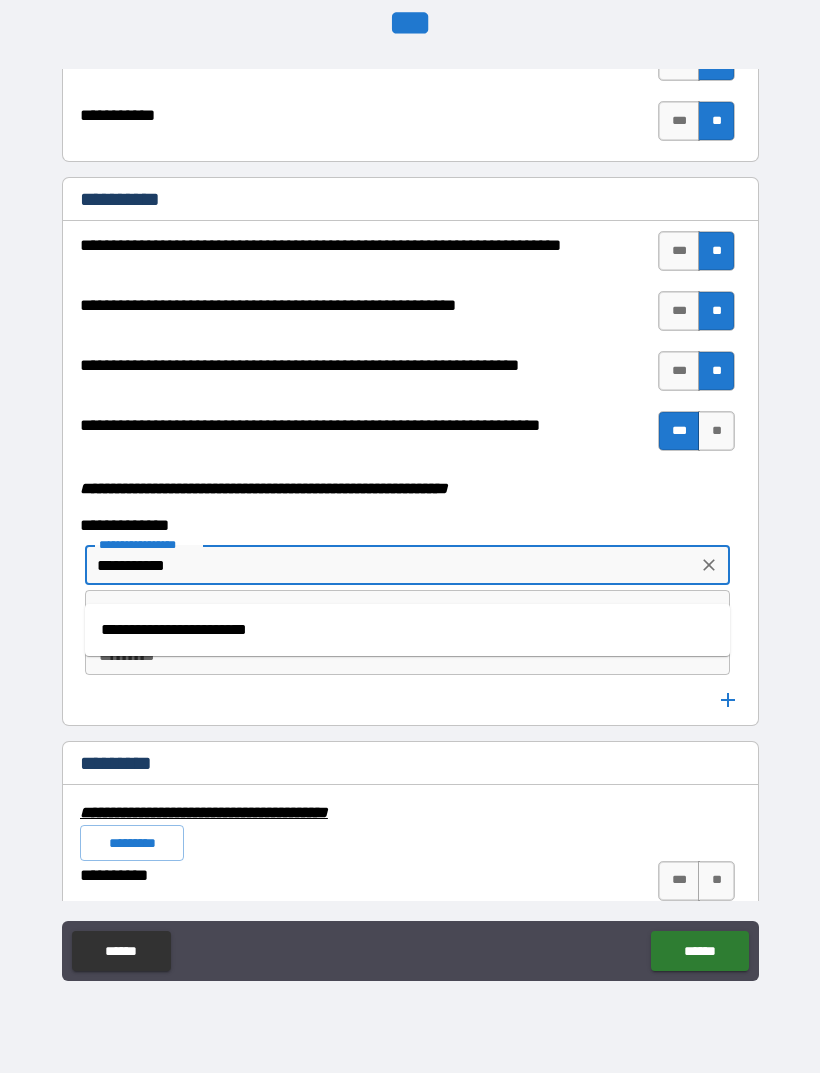 click on "**********" at bounding box center (407, 630) 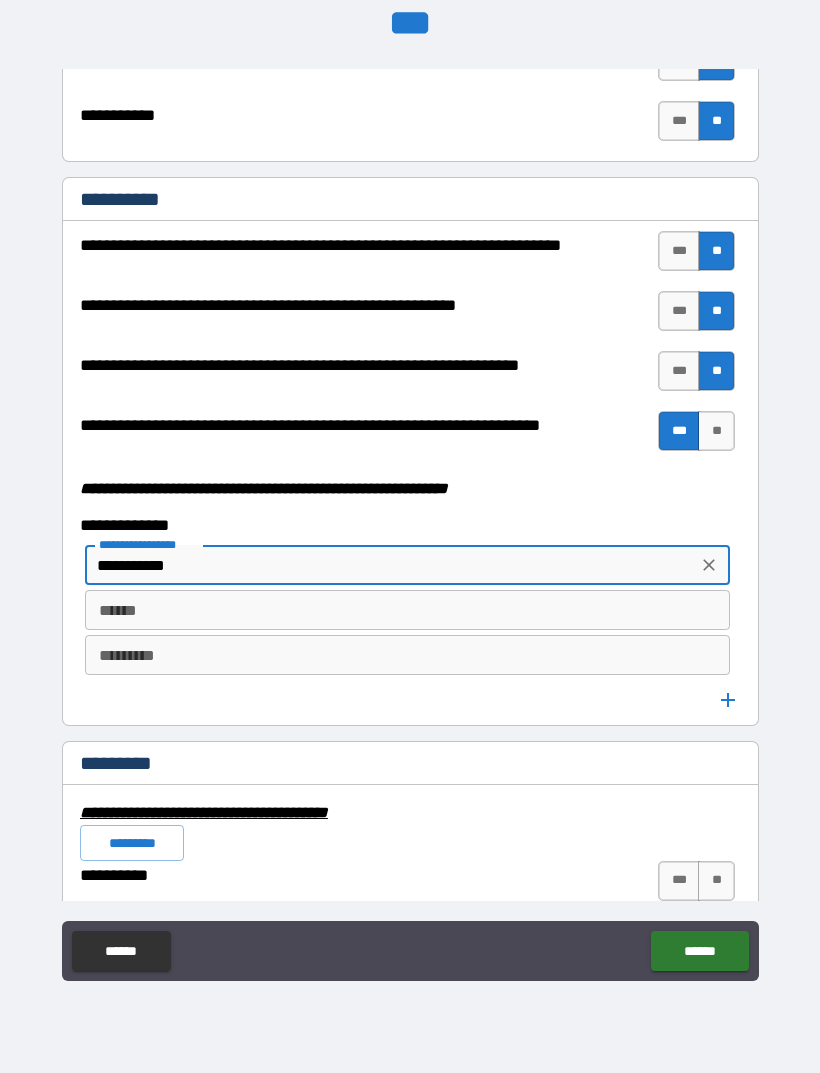 type on "**********" 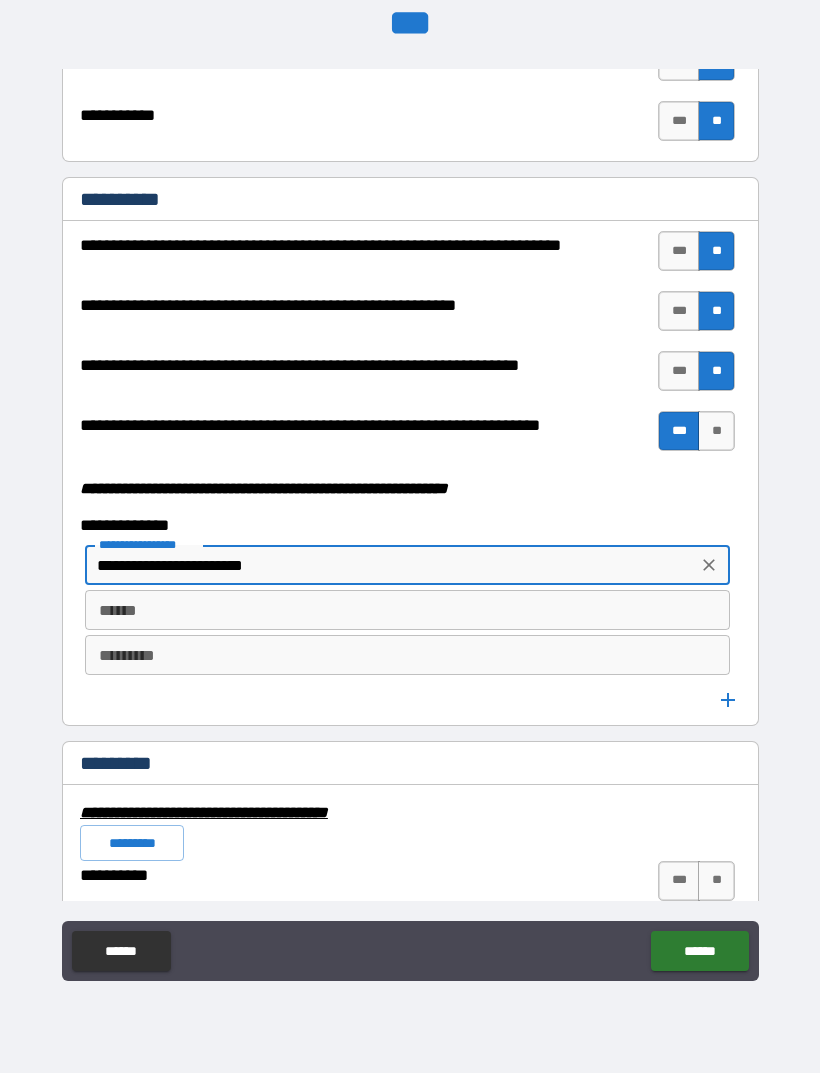 click on "******" at bounding box center (407, 610) 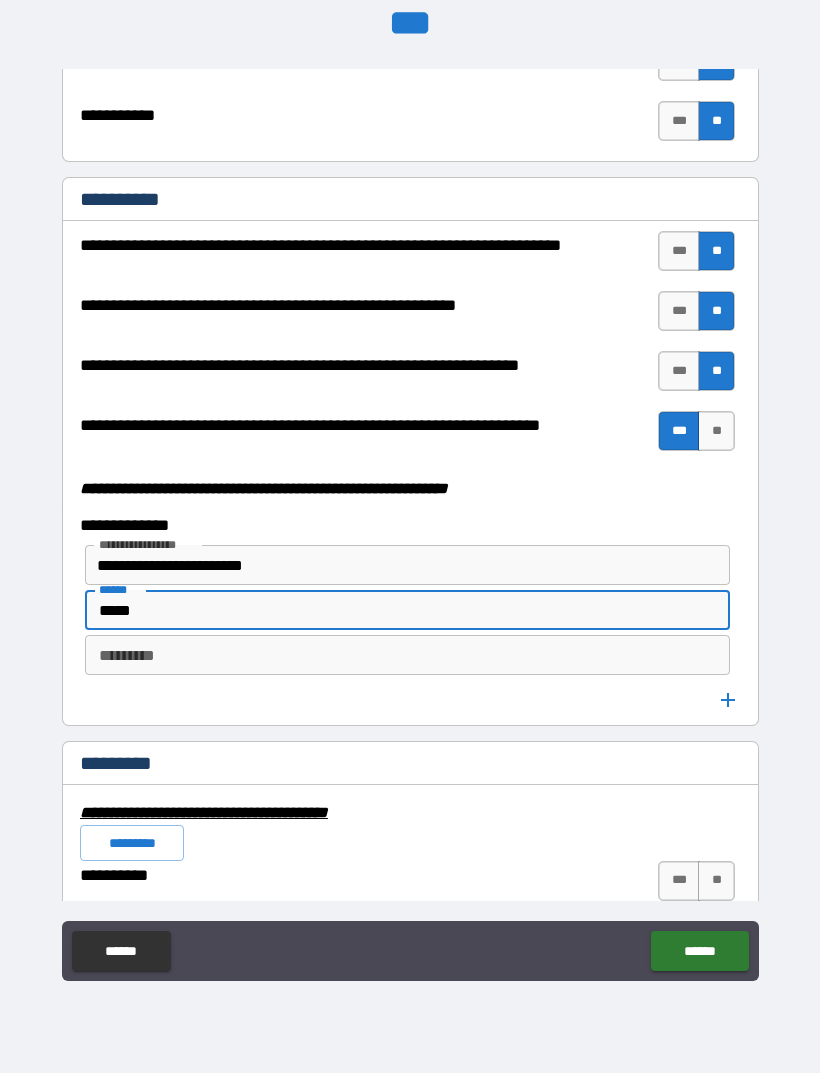 type on "*****" 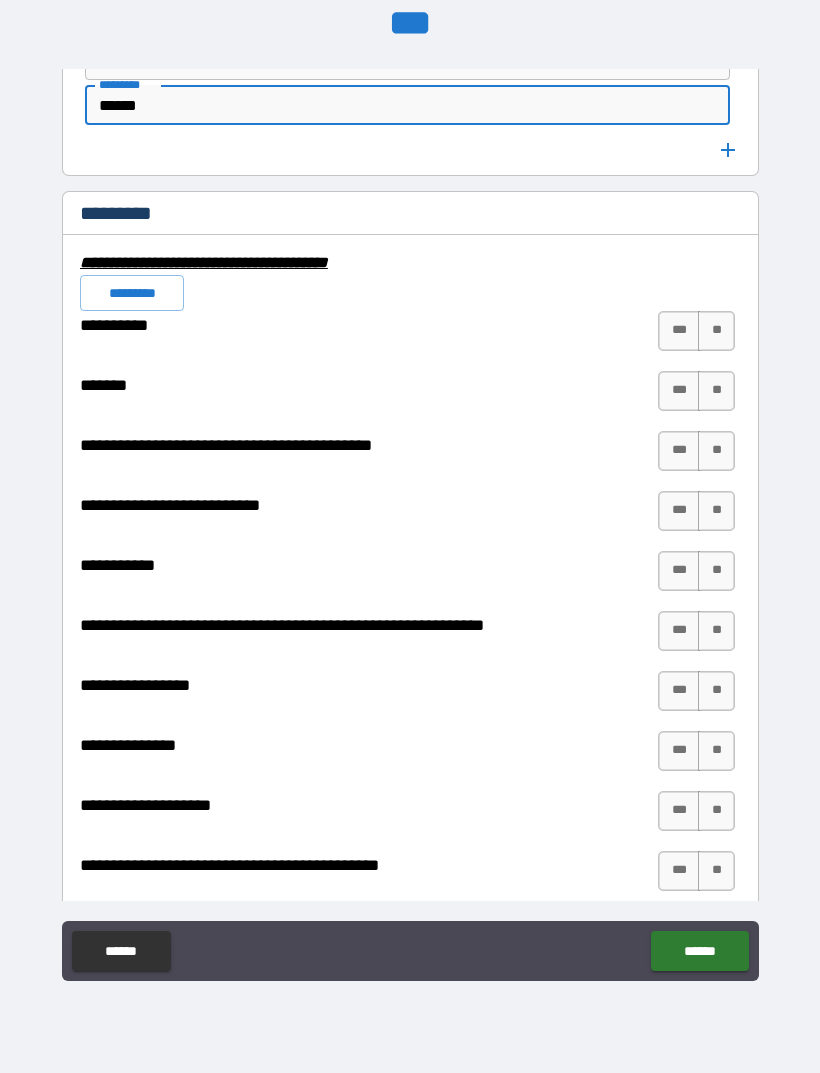 scroll, scrollTop: 5646, scrollLeft: 0, axis: vertical 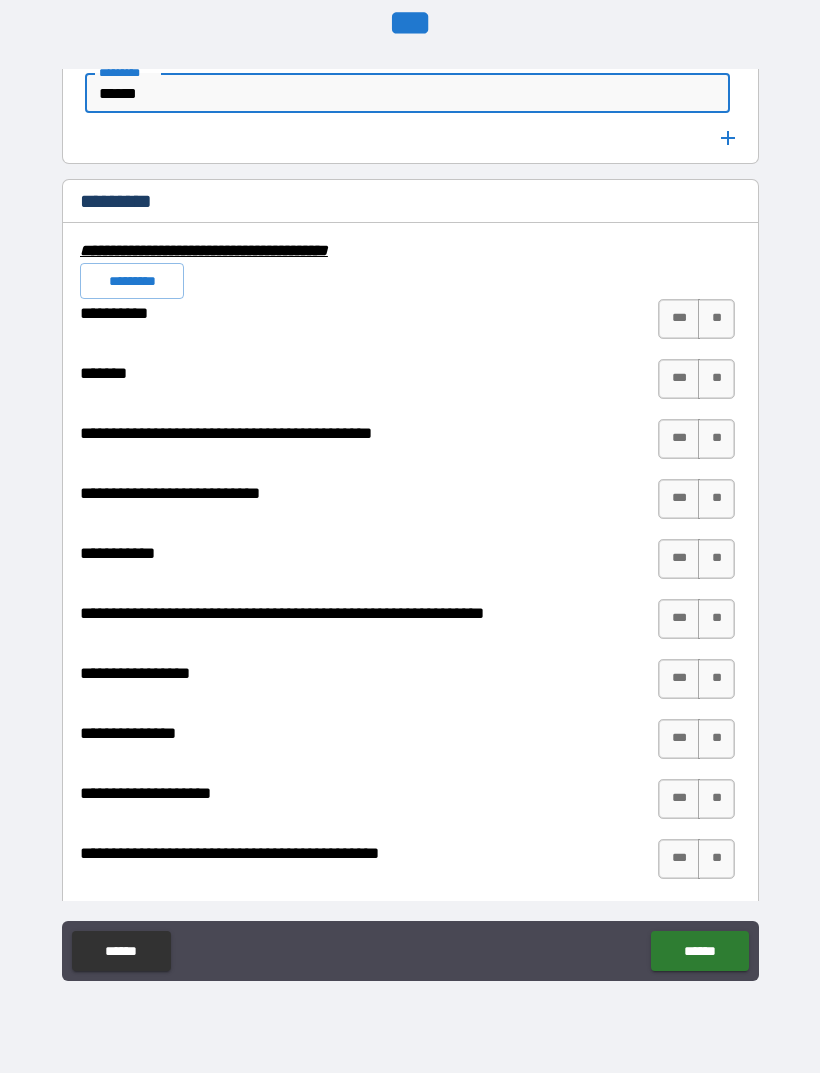 type on "******" 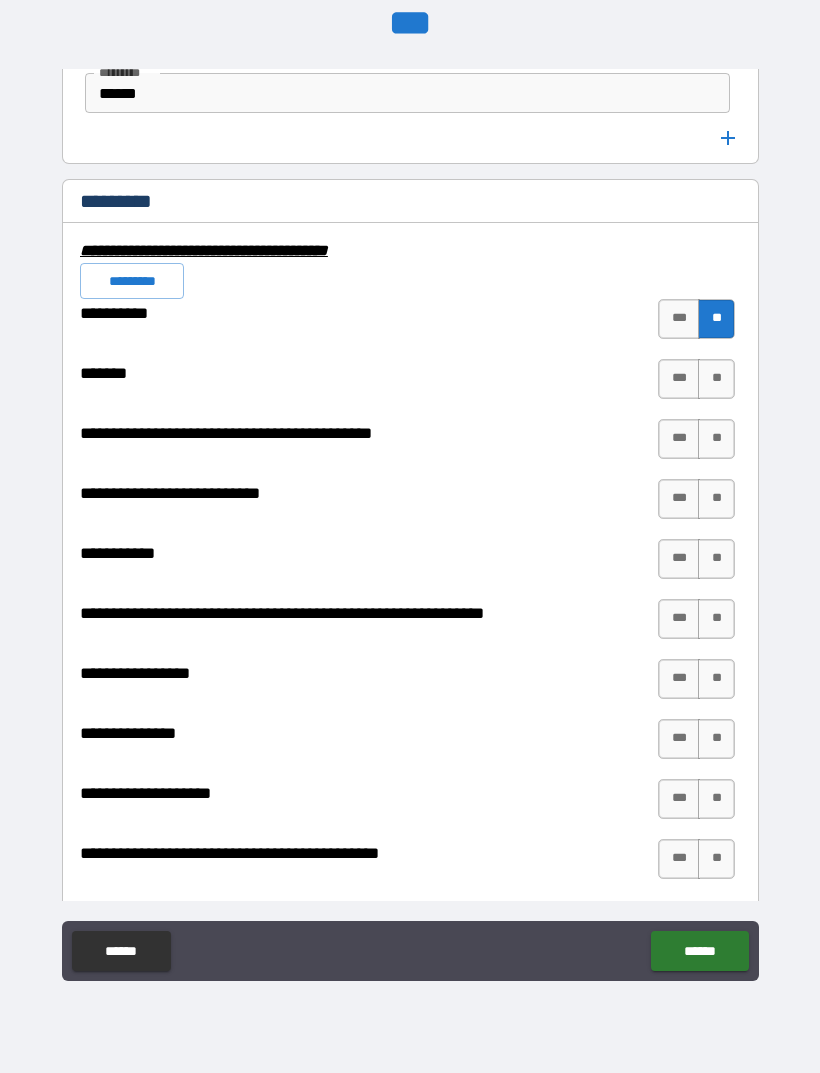 click on "**" at bounding box center [716, 379] 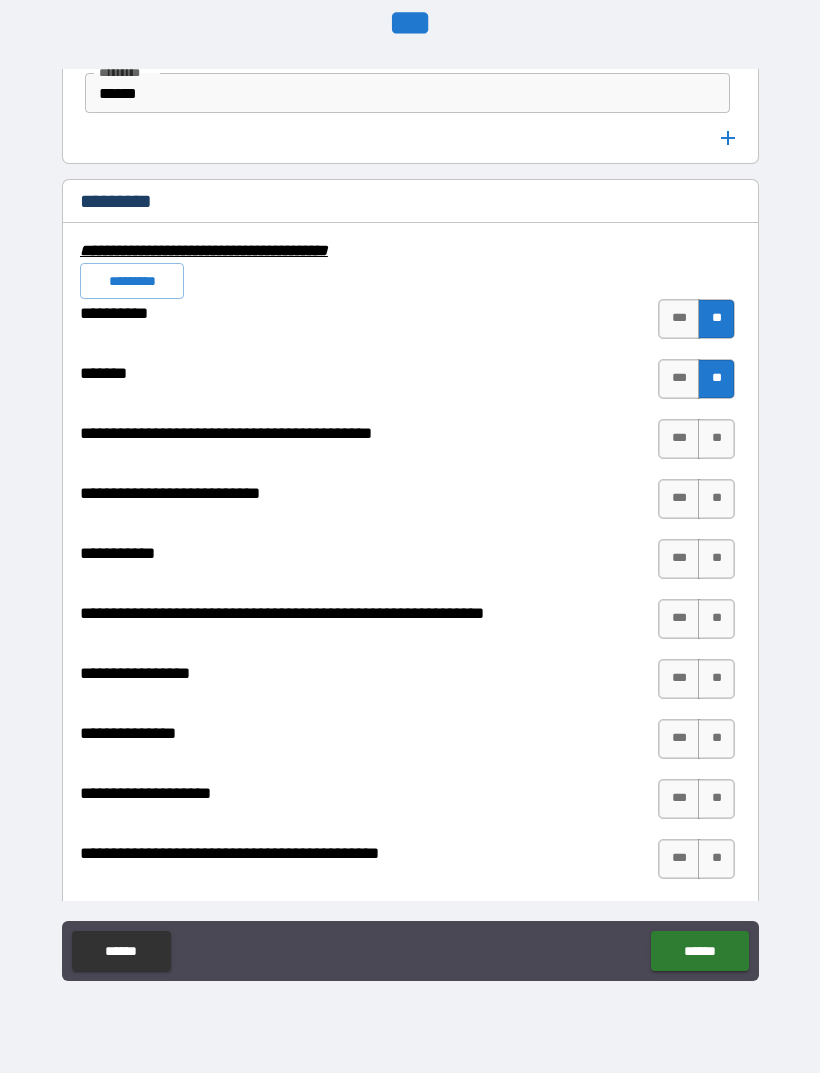 click on "**" at bounding box center [716, 439] 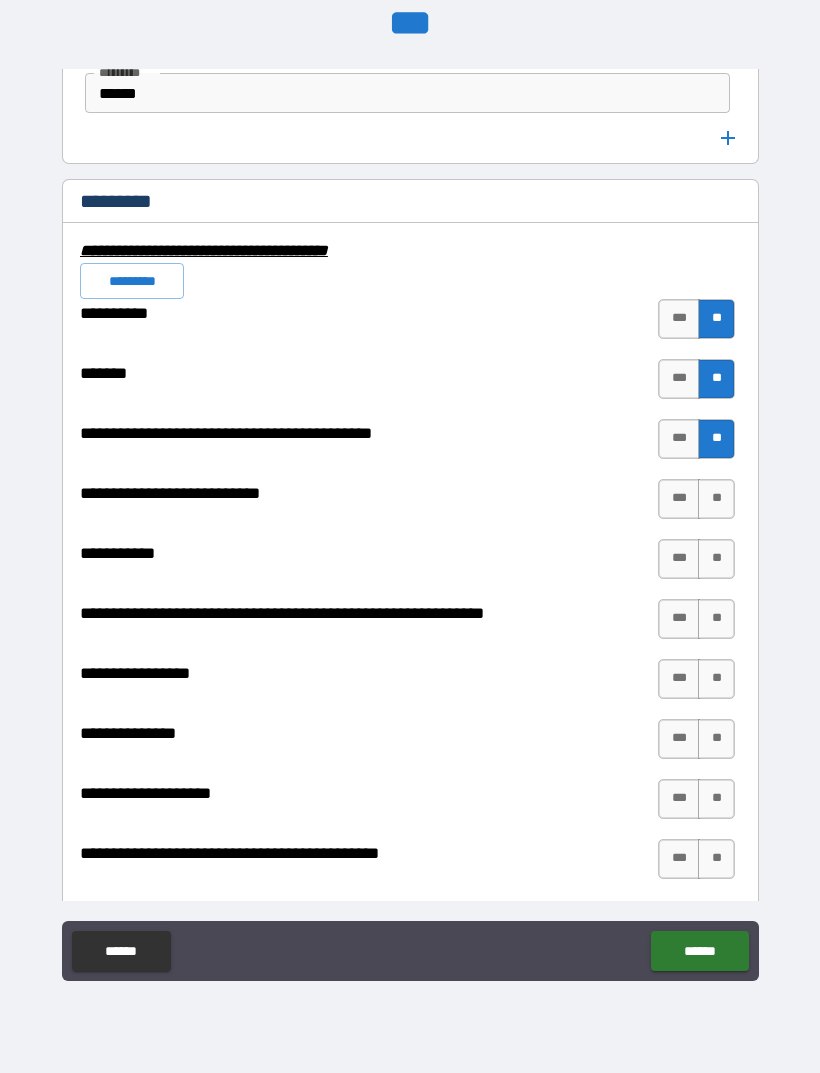 click on "**" at bounding box center [716, 499] 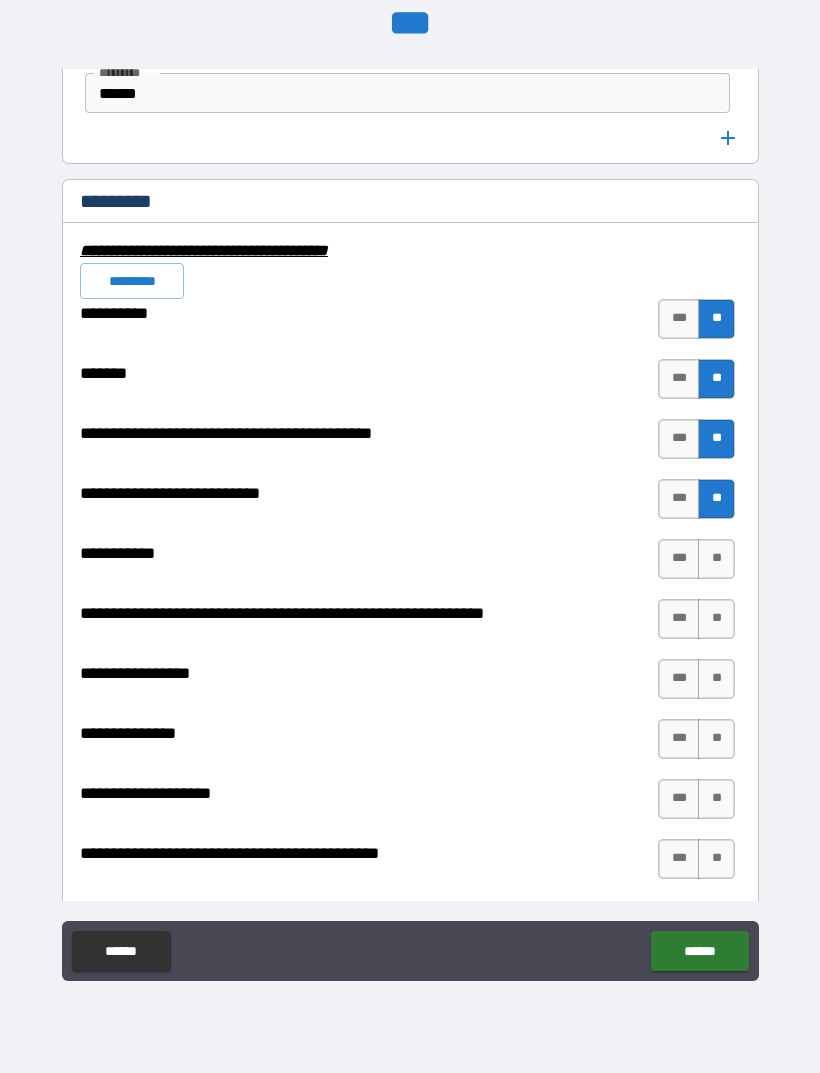 click on "**" at bounding box center (716, 559) 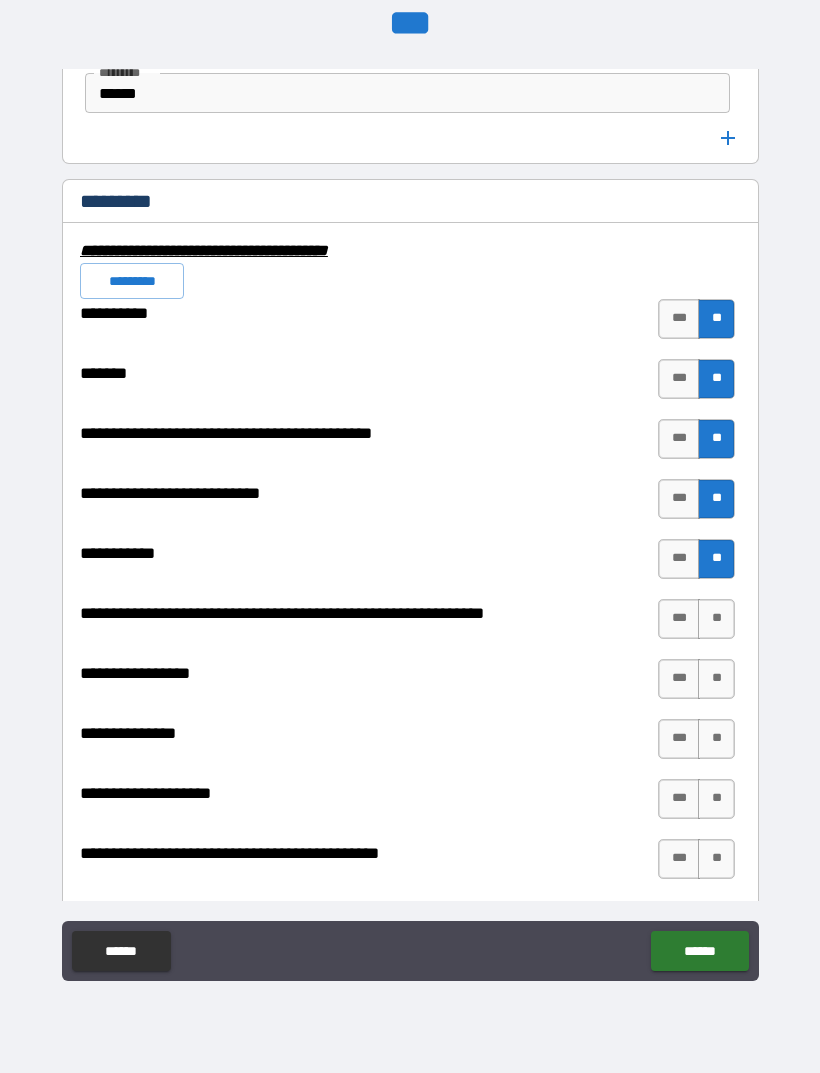 click on "**" at bounding box center (716, 619) 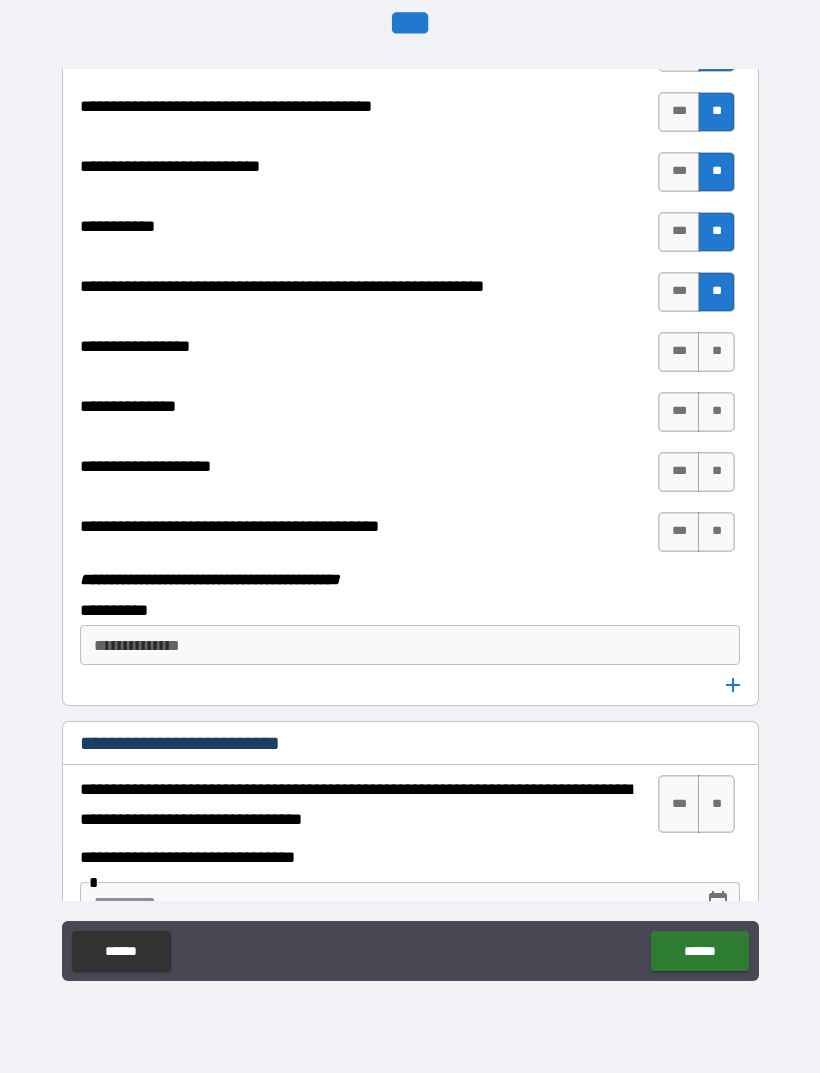 scroll, scrollTop: 5976, scrollLeft: 0, axis: vertical 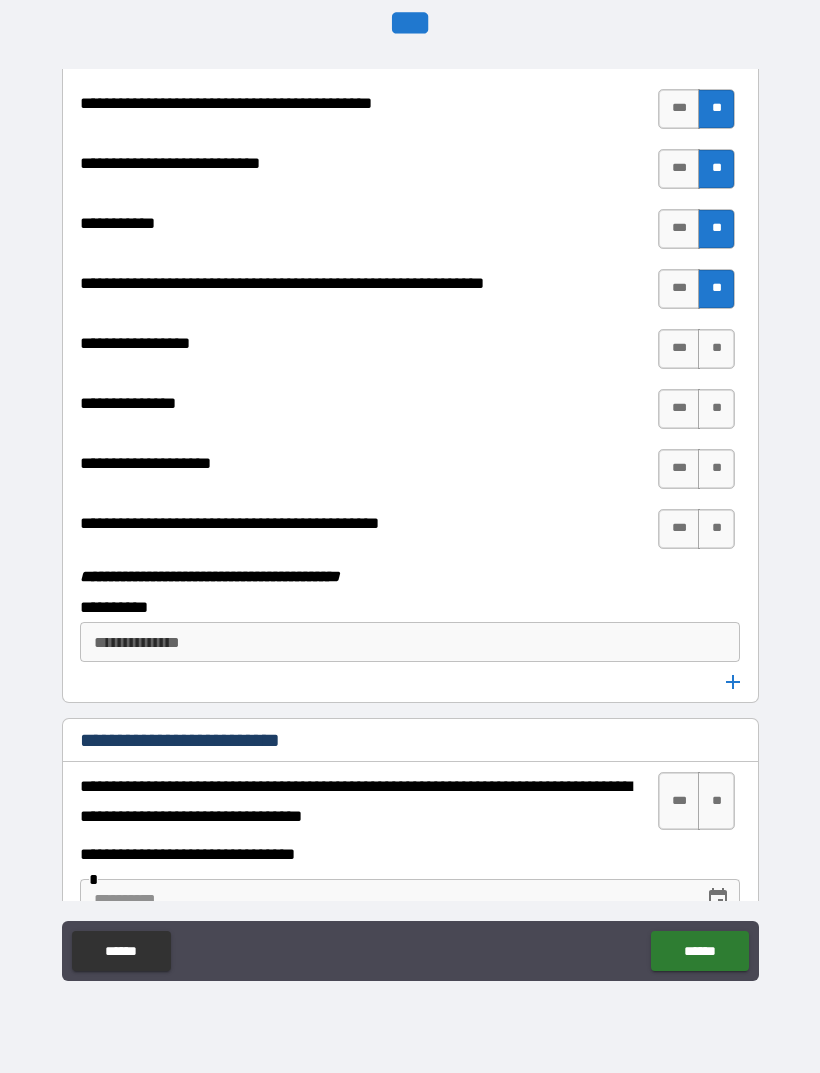 click on "**" at bounding box center [716, 349] 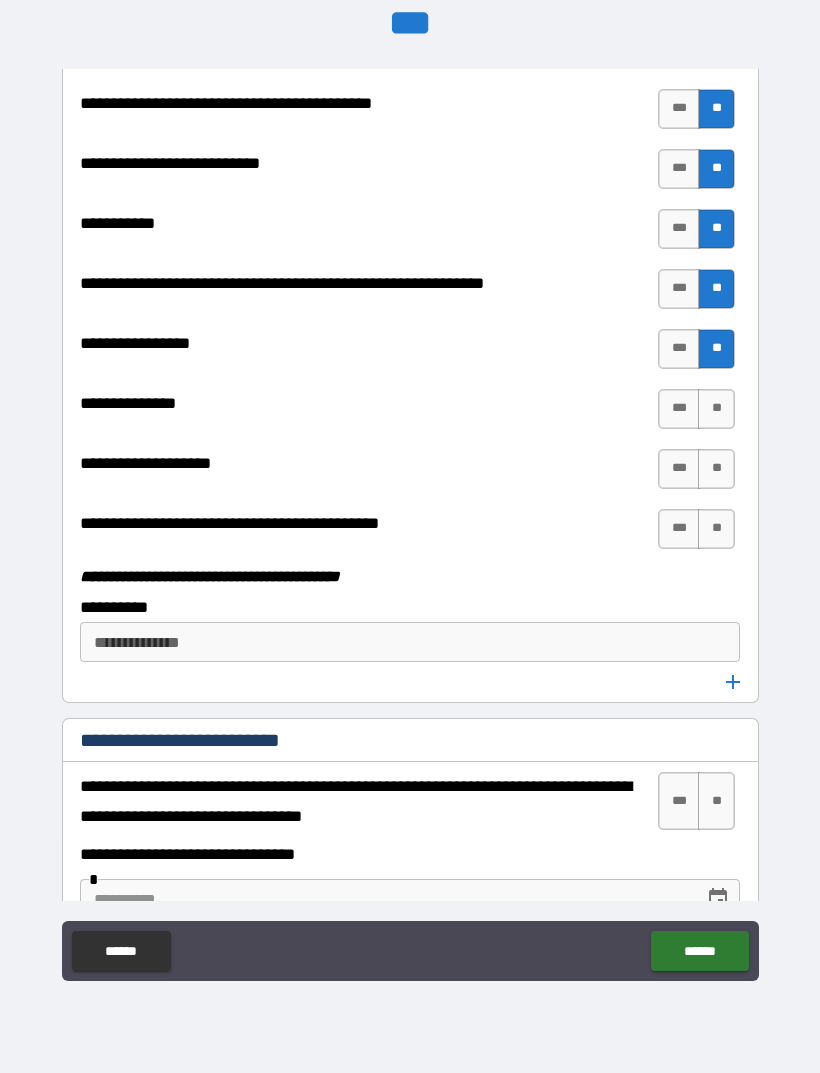 click on "**" at bounding box center [716, 409] 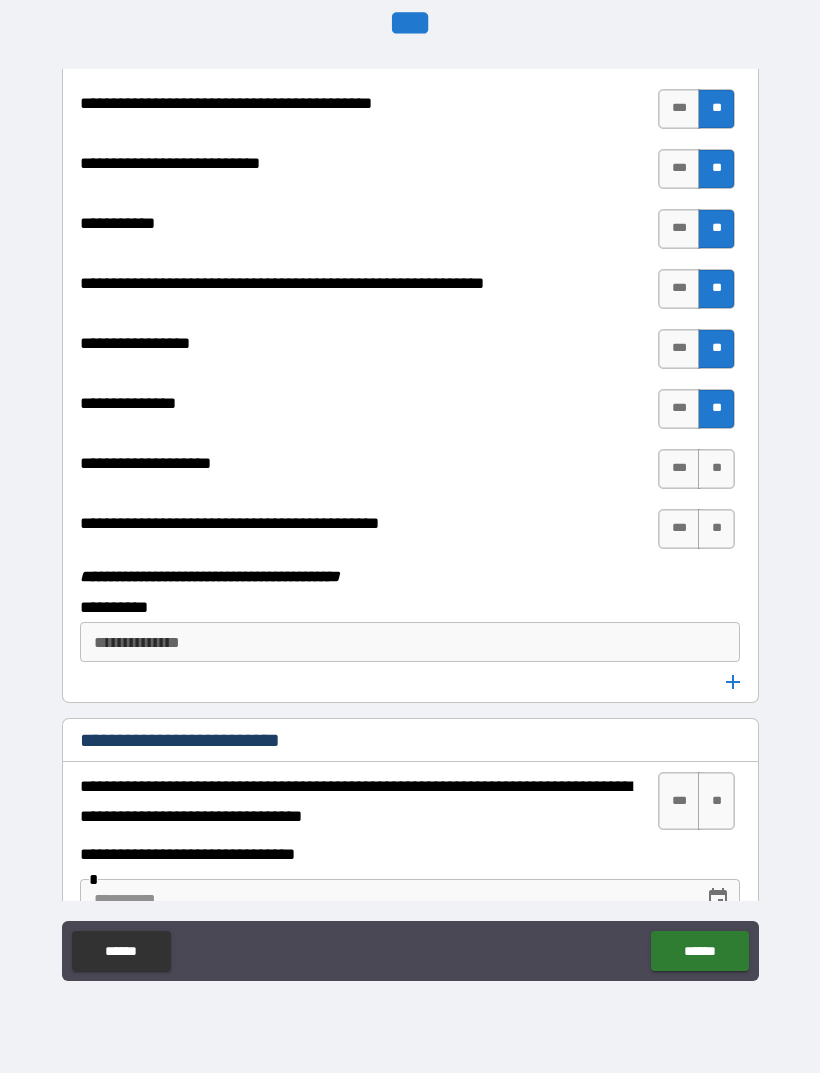 click on "**" at bounding box center (716, 469) 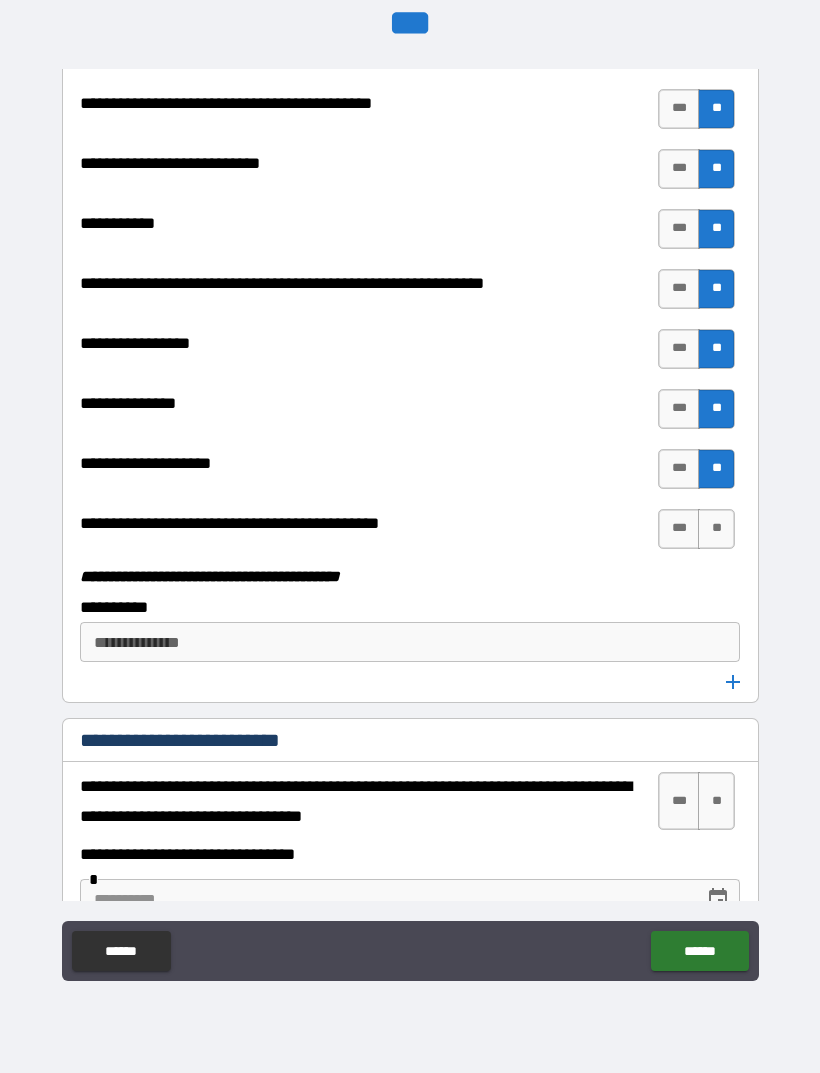 click on "***" at bounding box center (679, 529) 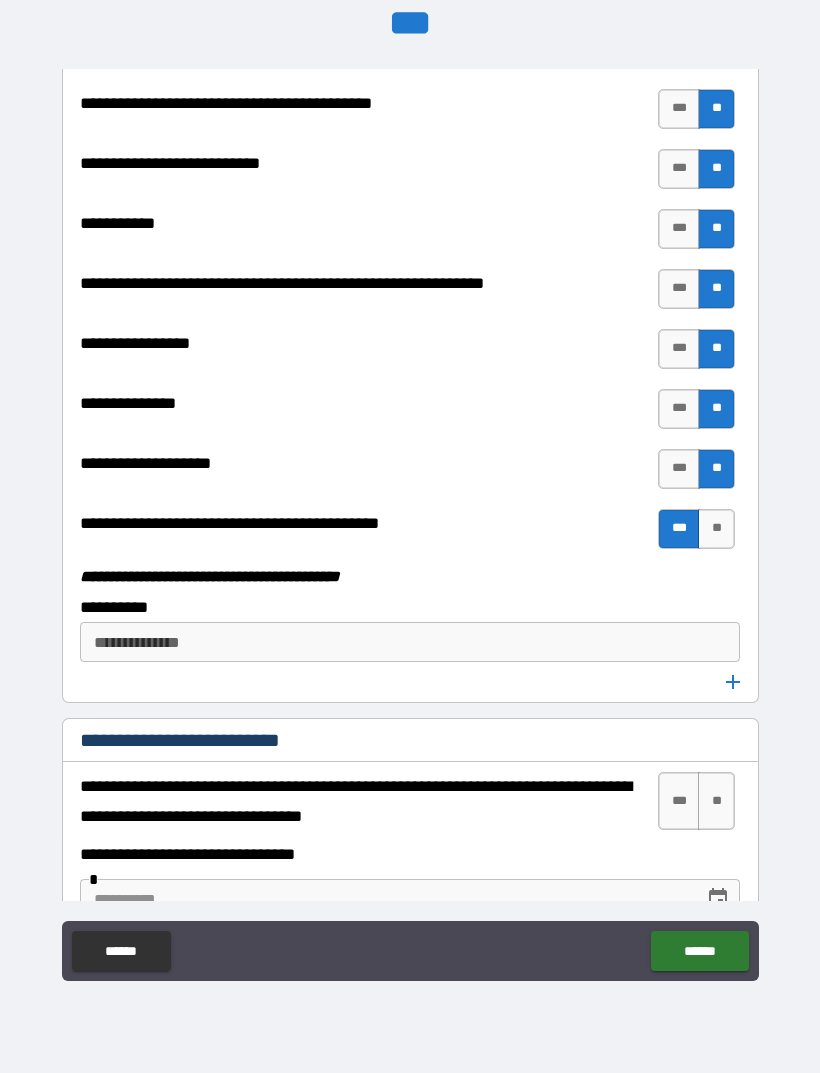 click on "**********" at bounding box center [408, 642] 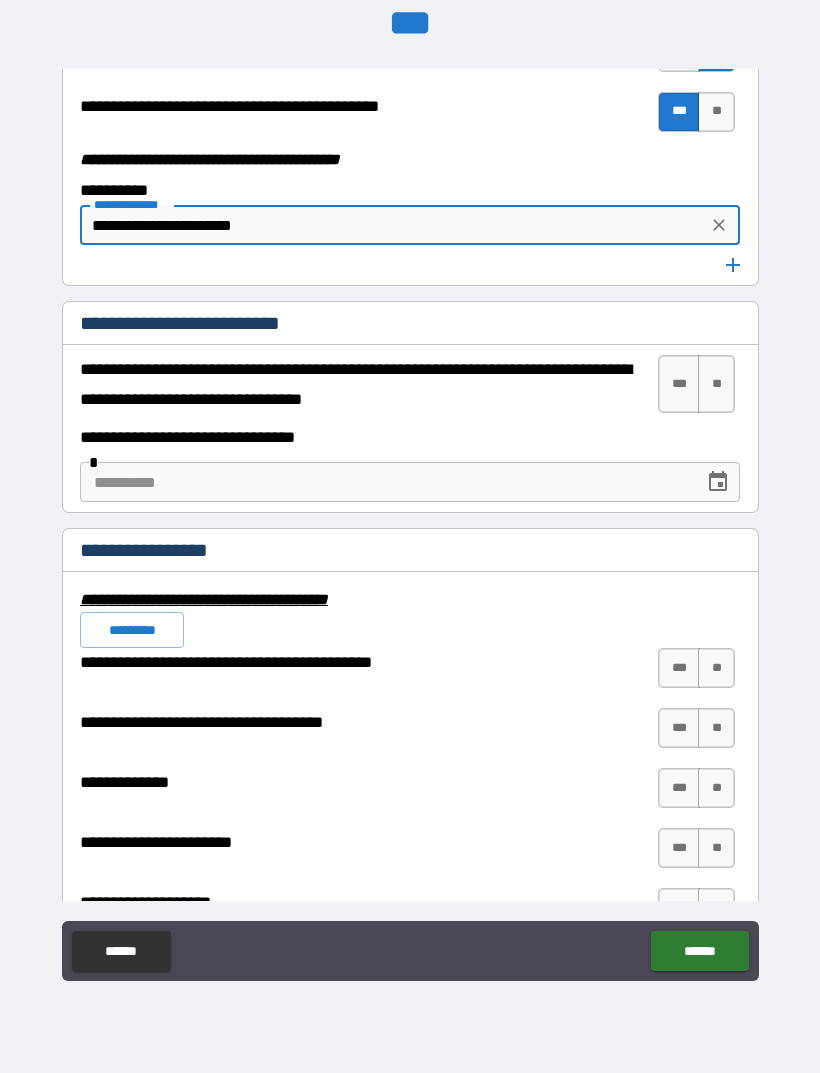 scroll, scrollTop: 6400, scrollLeft: 0, axis: vertical 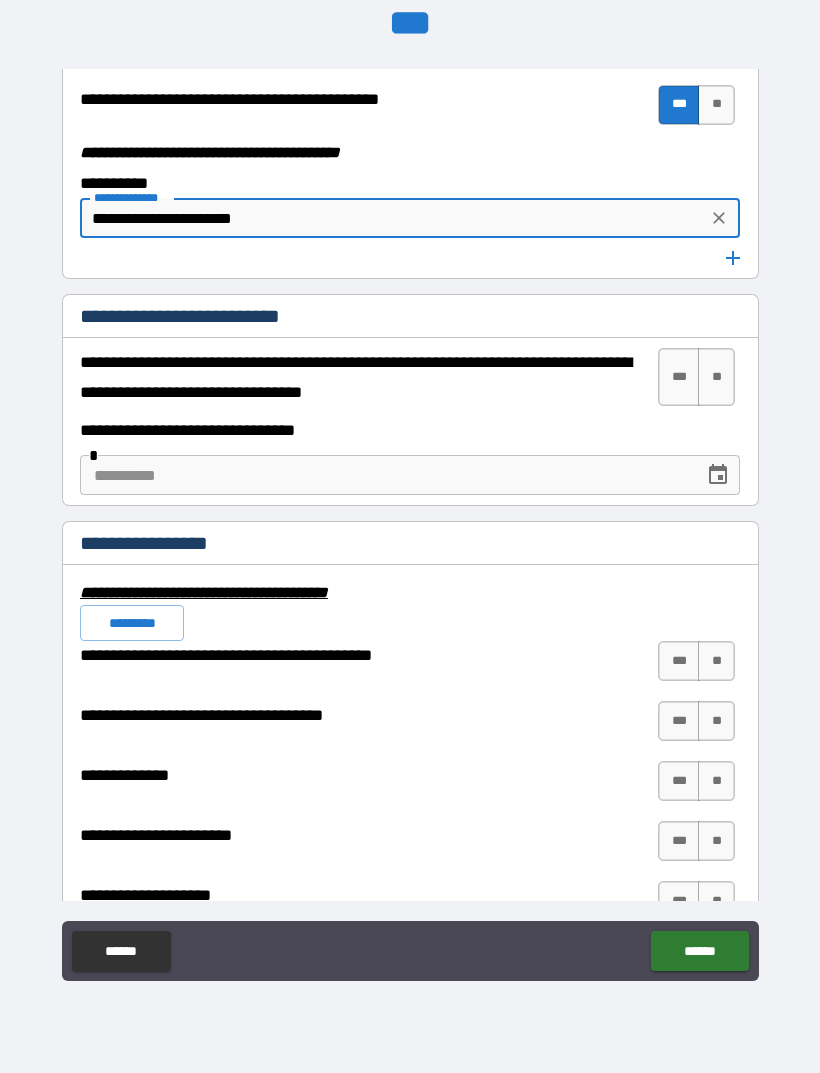 type on "**********" 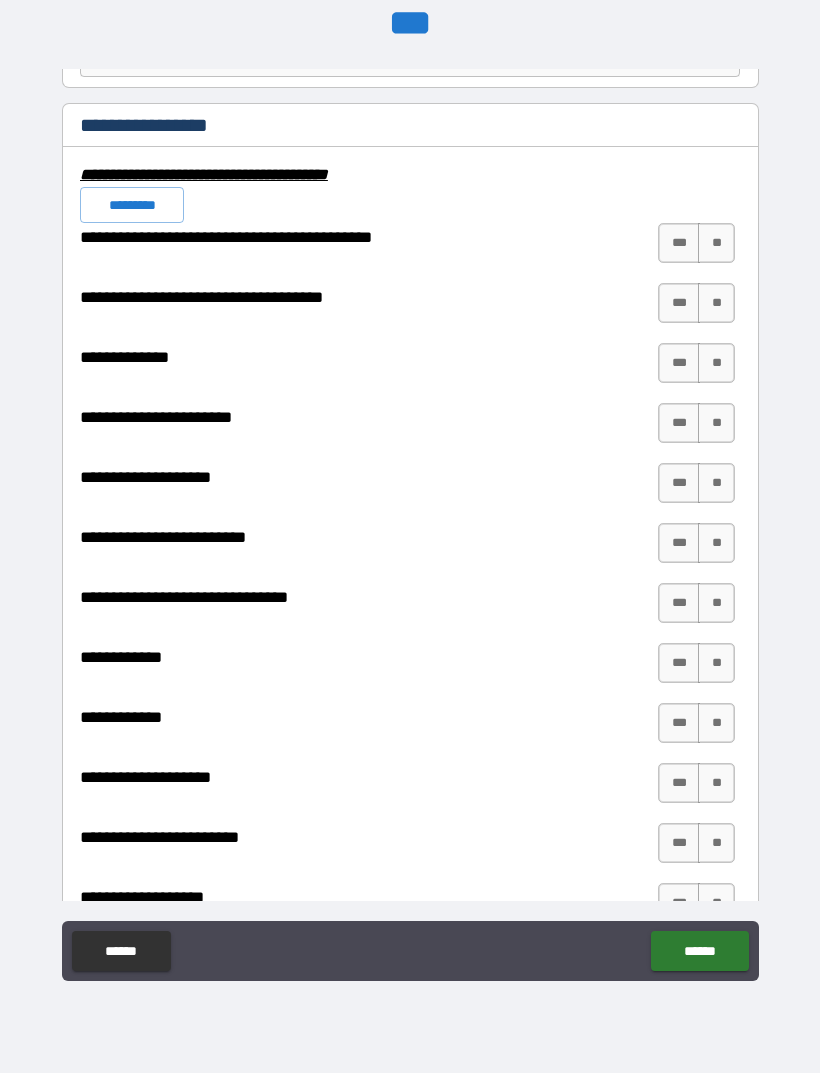 scroll, scrollTop: 6831, scrollLeft: 0, axis: vertical 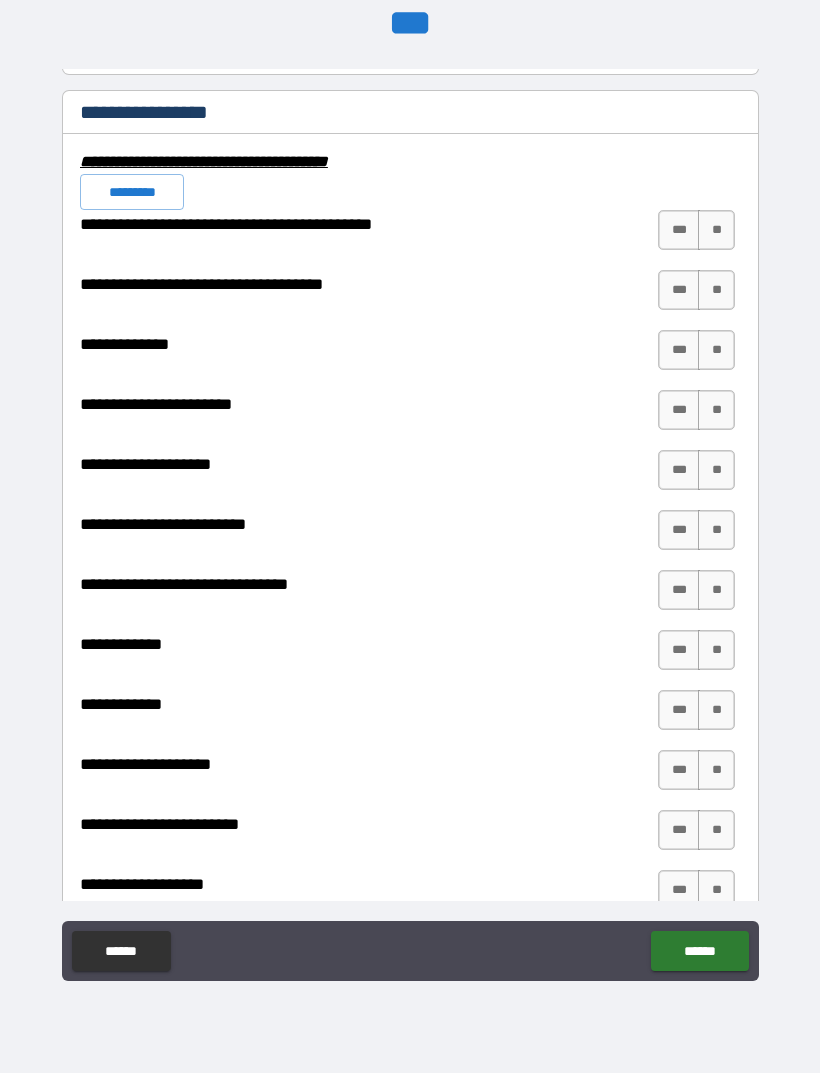 click on "**" at bounding box center [716, 230] 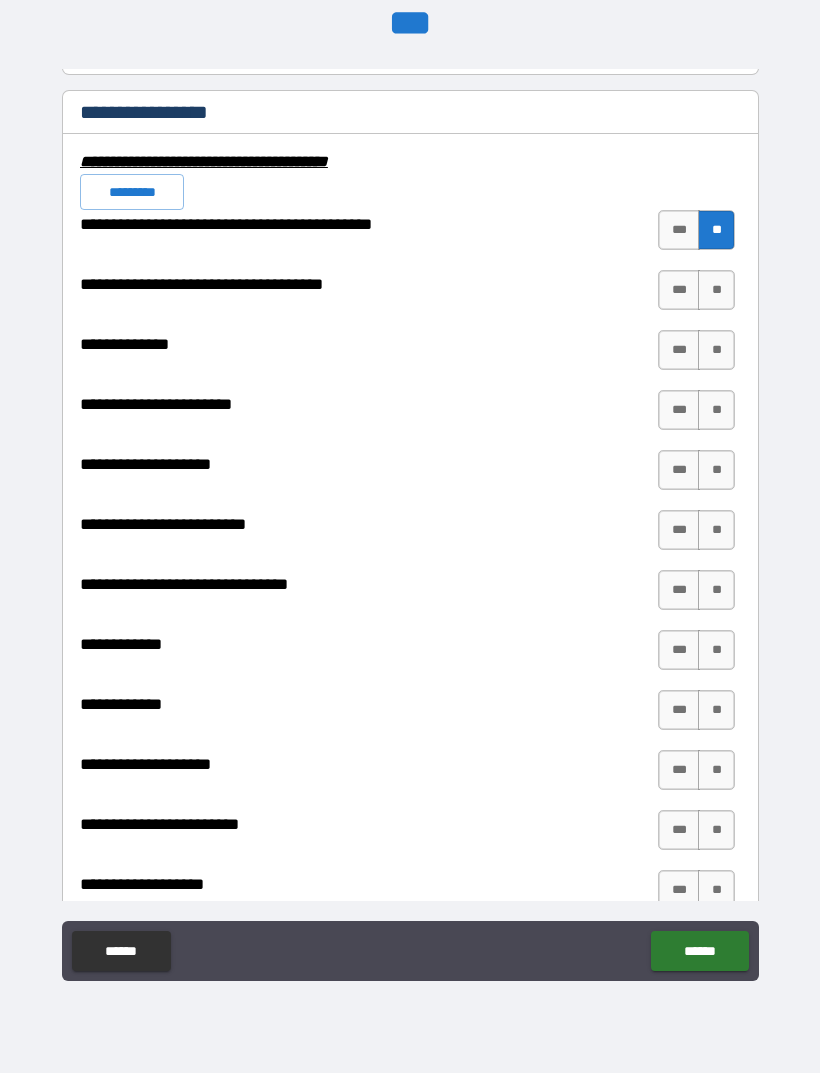 click on "**" at bounding box center (716, 290) 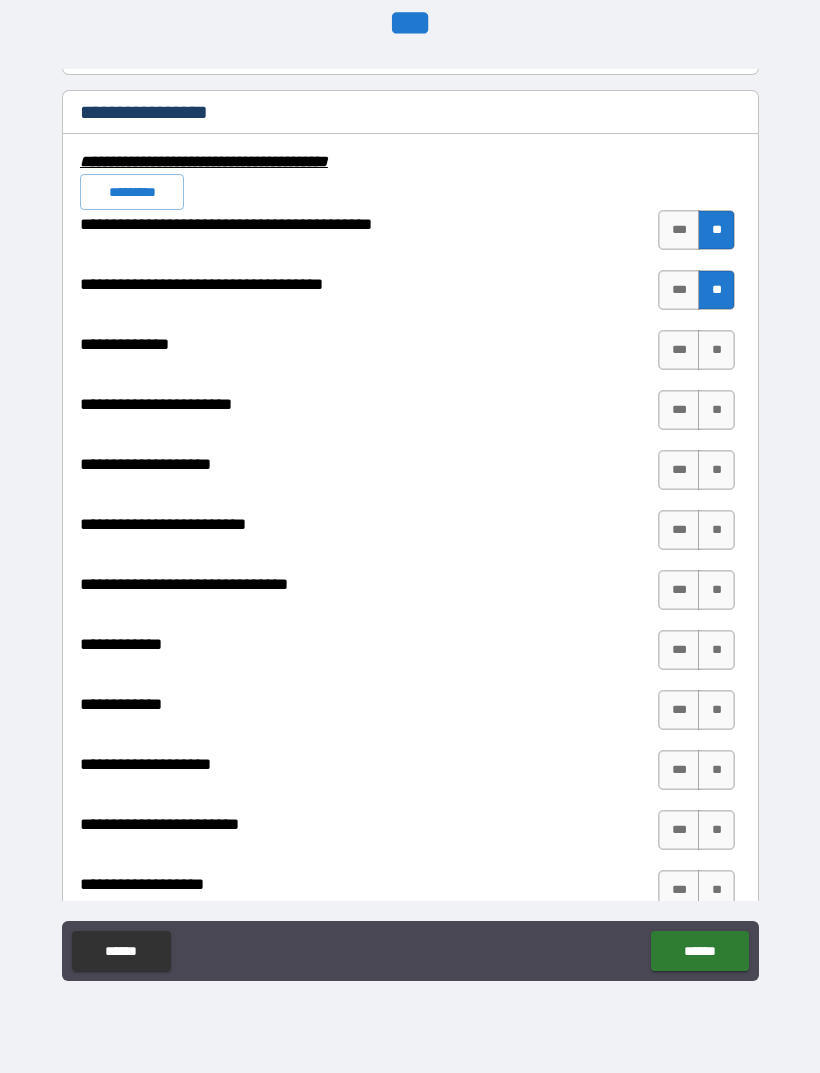 click on "**" at bounding box center (716, 350) 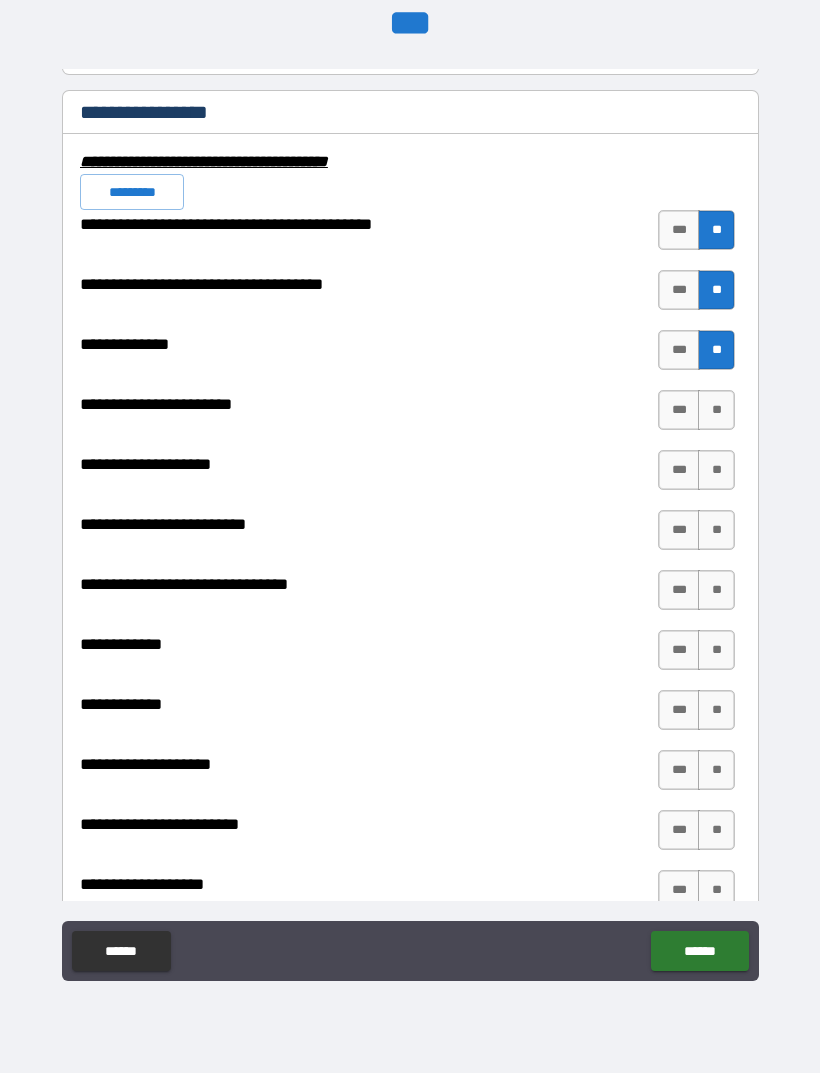 click on "**" at bounding box center (716, 410) 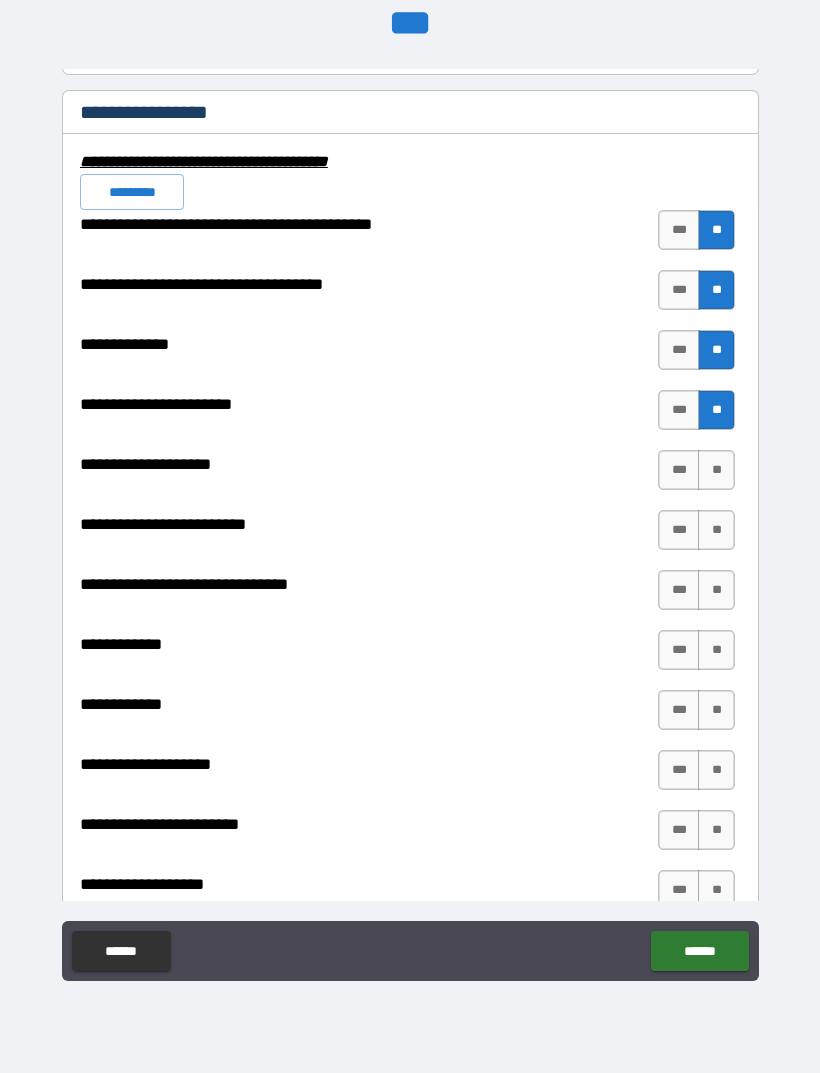 click on "**" at bounding box center [716, 470] 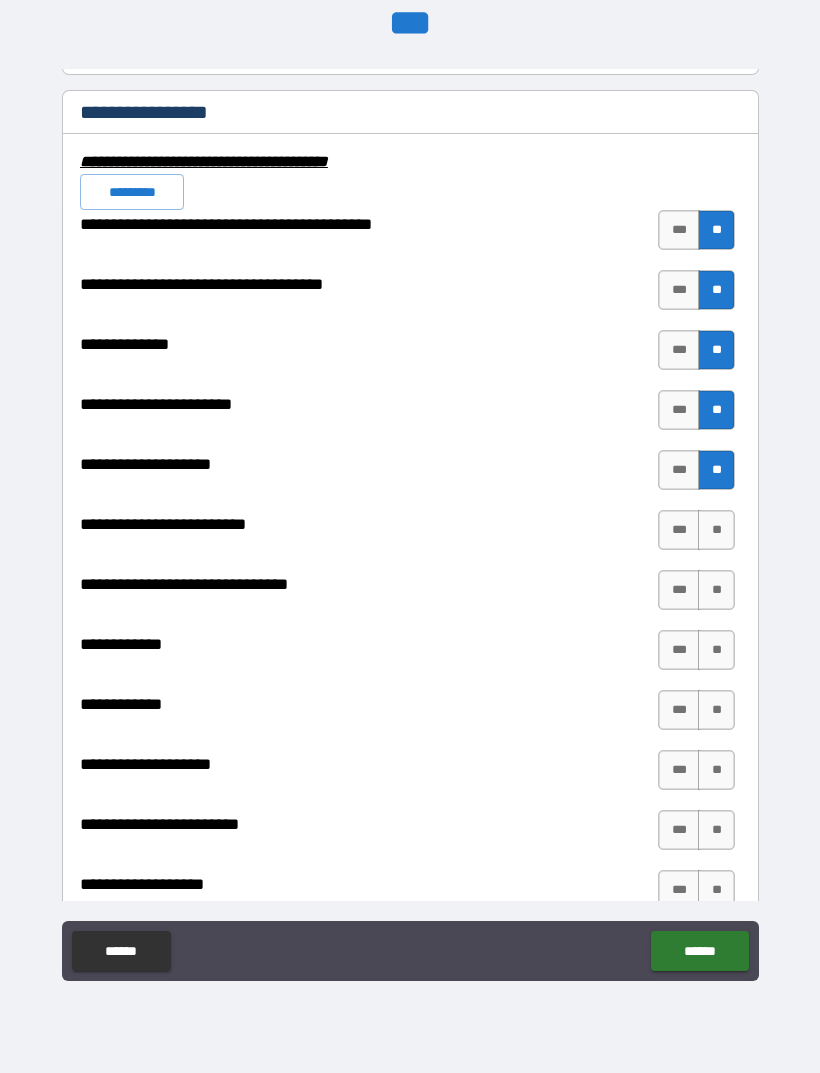 click on "**" at bounding box center (716, 530) 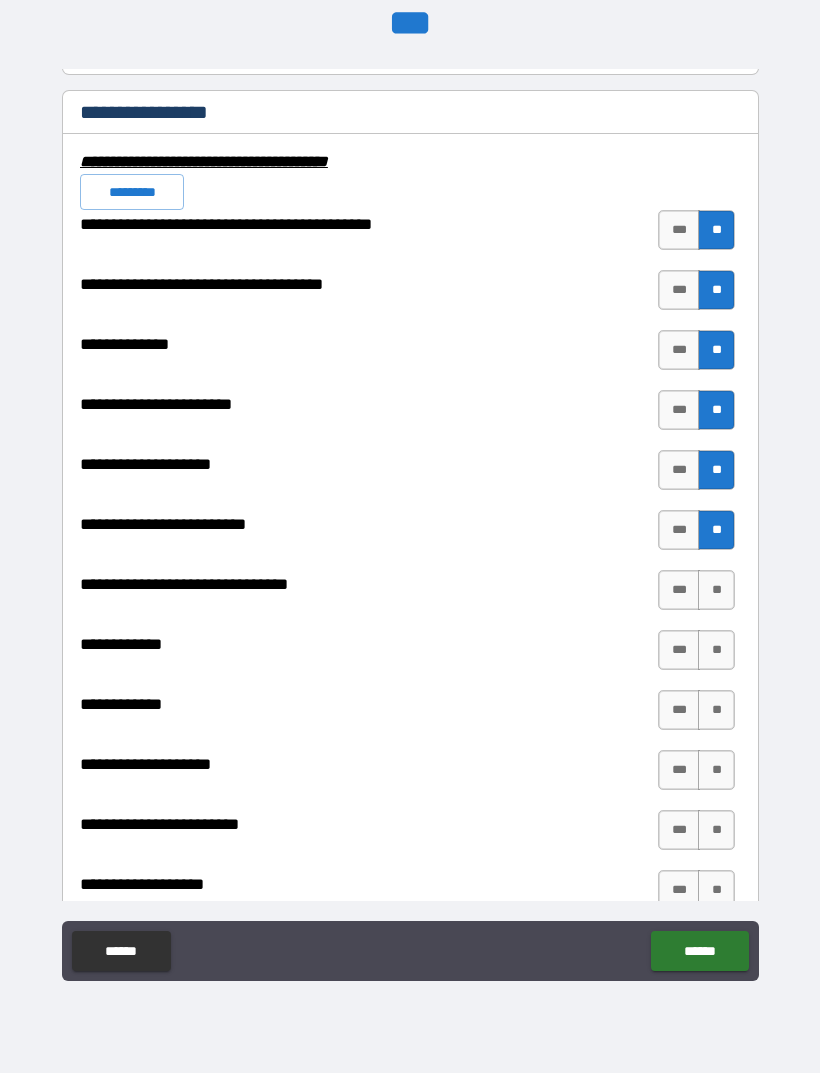 click on "**" at bounding box center [716, 590] 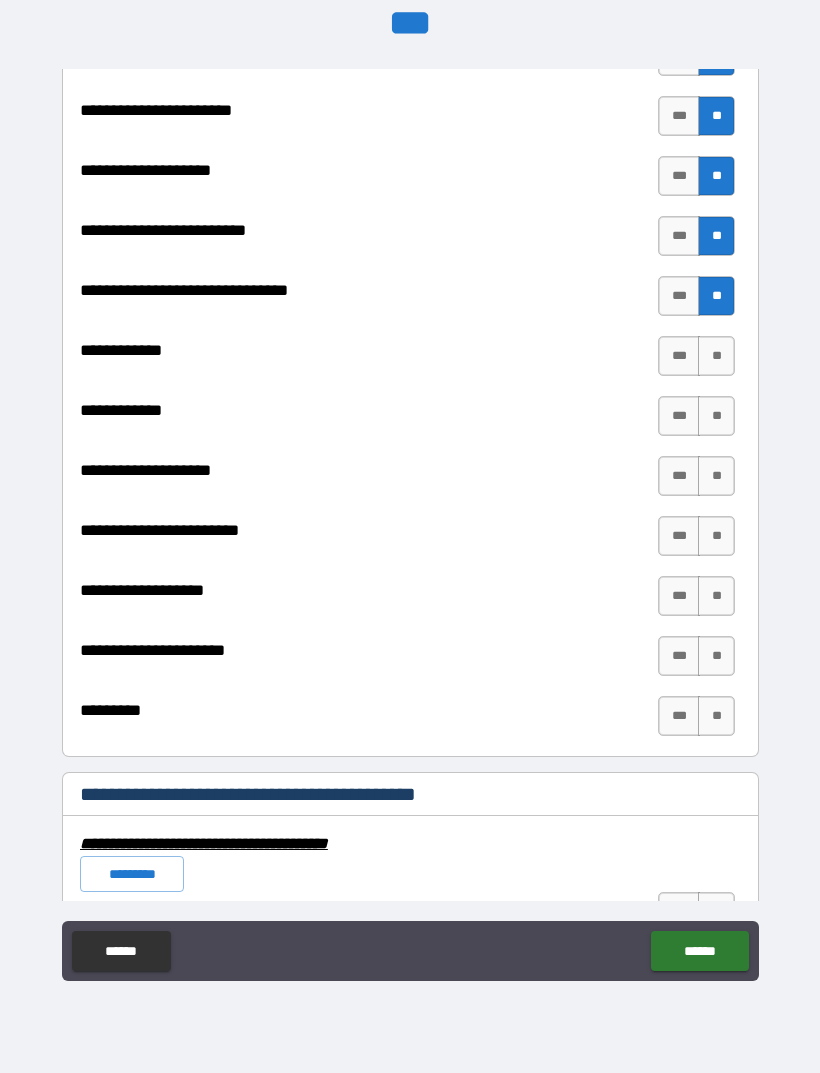 scroll, scrollTop: 7128, scrollLeft: 0, axis: vertical 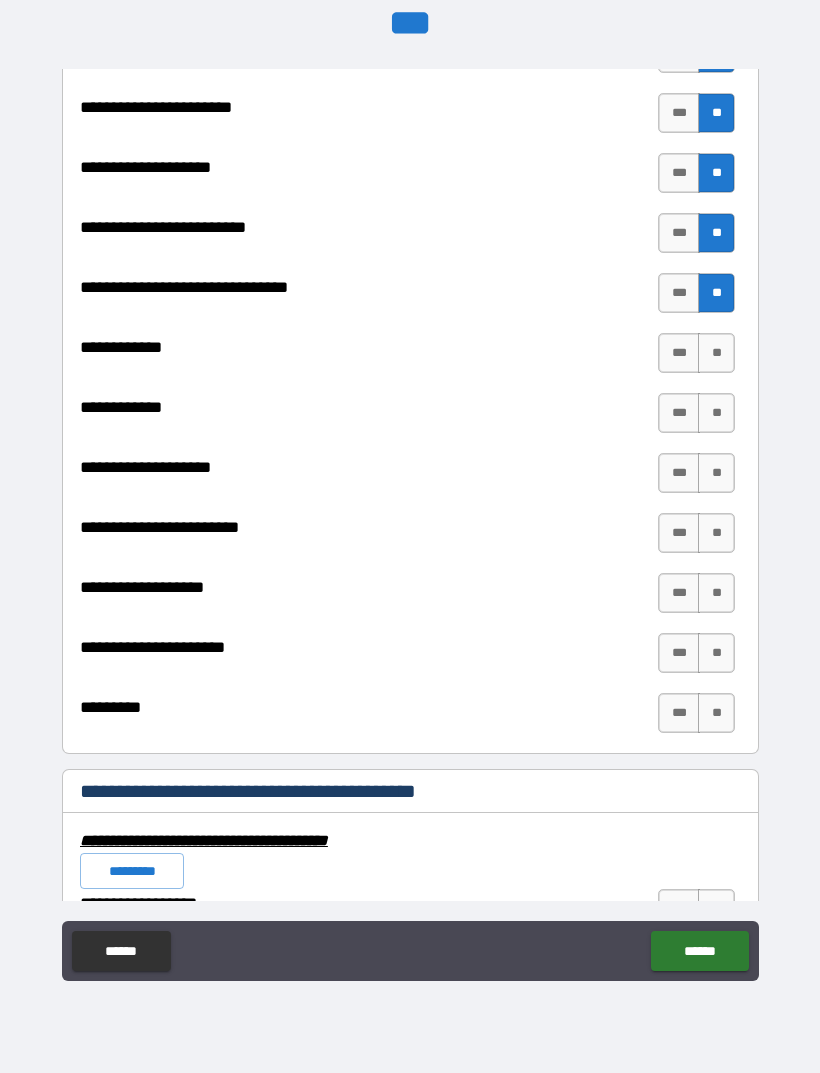 click on "**" at bounding box center [716, 353] 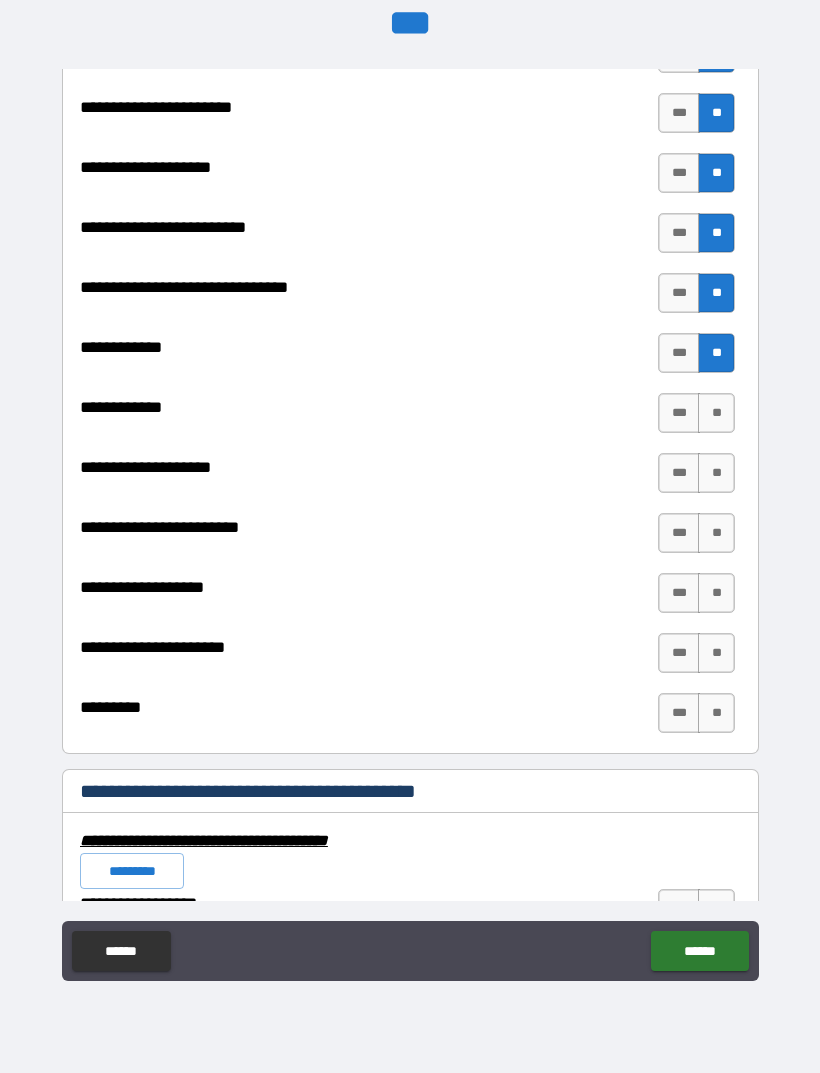 click on "**" at bounding box center [716, 413] 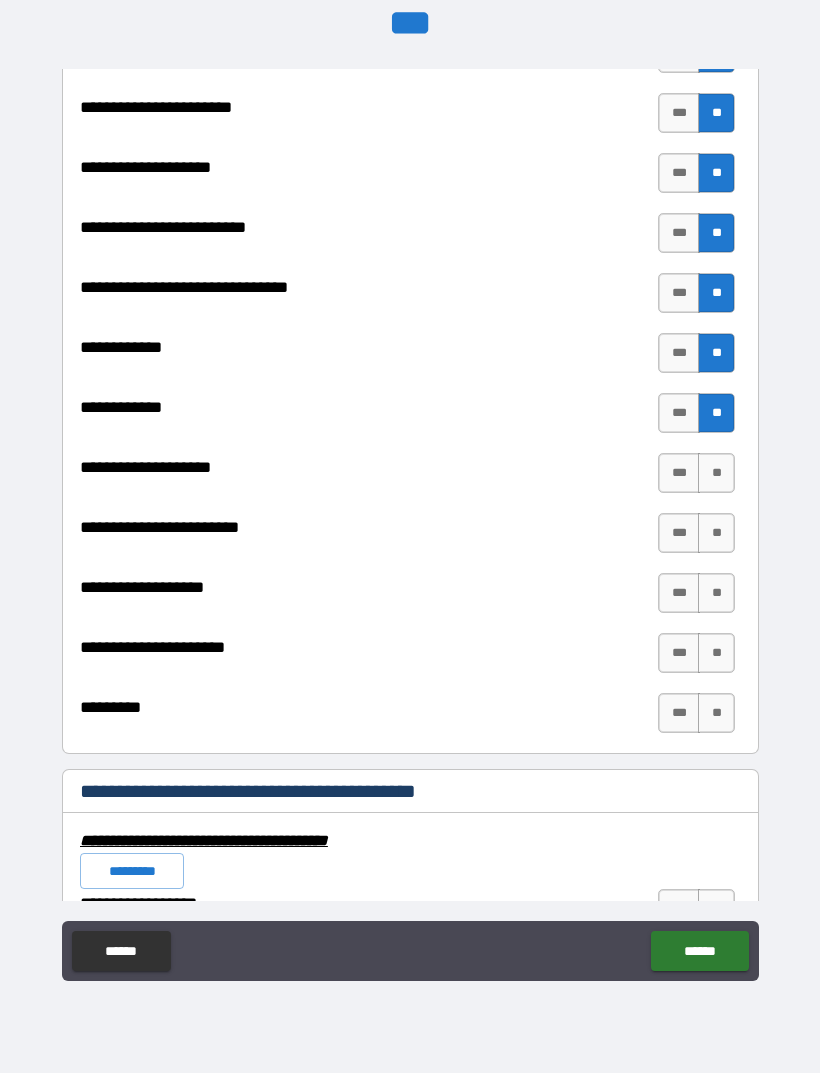 click on "**" at bounding box center [716, 473] 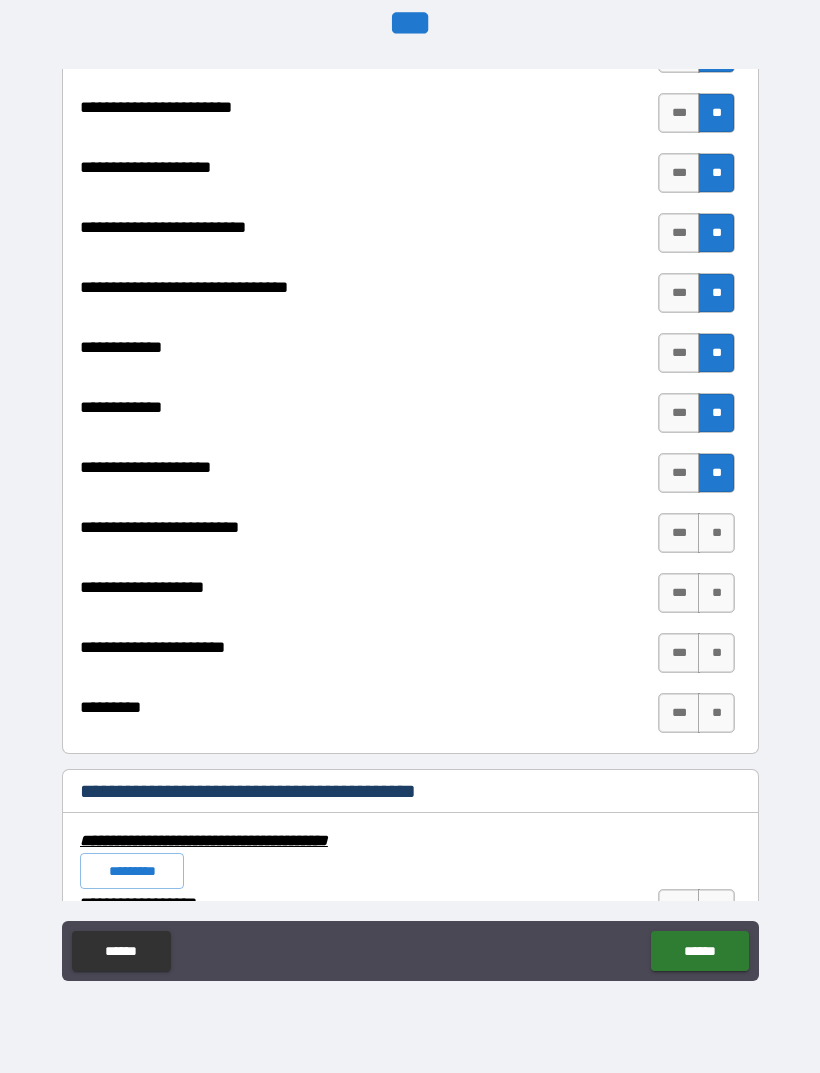 click on "**" at bounding box center (716, 533) 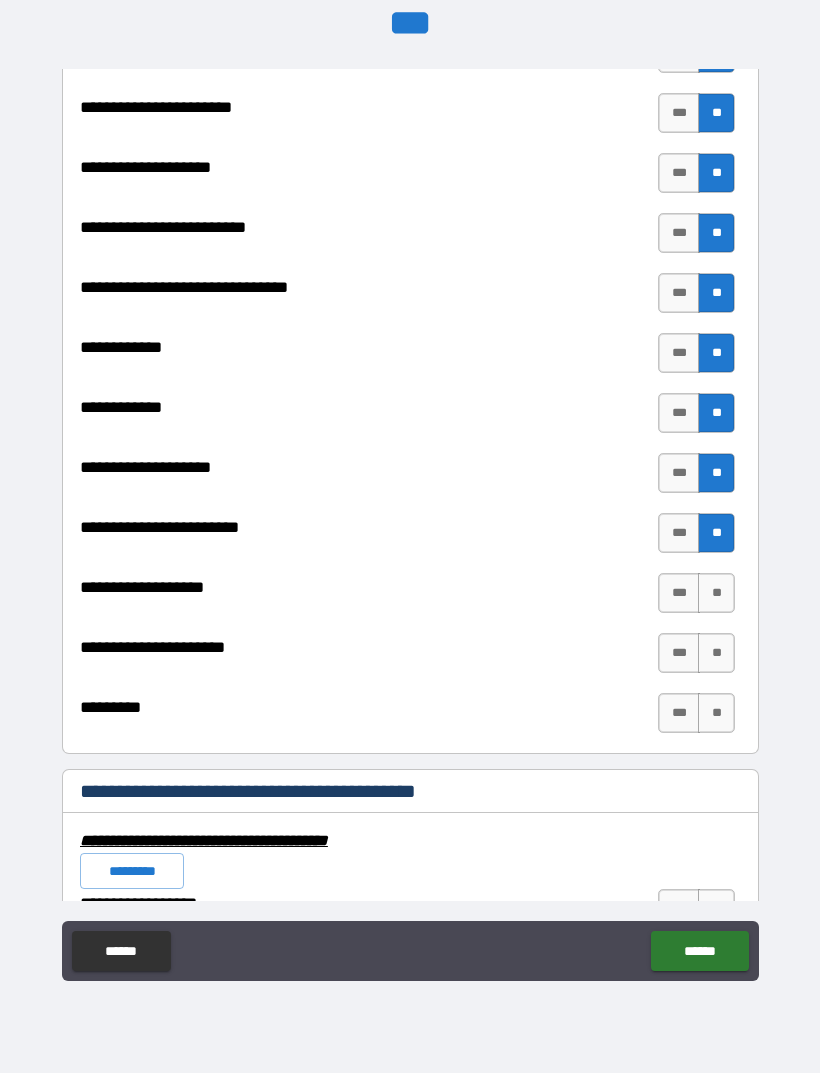 click on "**" at bounding box center [716, 593] 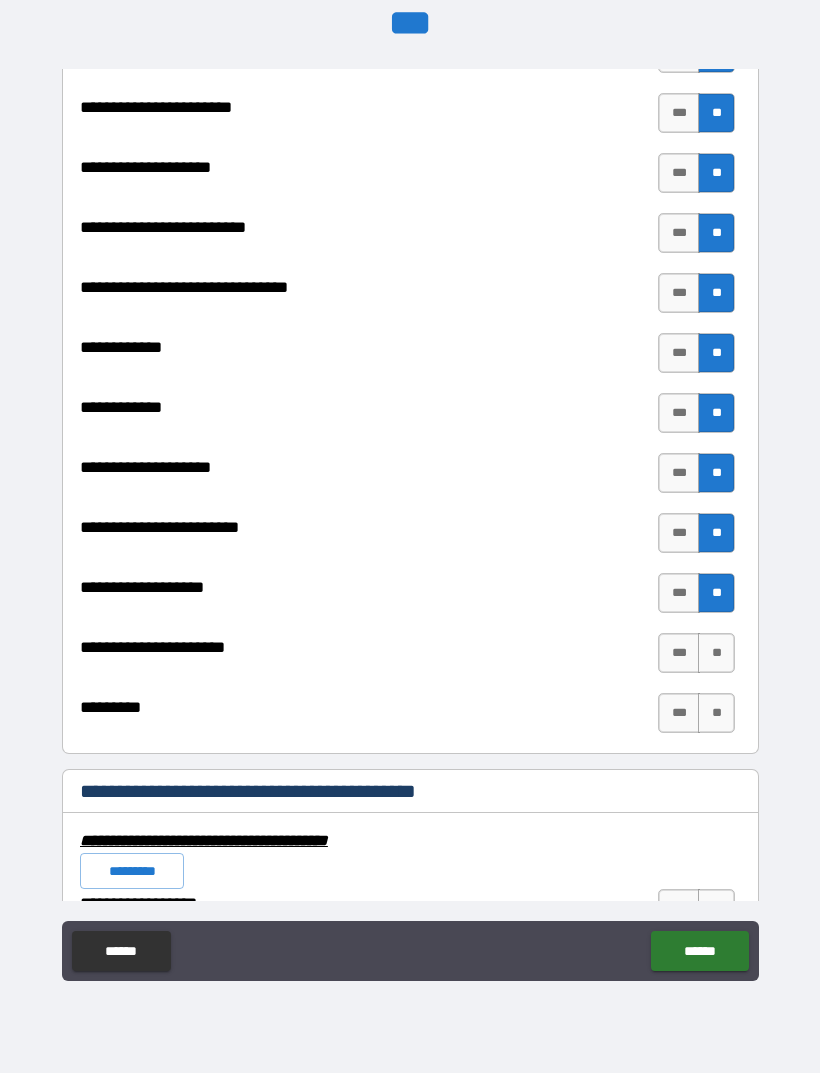 click on "**" at bounding box center (716, 653) 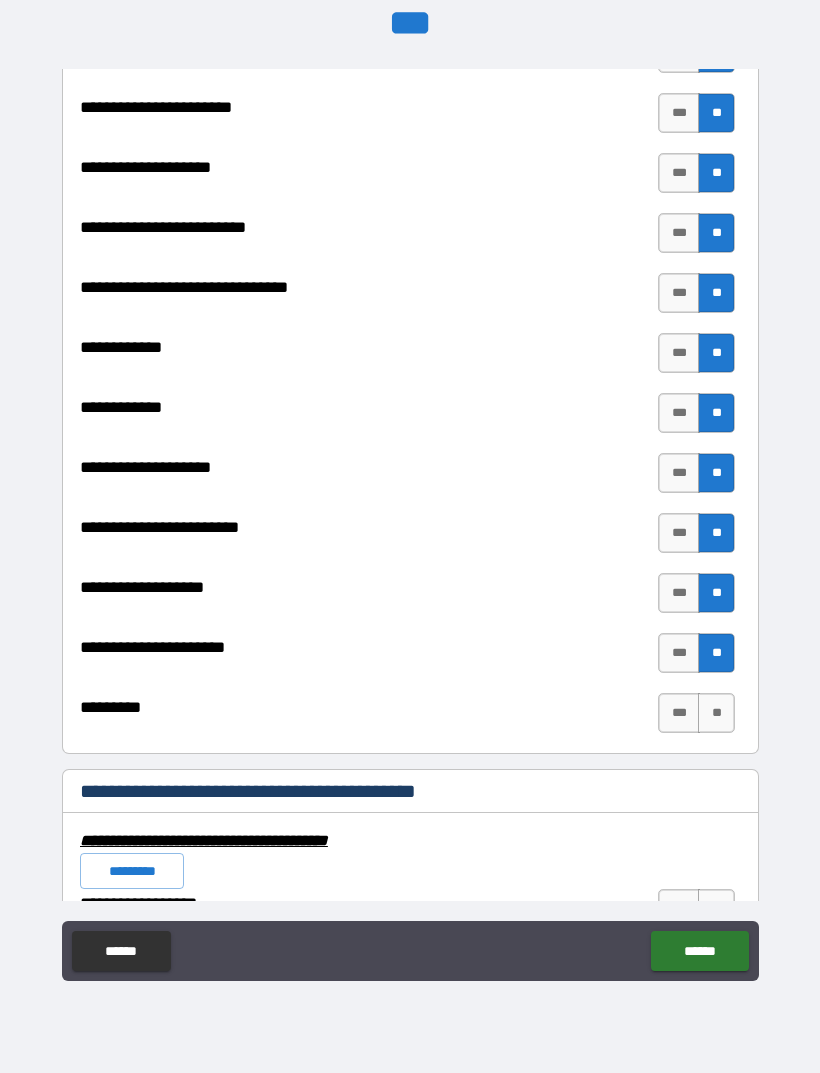 click on "**" at bounding box center (716, 713) 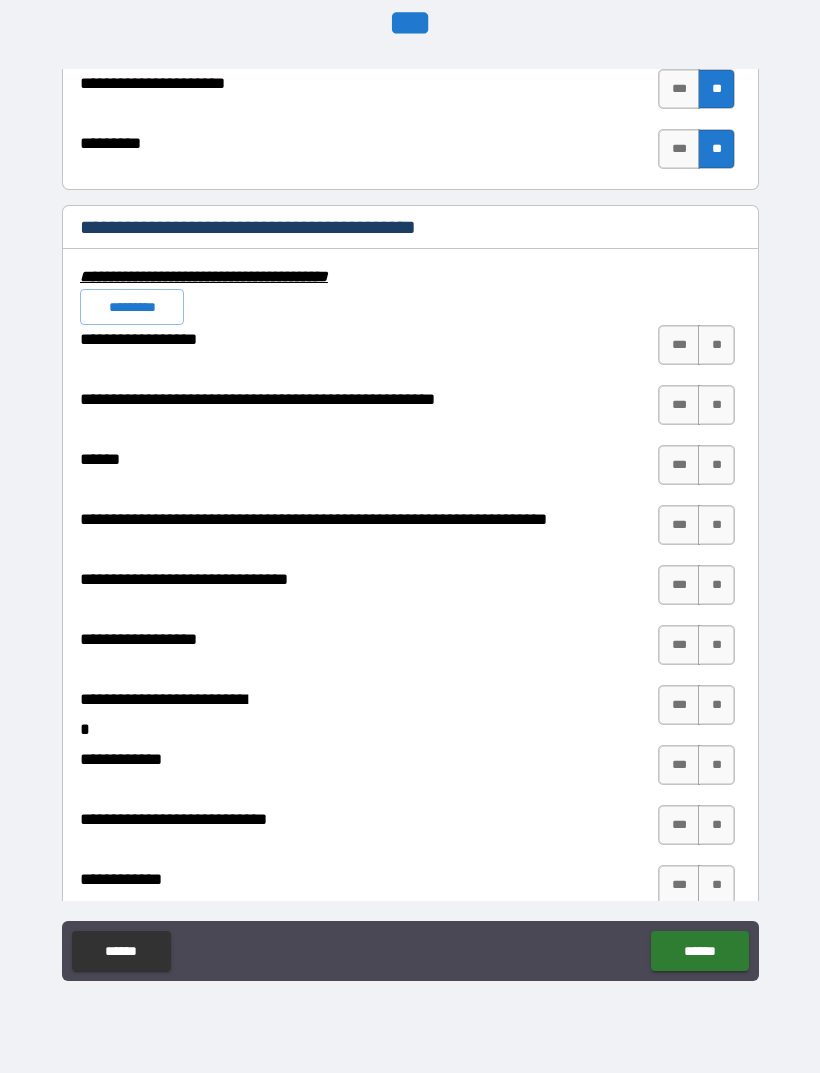 scroll, scrollTop: 7703, scrollLeft: 0, axis: vertical 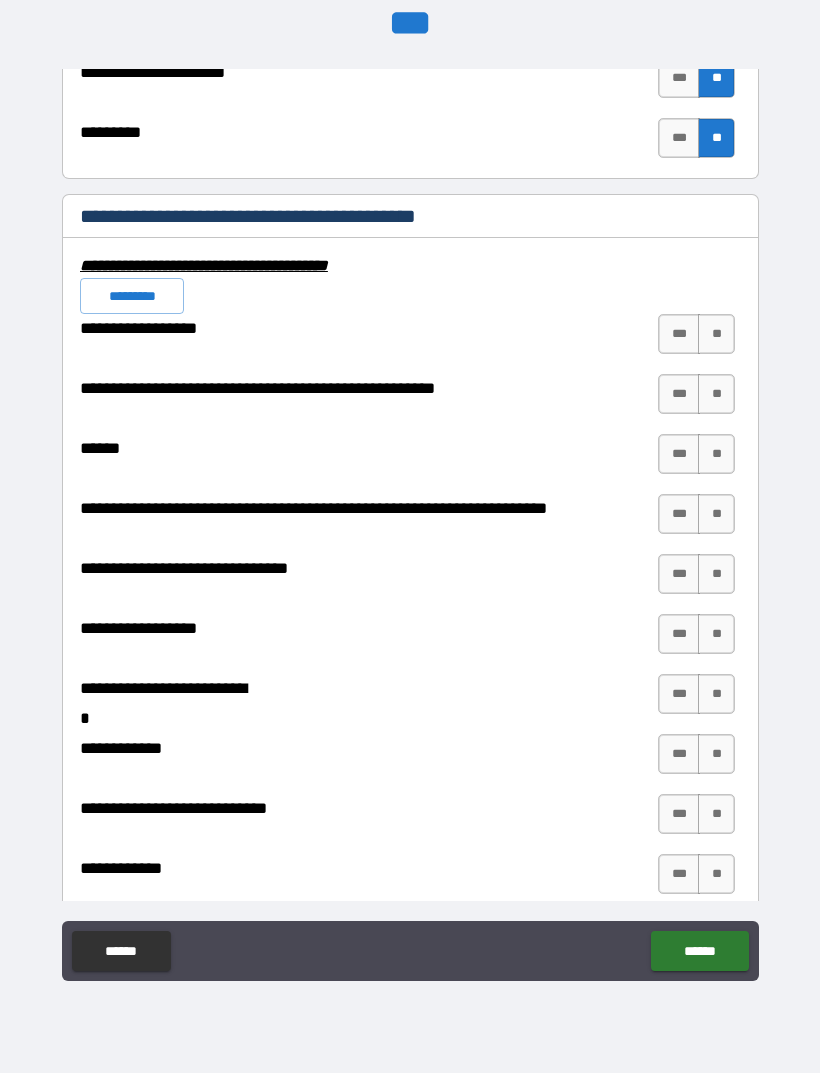 click on "**" at bounding box center [716, 334] 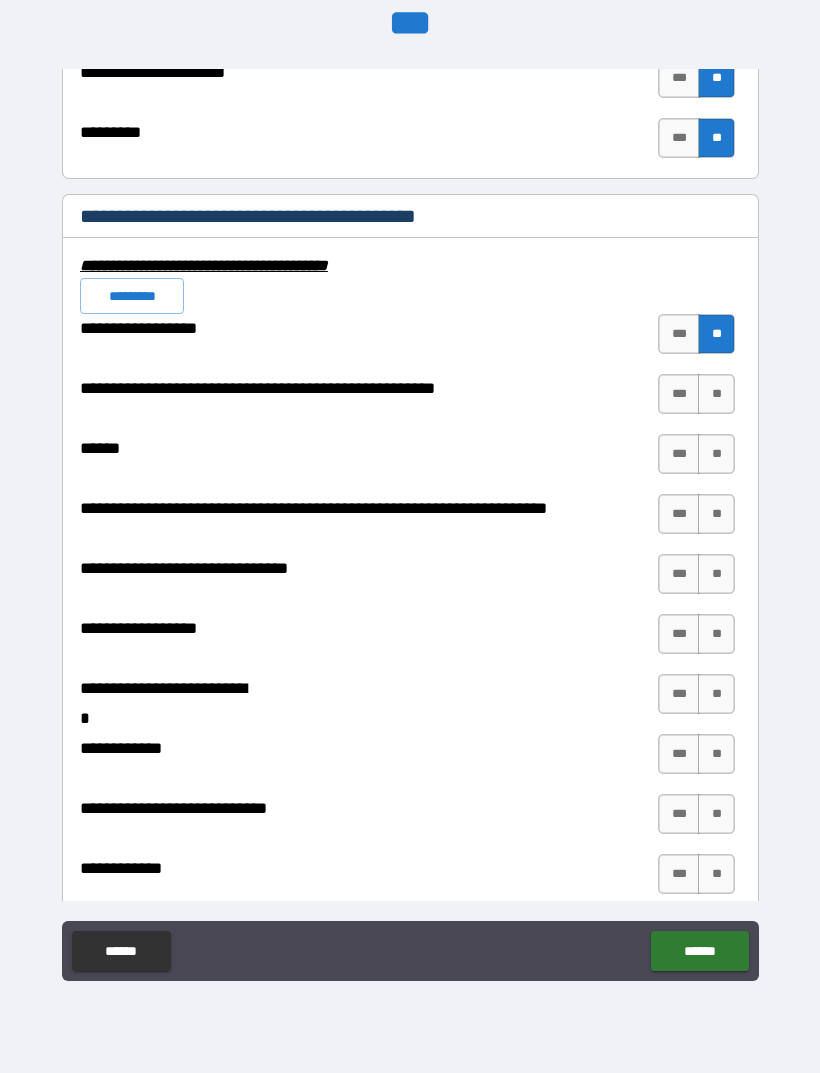 click on "**" at bounding box center (716, 394) 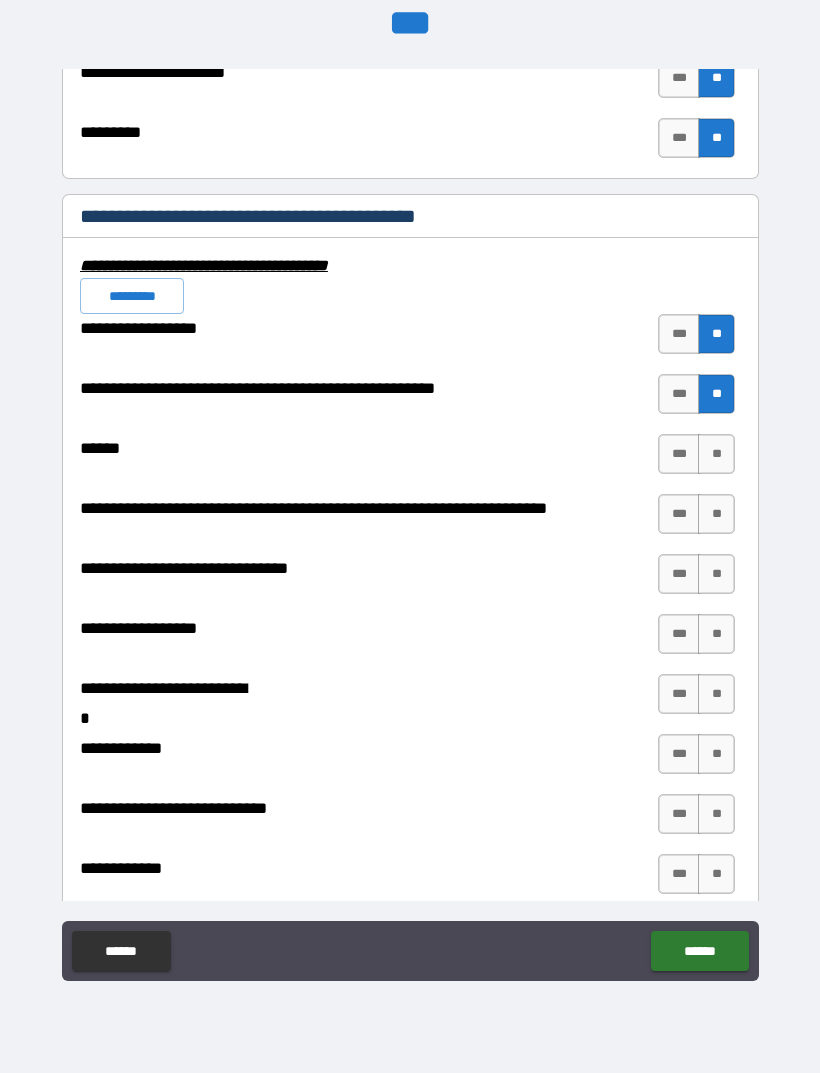 click on "**" at bounding box center (716, 454) 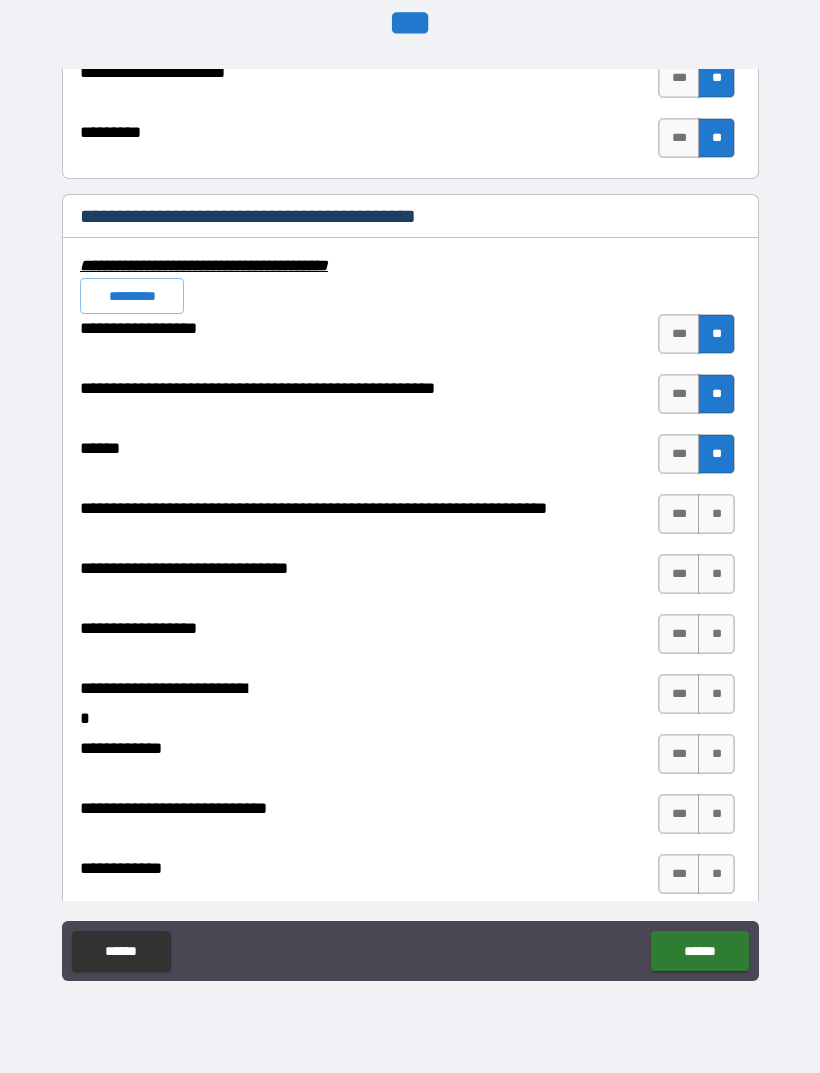 click on "*********" at bounding box center [132, 296] 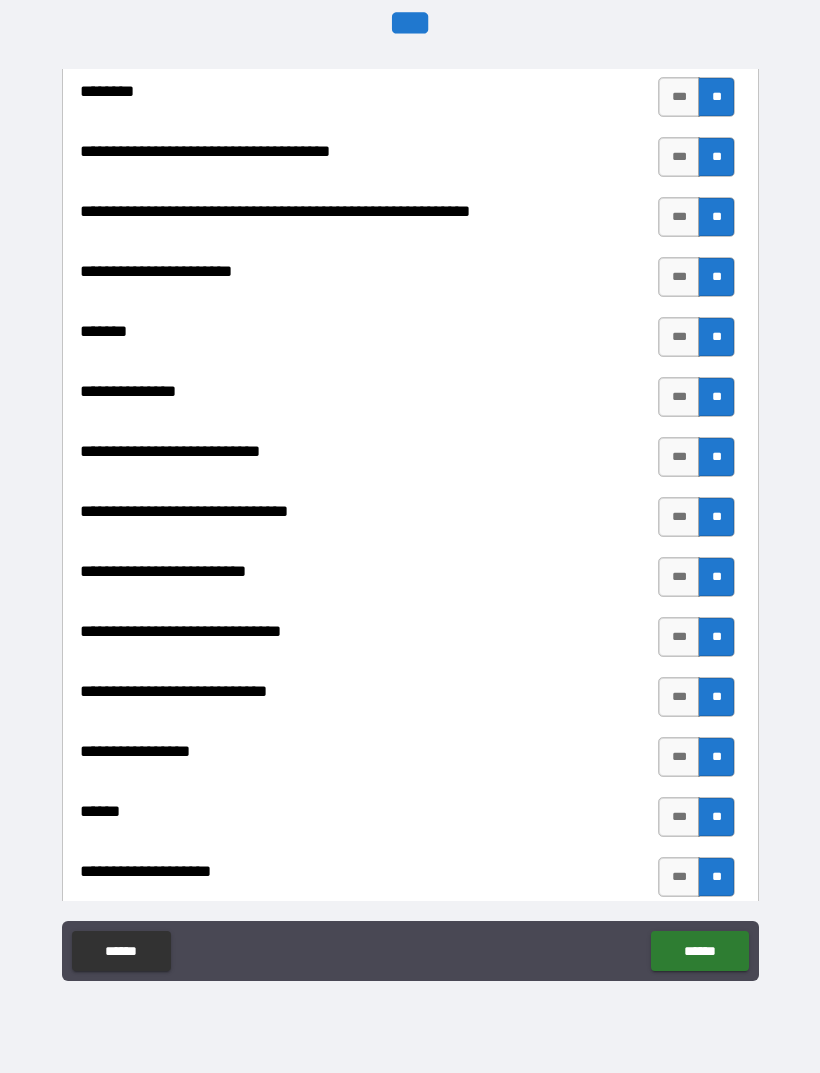 scroll, scrollTop: 8962, scrollLeft: 0, axis: vertical 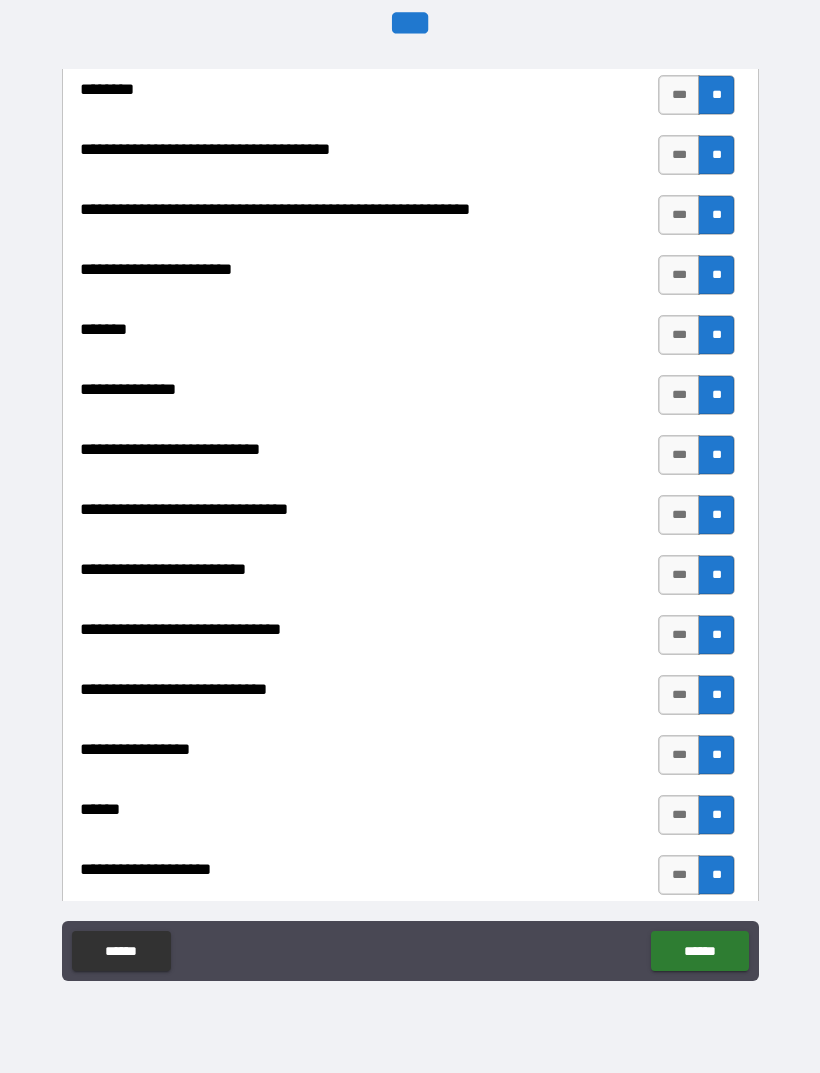 click on "***" at bounding box center (679, 215) 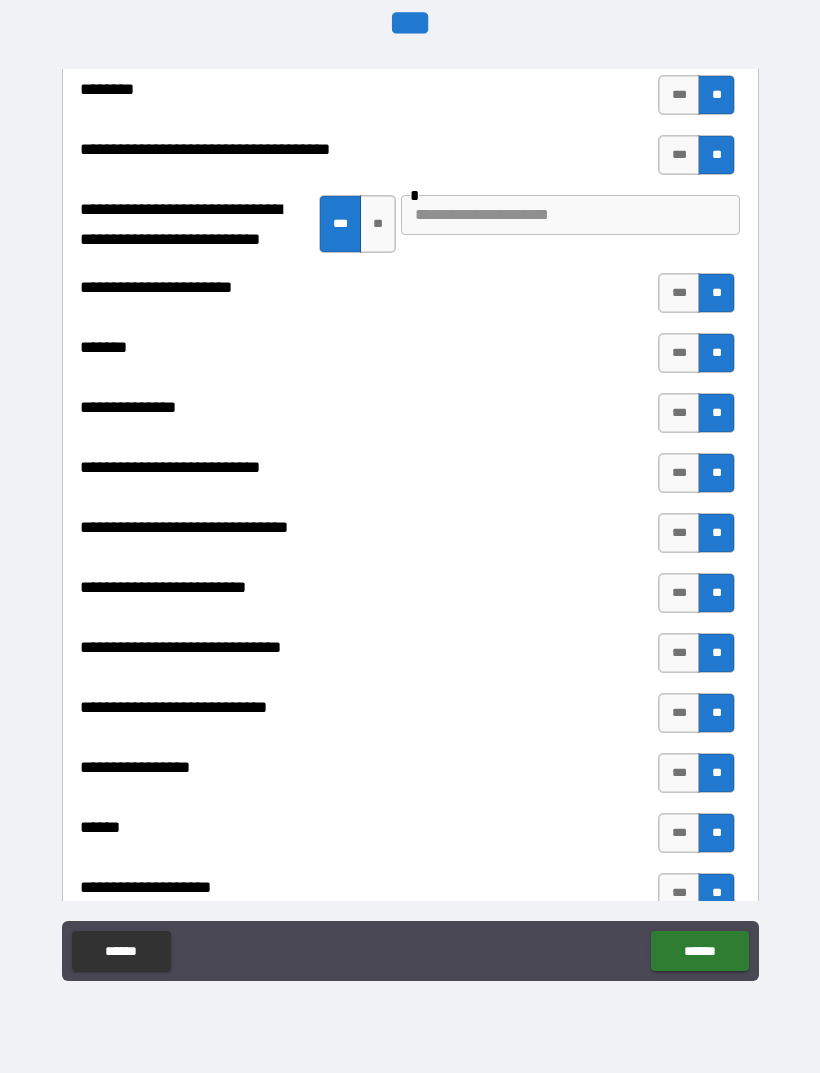 click at bounding box center [570, 215] 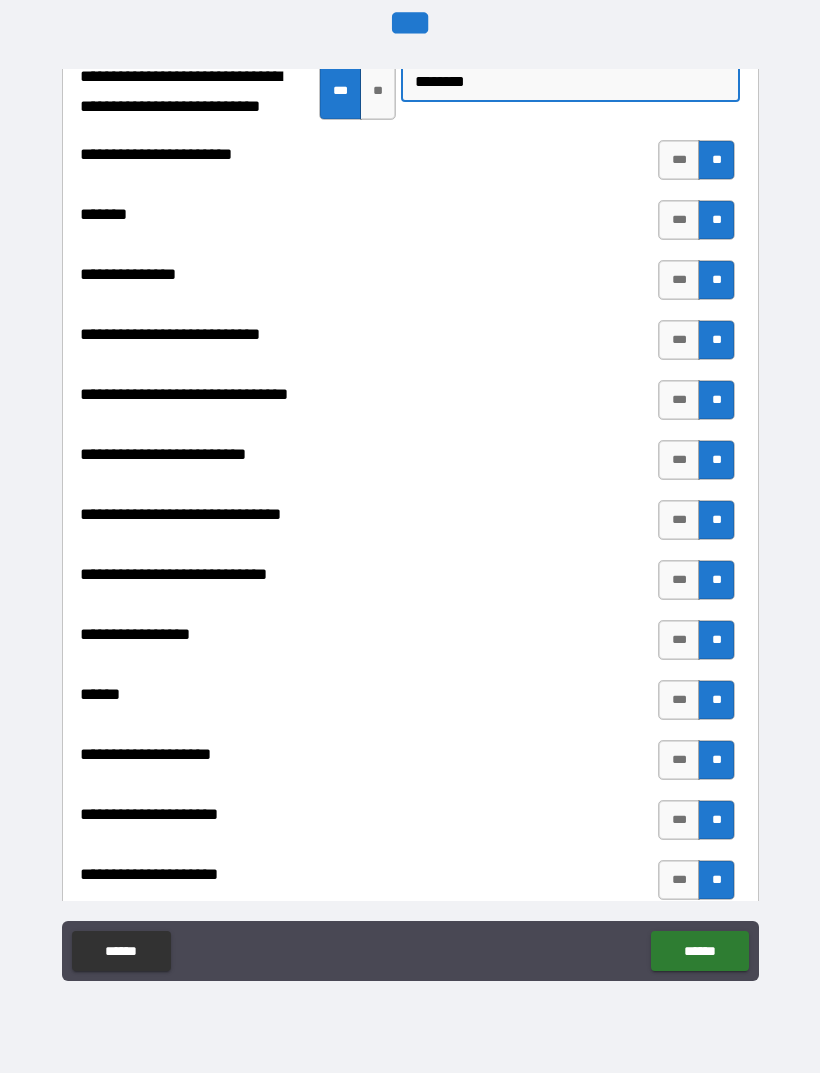 scroll, scrollTop: 9083, scrollLeft: 0, axis: vertical 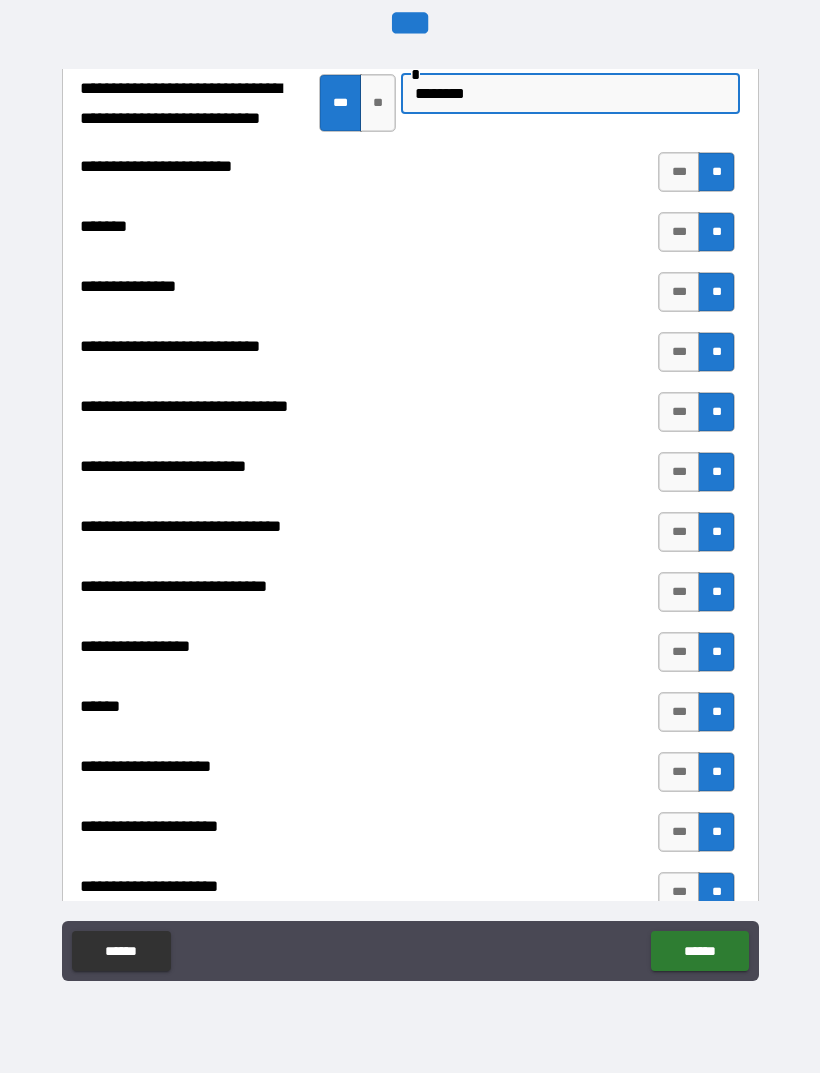 type on "*******" 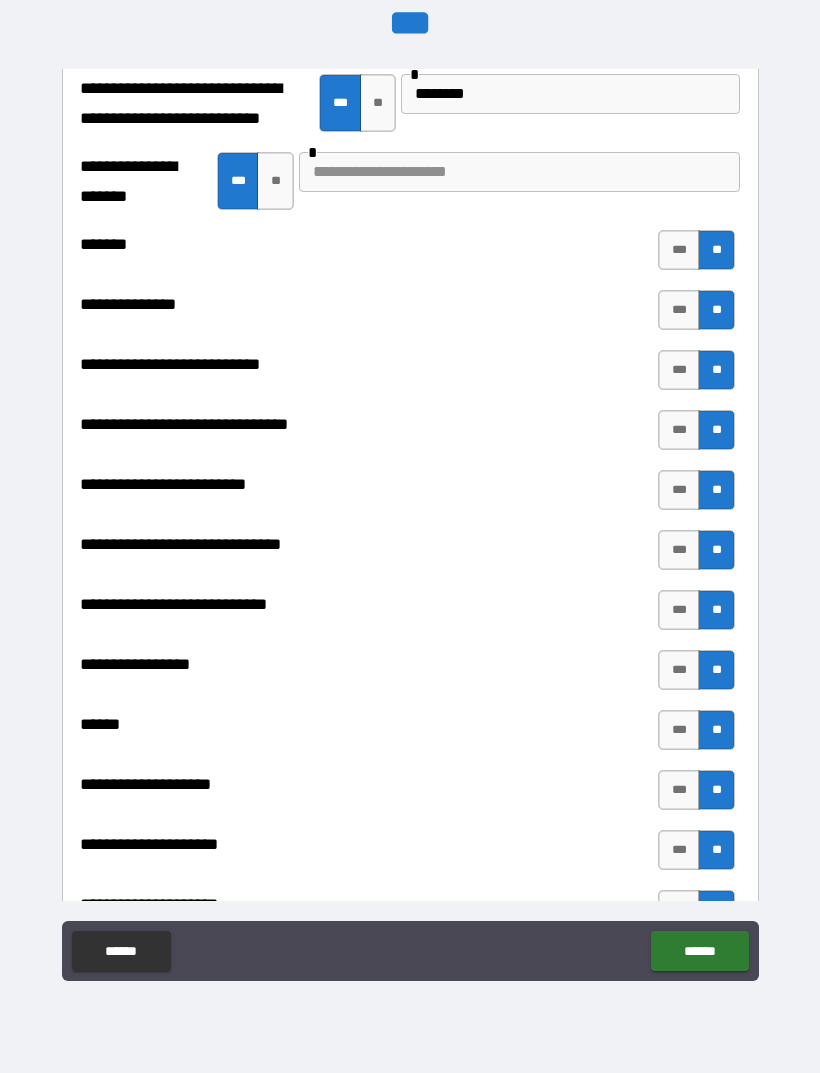 click at bounding box center (519, 172) 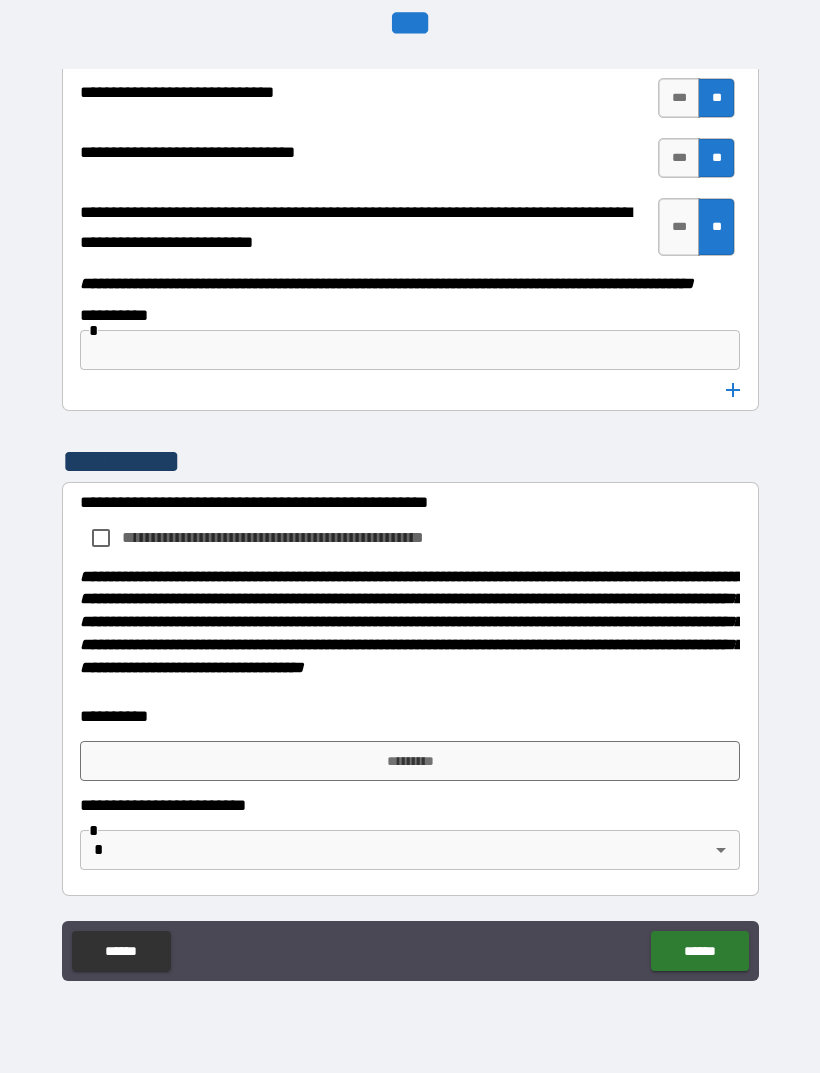 scroll, scrollTop: 10308, scrollLeft: 0, axis: vertical 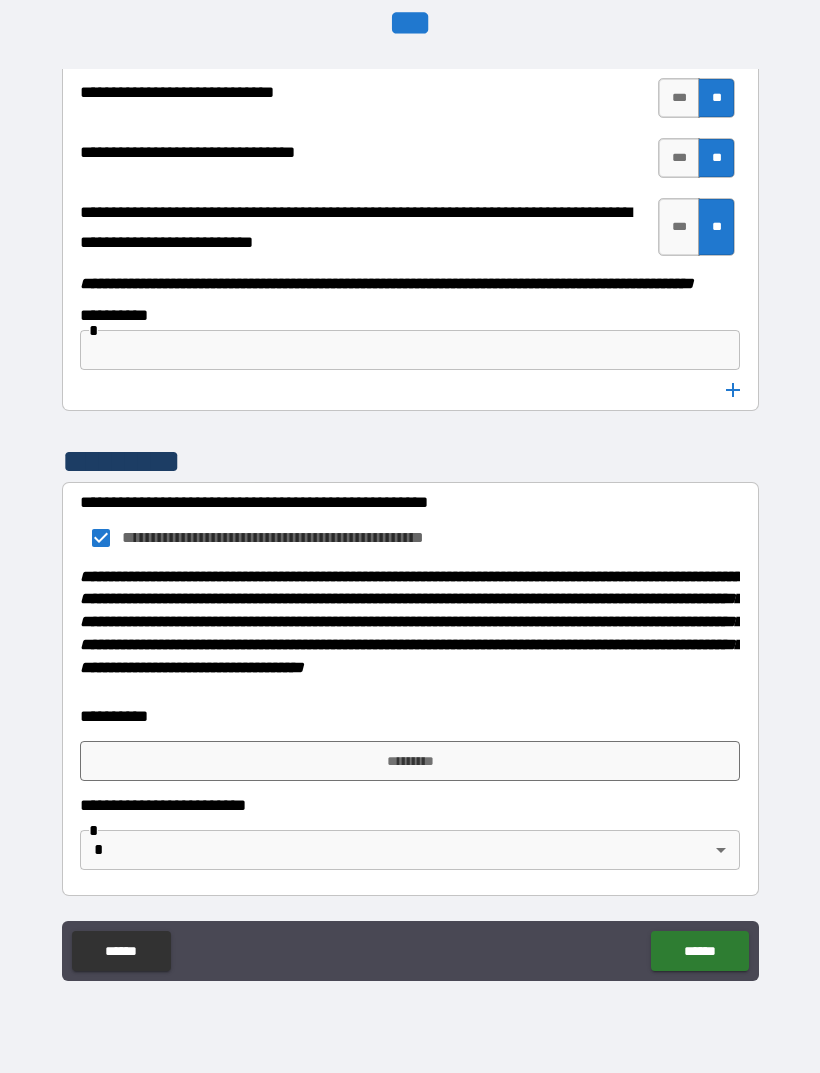 click on "**********" at bounding box center (410, 504) 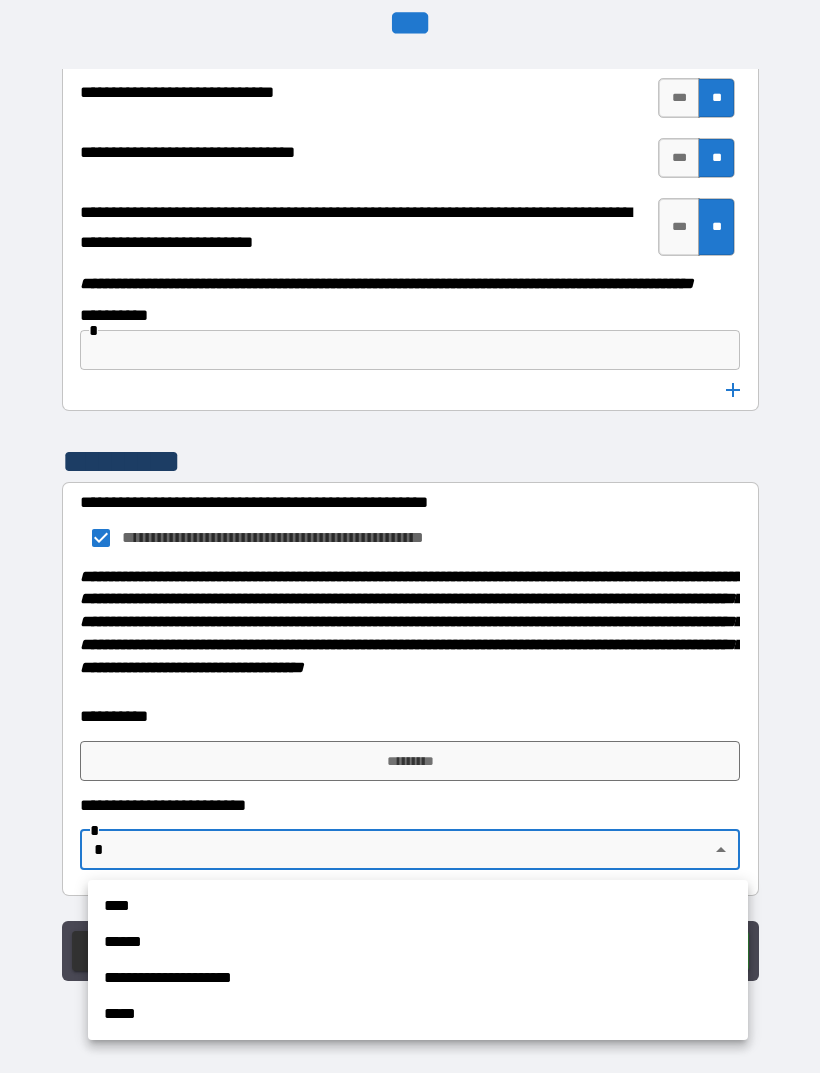 click on "**********" at bounding box center (418, 978) 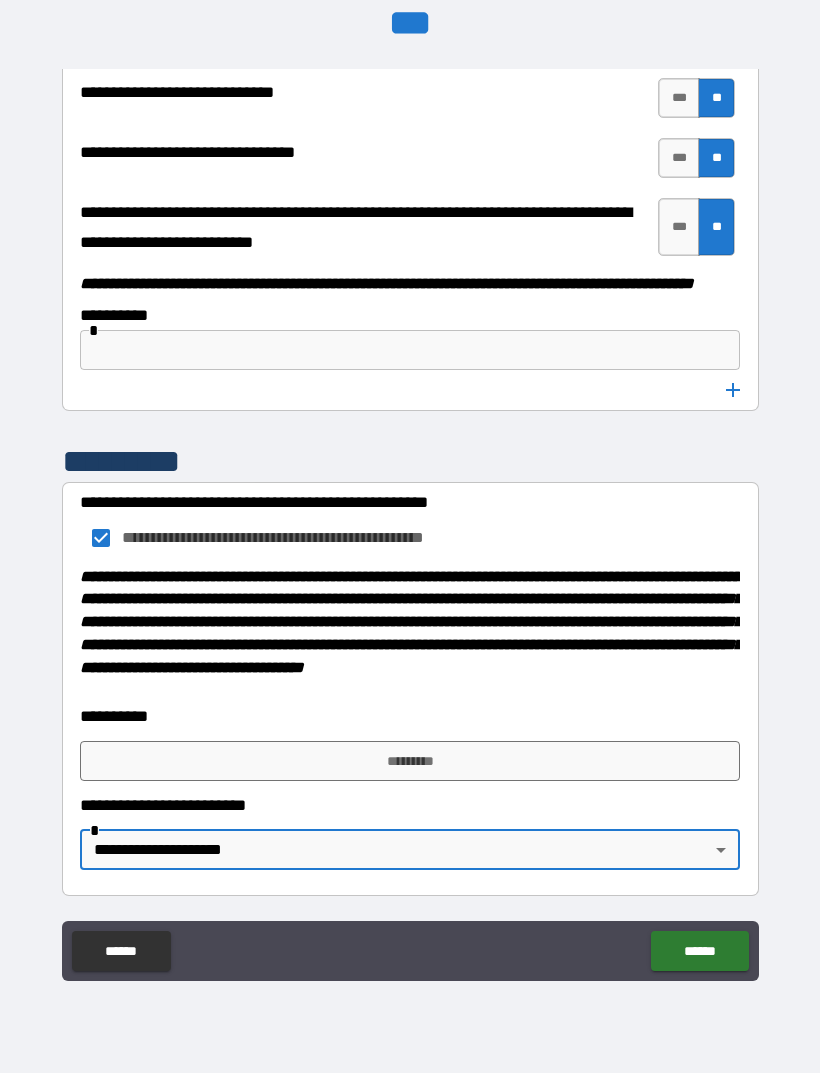 click on "*********" at bounding box center [410, 761] 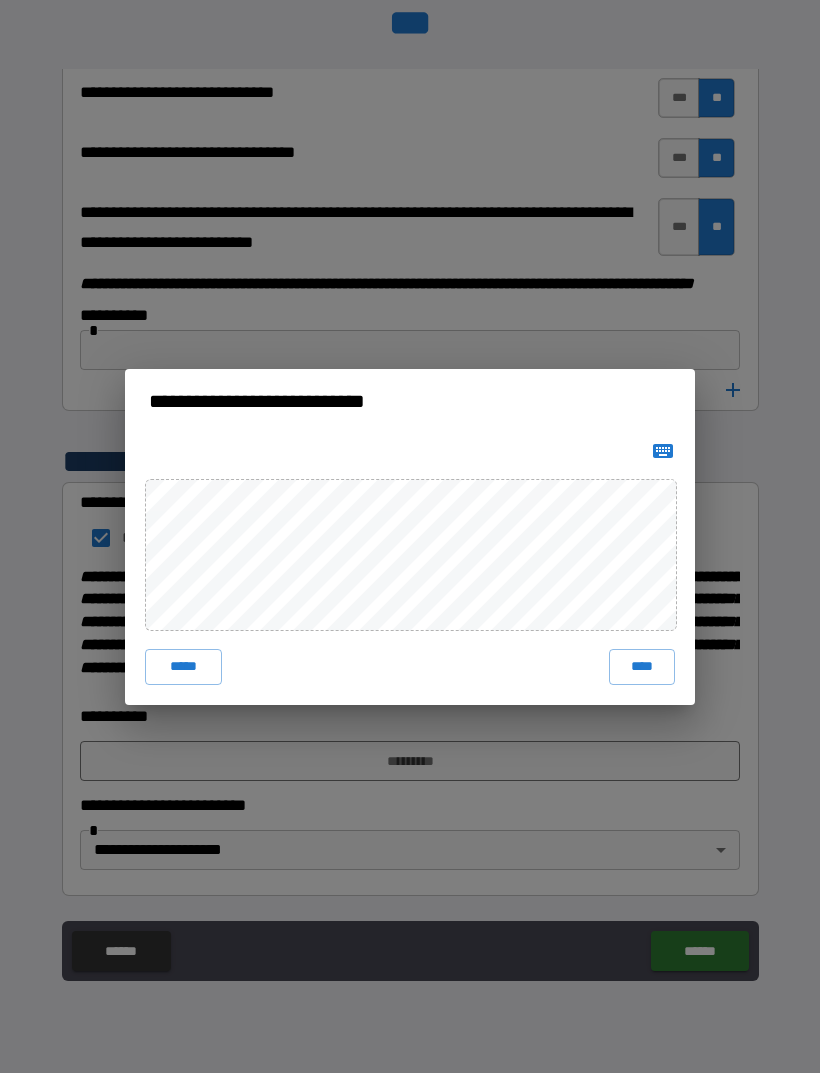 click on "****" at bounding box center [642, 667] 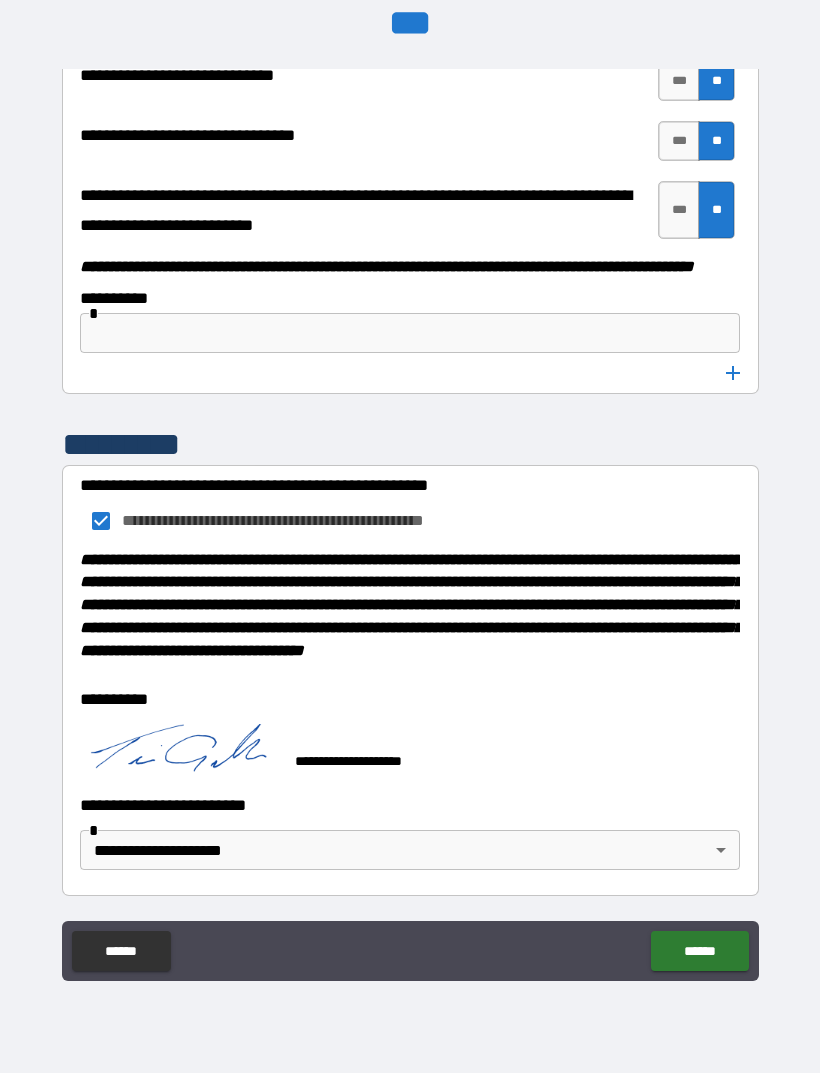 scroll, scrollTop: 10325, scrollLeft: 0, axis: vertical 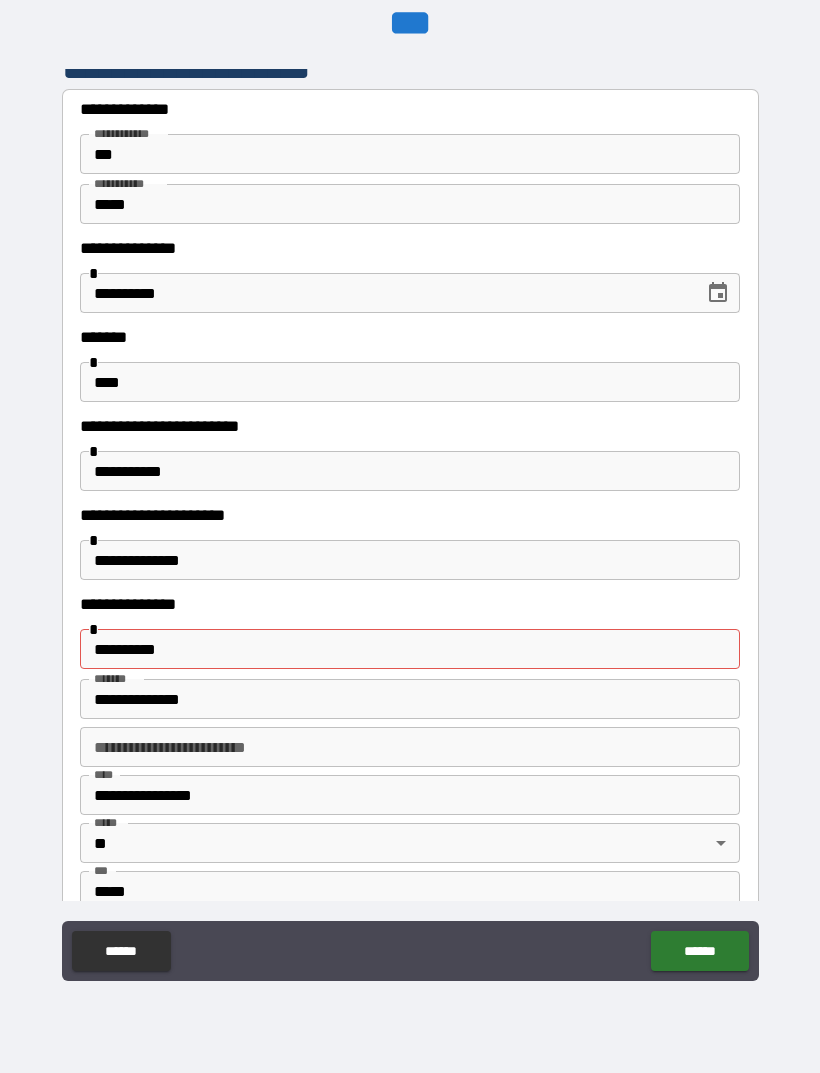 click on "**********" at bounding box center [410, 649] 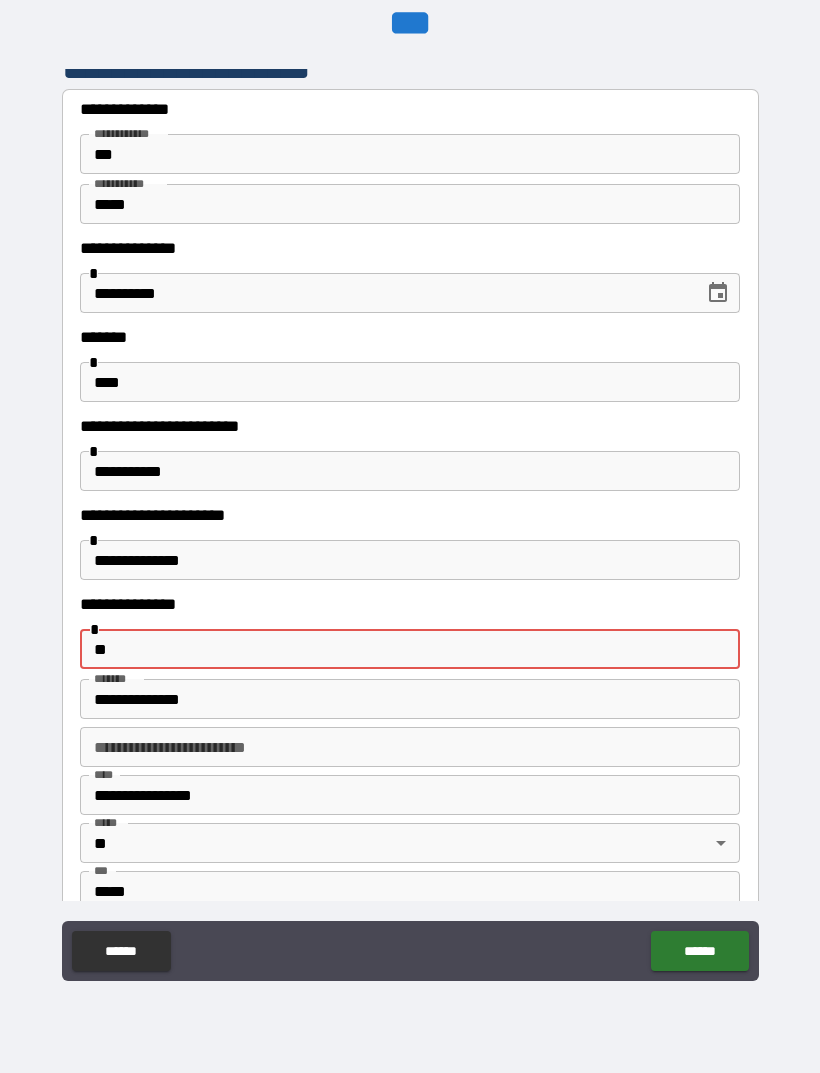 type on "*" 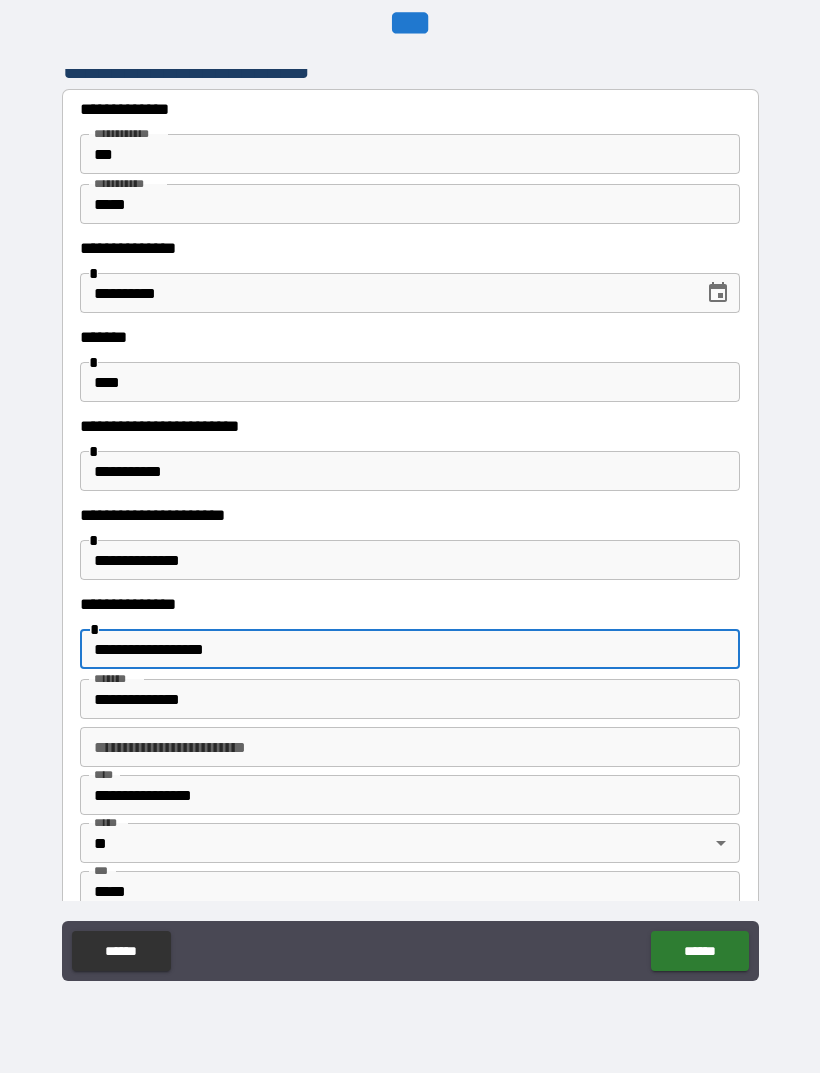 type on "**********" 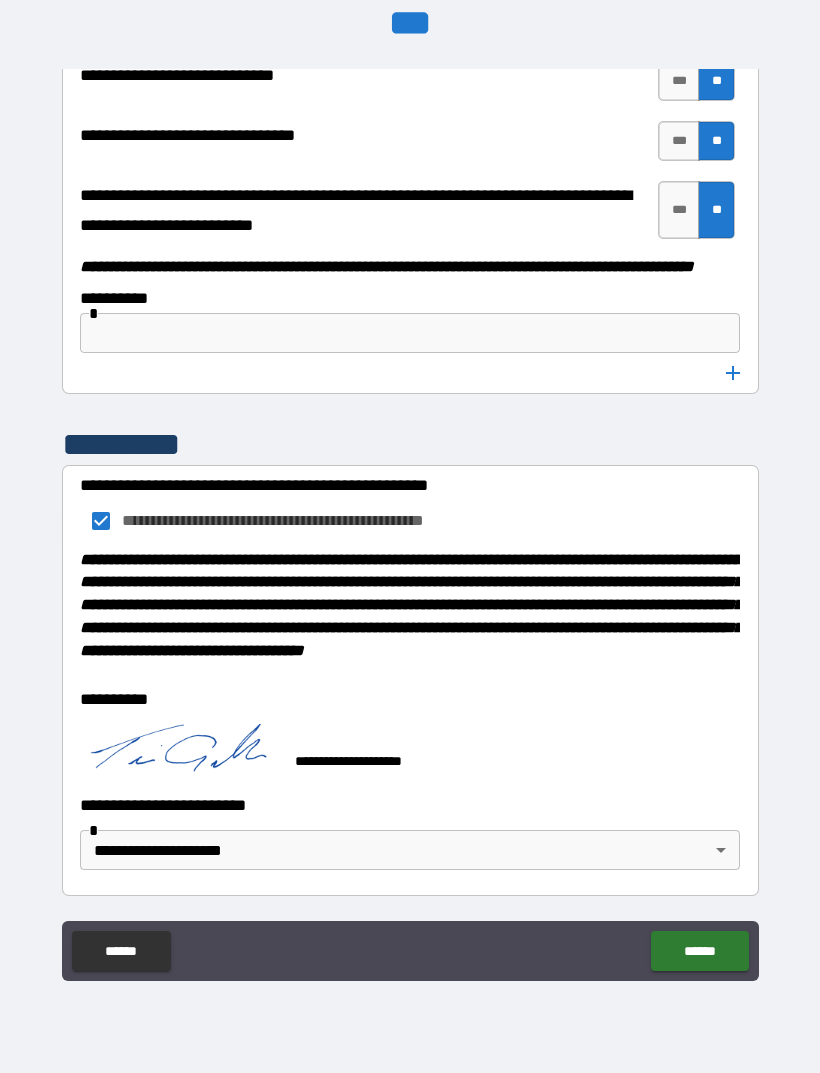 scroll, scrollTop: 10325, scrollLeft: 0, axis: vertical 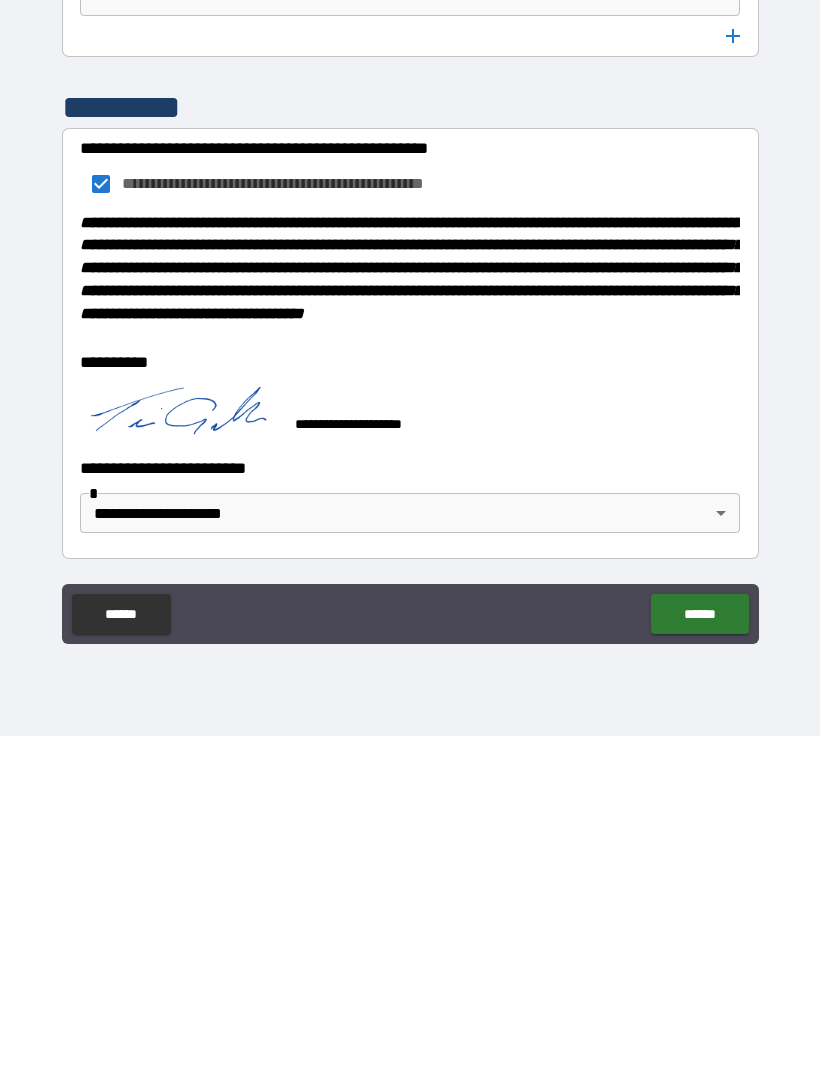 click on "******" at bounding box center (699, 951) 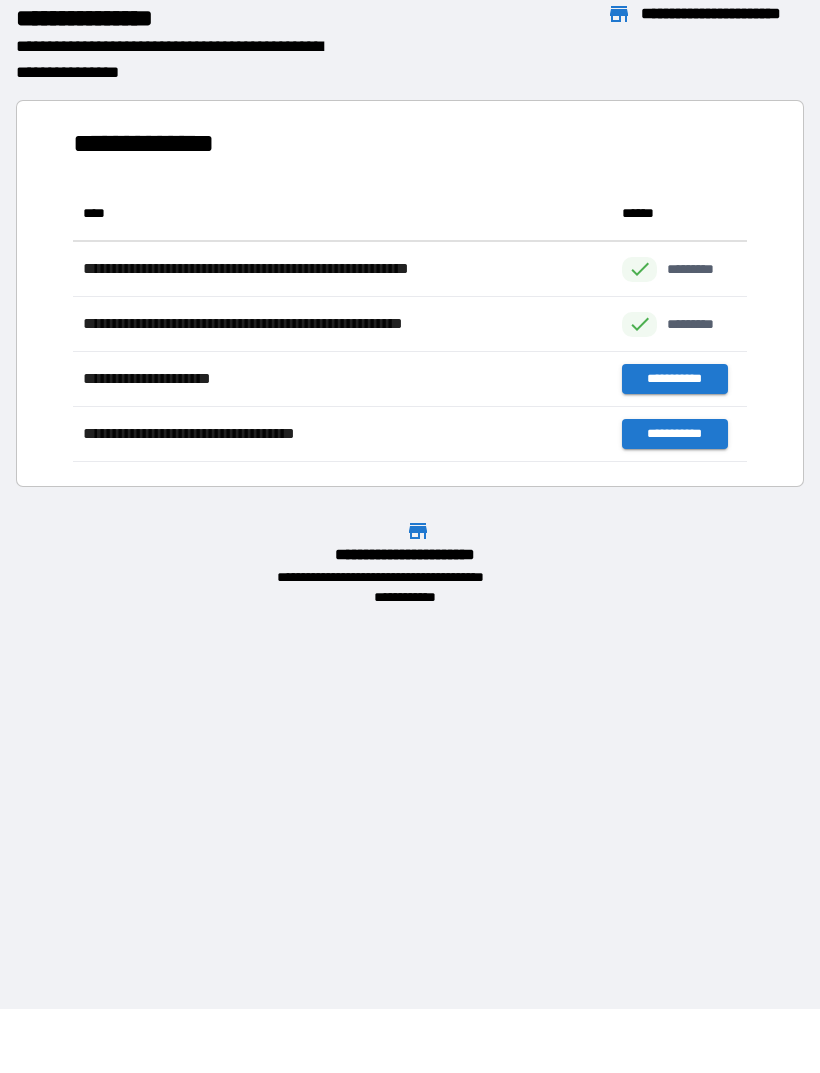 scroll, scrollTop: 1, scrollLeft: 1, axis: both 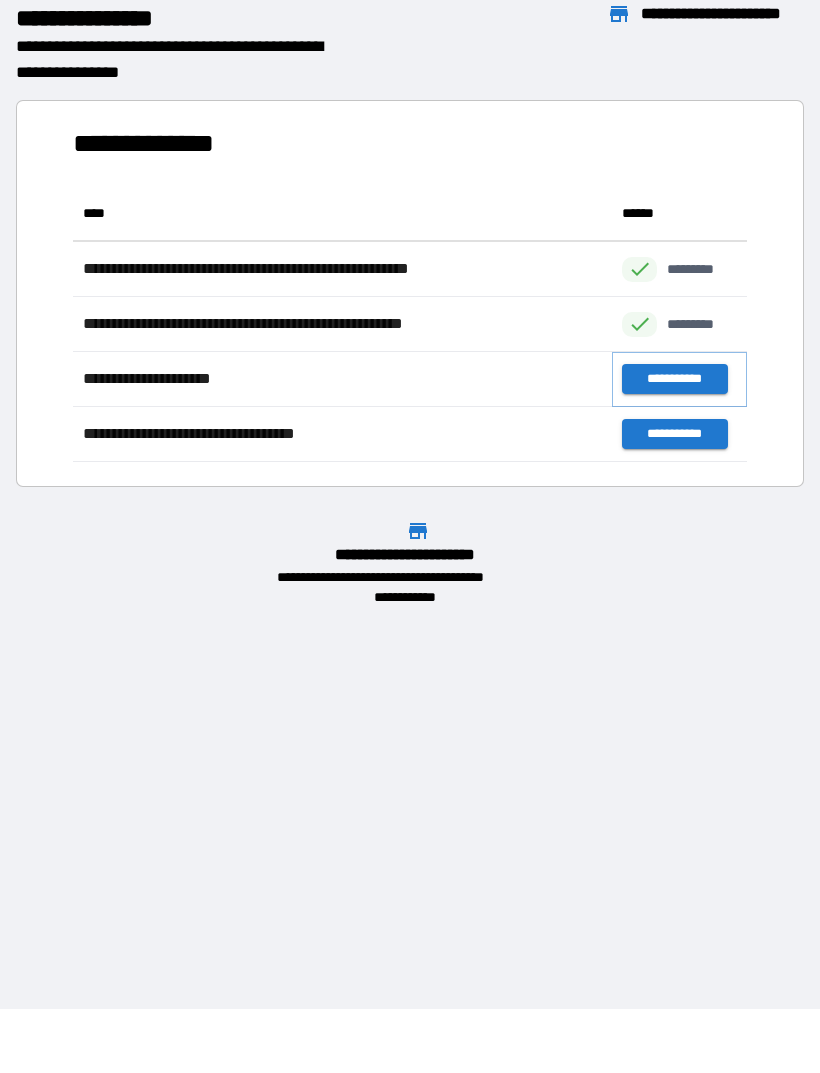click on "**********" at bounding box center (674, 379) 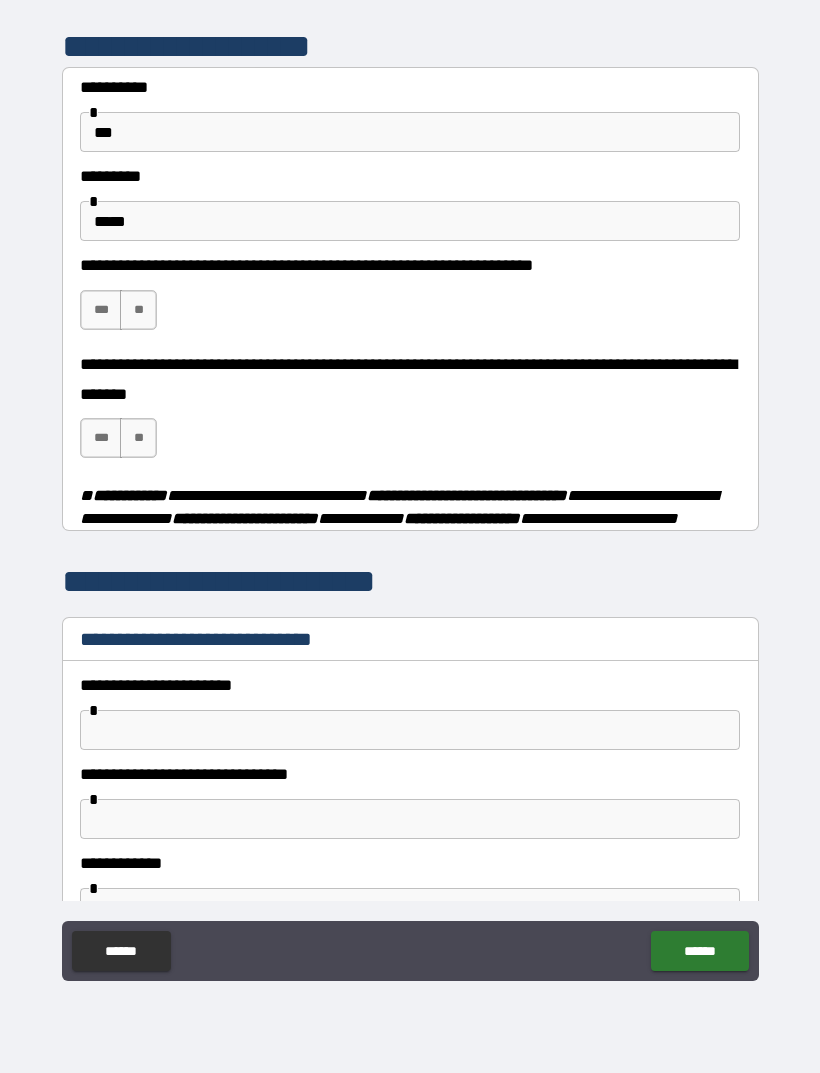 click on "***" at bounding box center [101, 310] 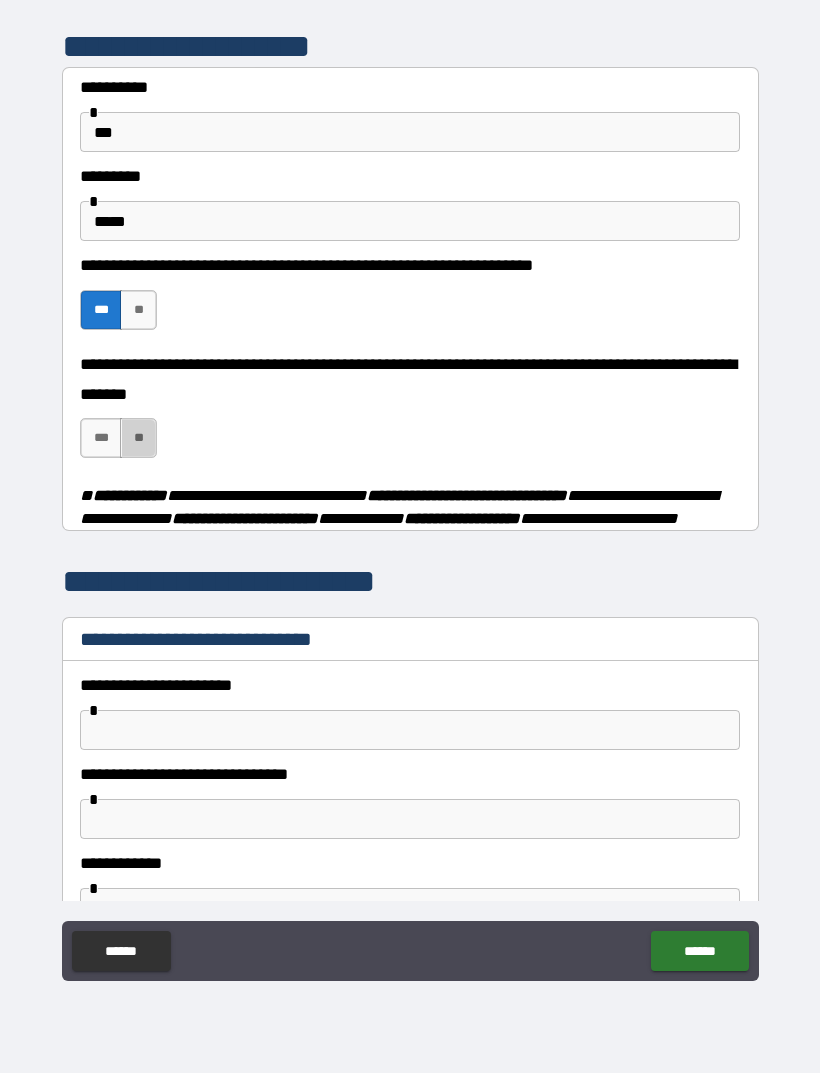 click on "**" at bounding box center (138, 438) 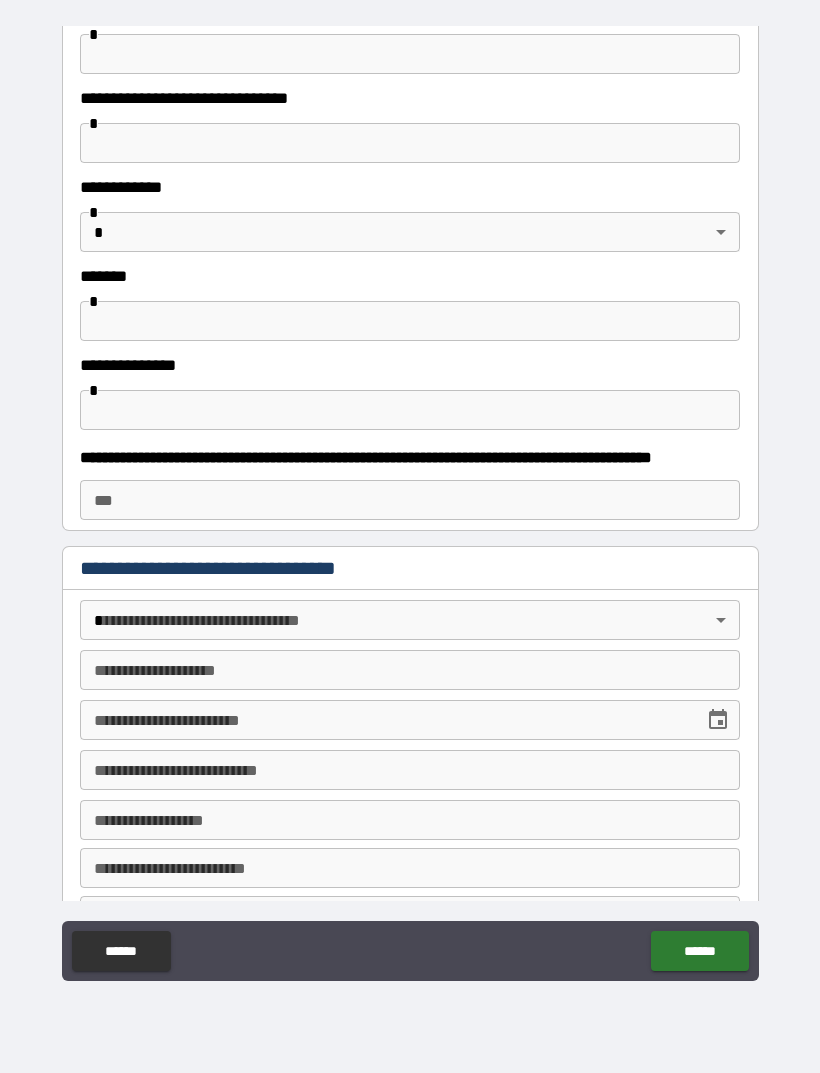 scroll, scrollTop: 696, scrollLeft: 0, axis: vertical 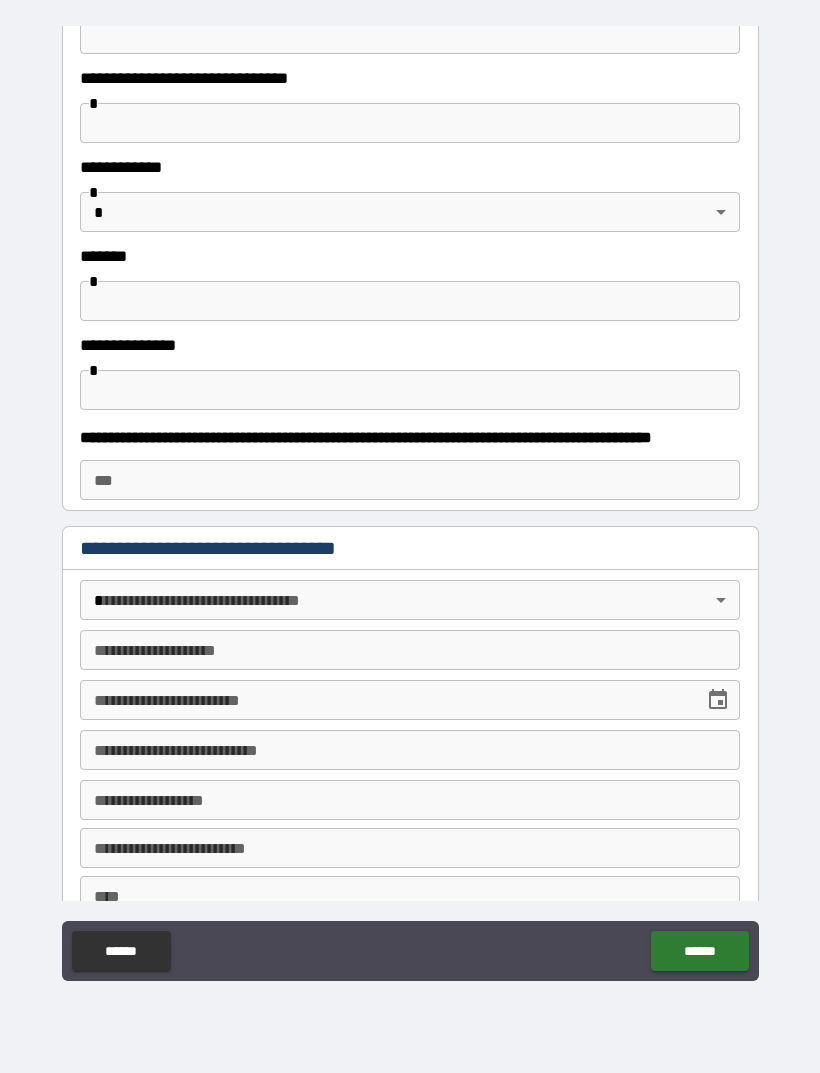 click on "******" at bounding box center [699, 951] 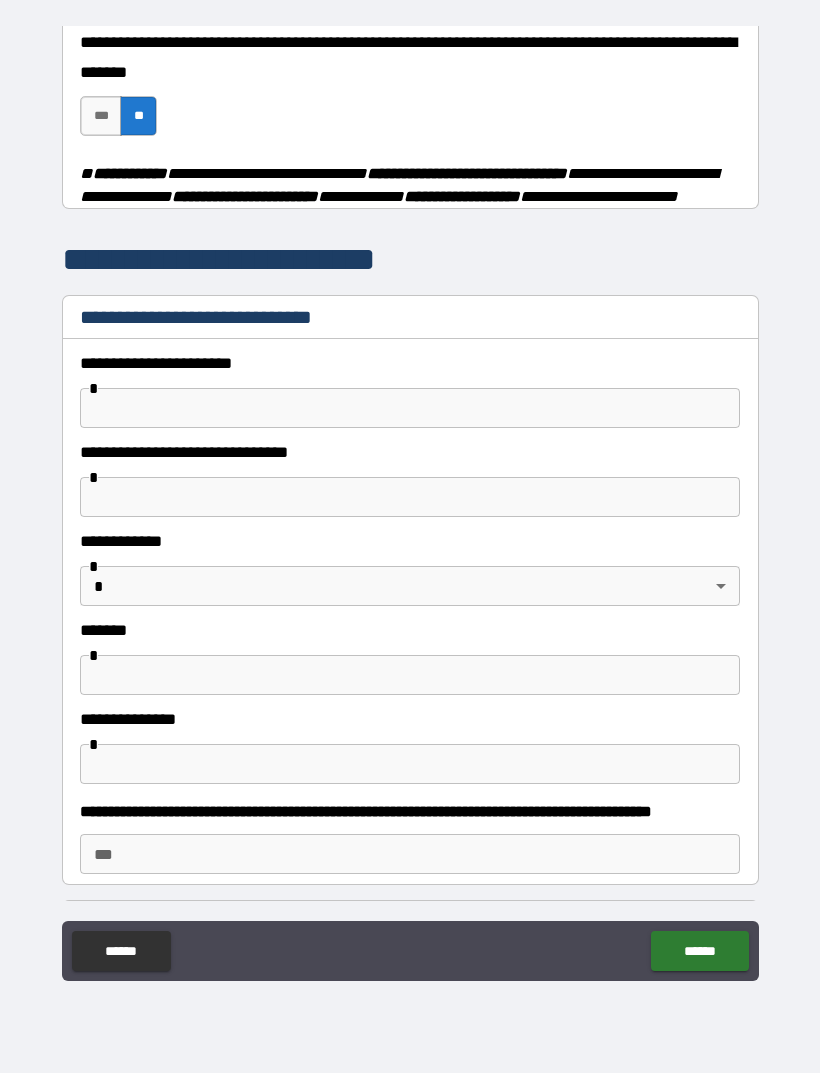scroll, scrollTop: 330, scrollLeft: 0, axis: vertical 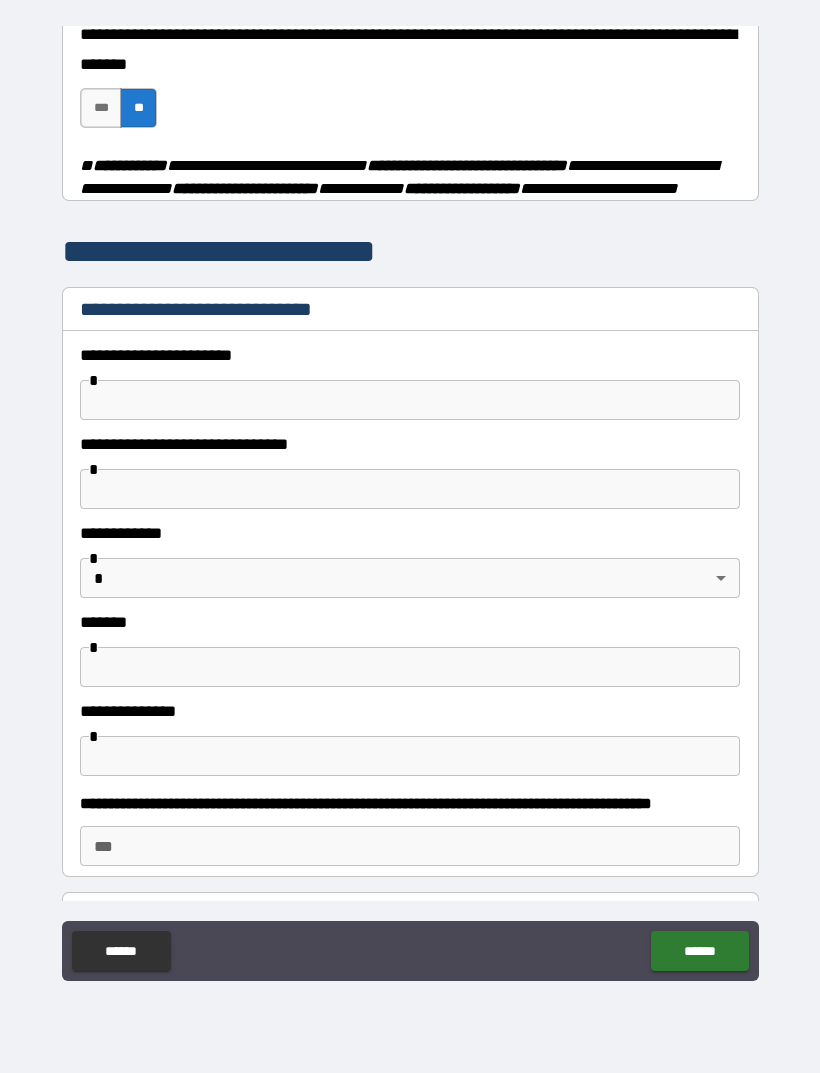 click at bounding box center (410, 400) 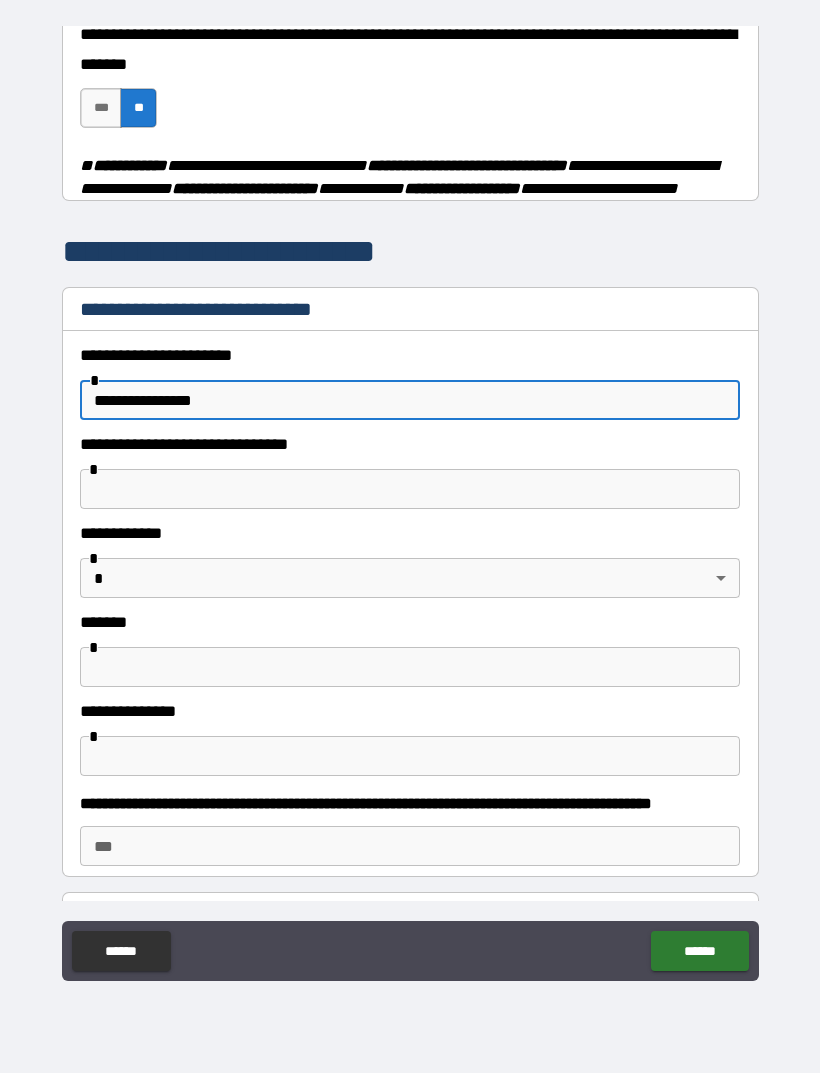 type on "**********" 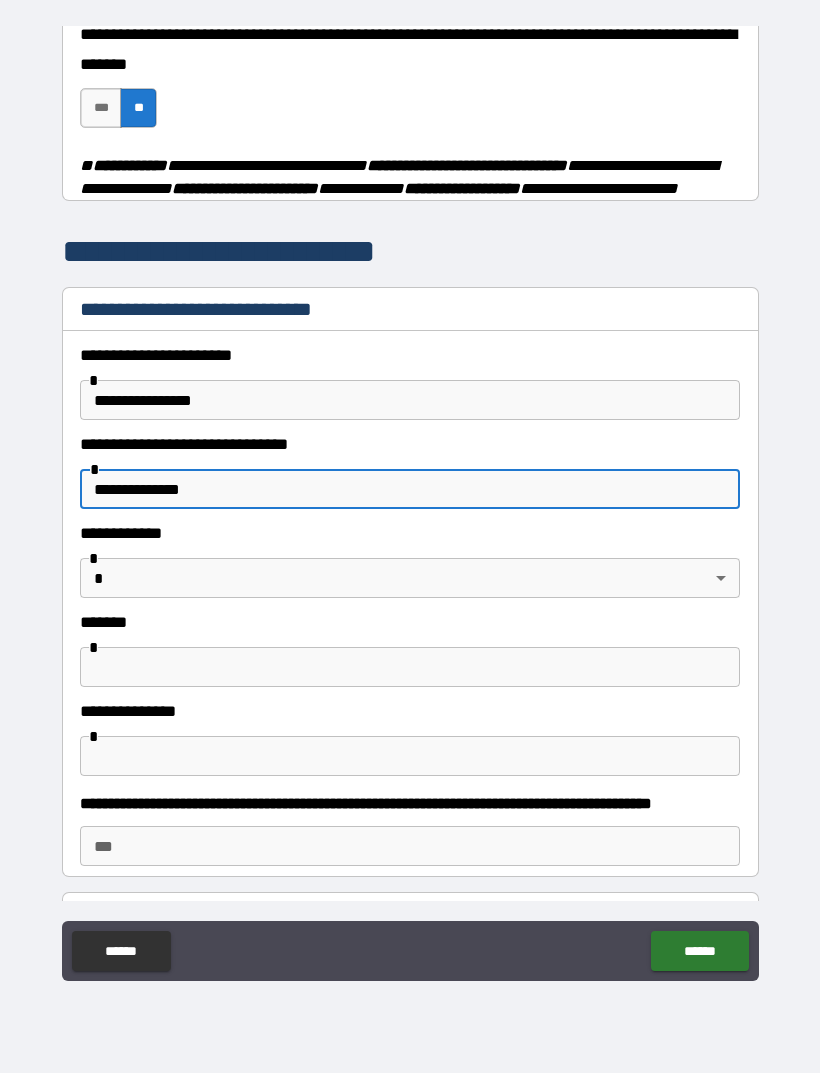 type on "**********" 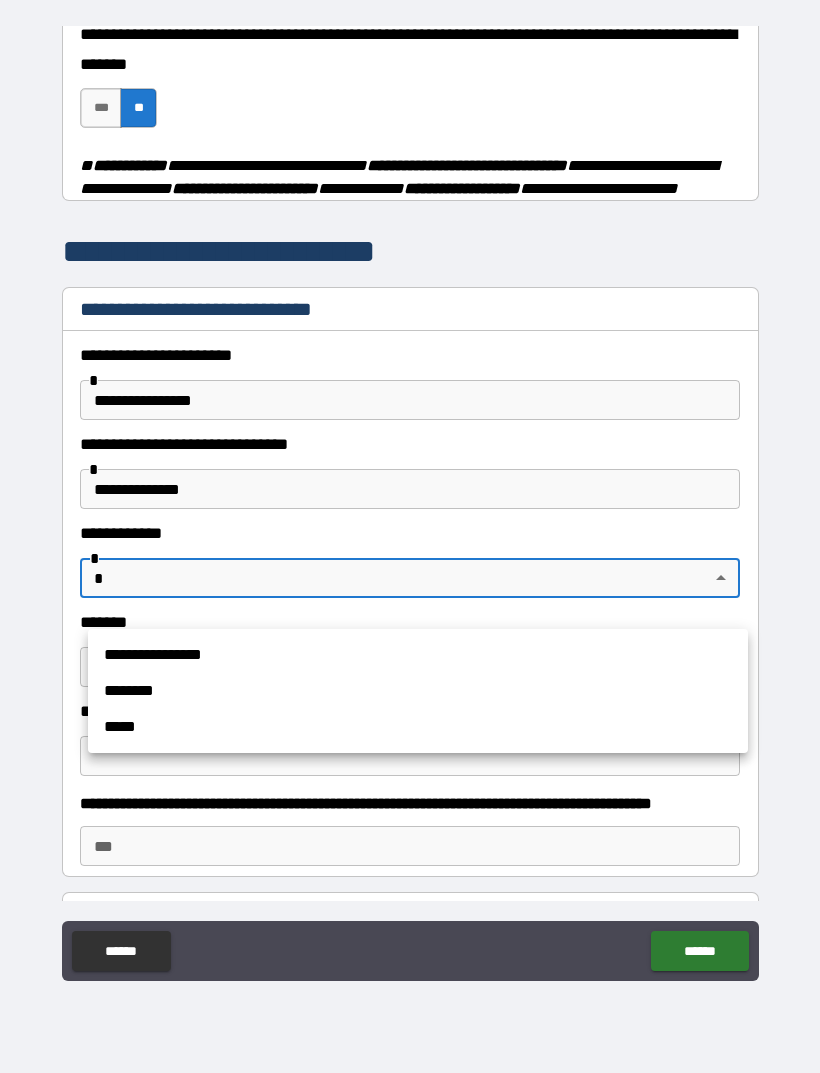 click on "**********" at bounding box center (418, 655) 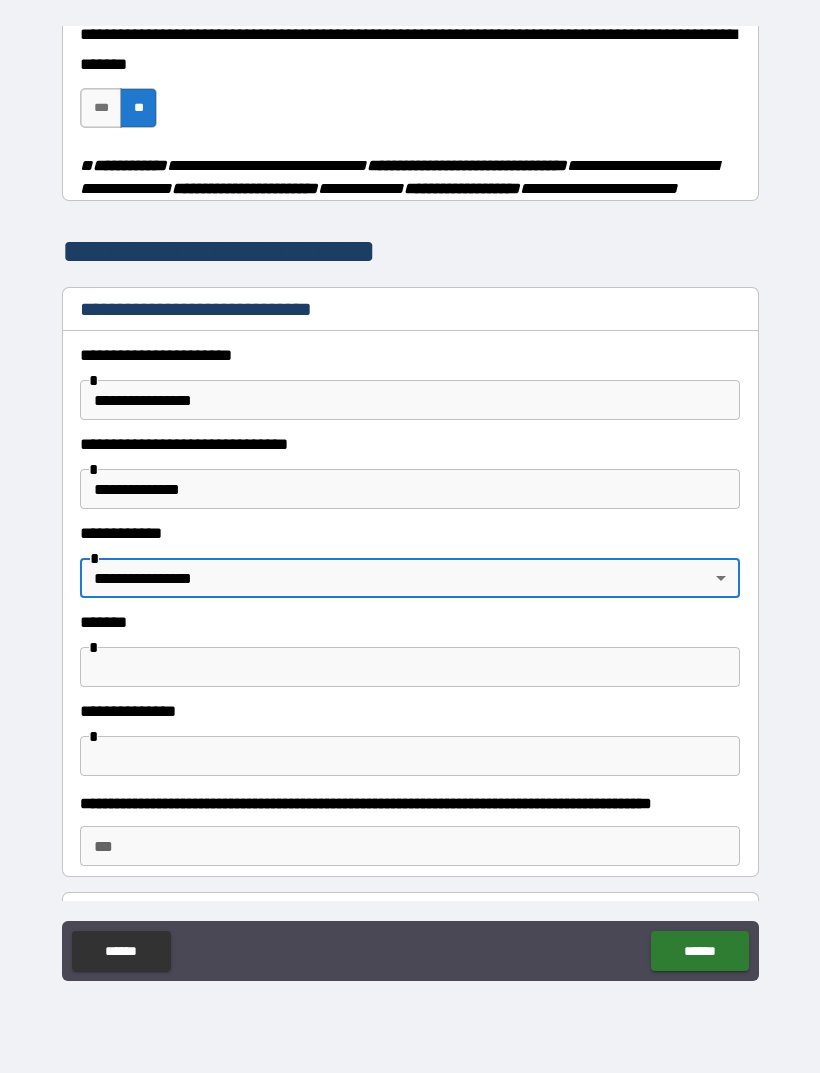 click at bounding box center [410, 667] 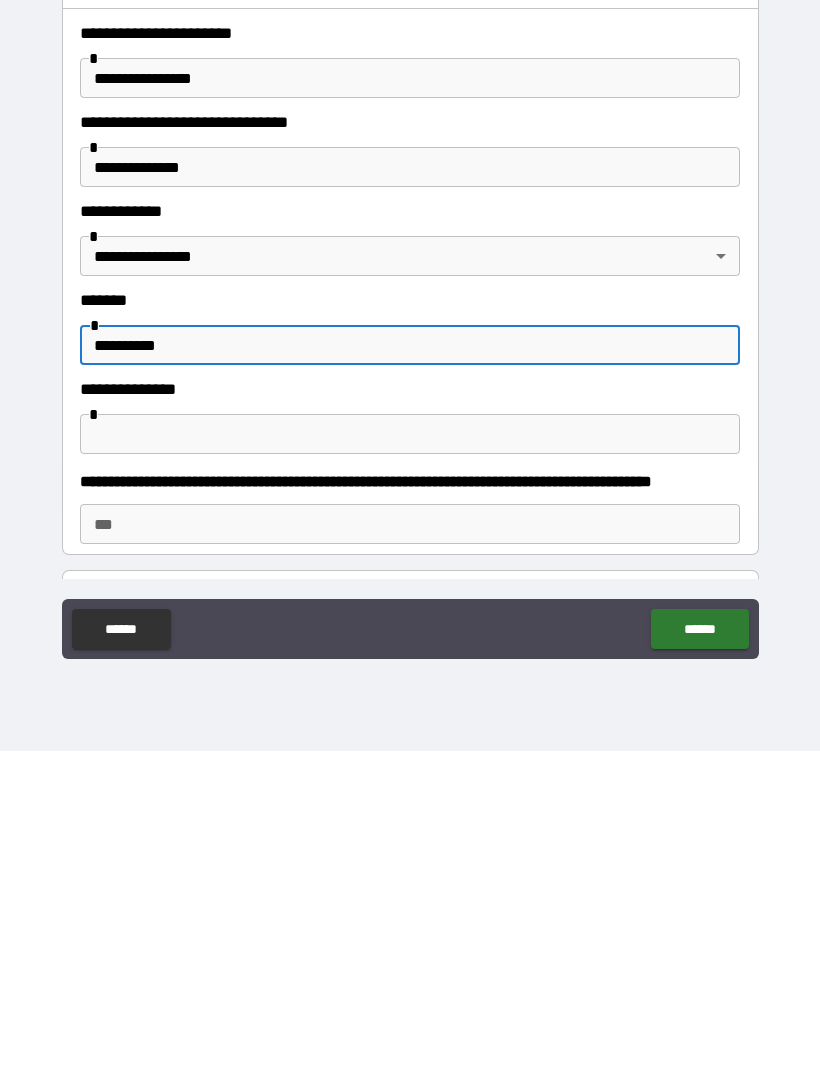 type on "**********" 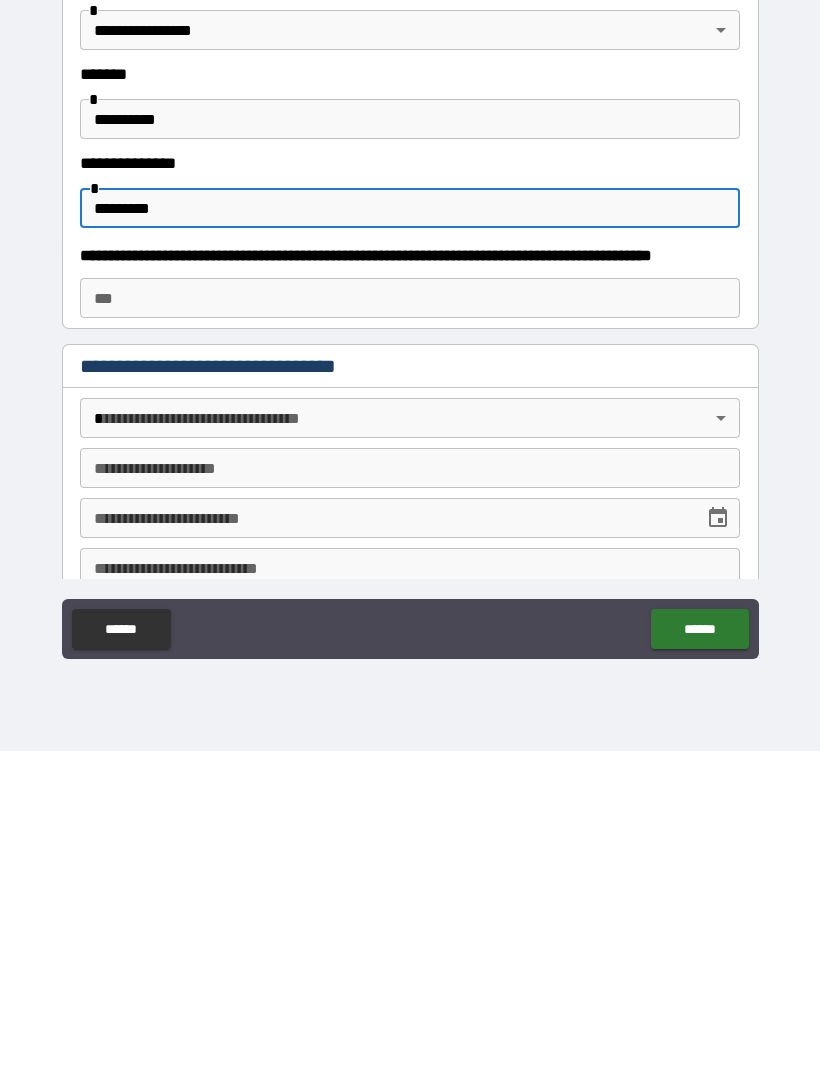 scroll, scrollTop: 565, scrollLeft: 0, axis: vertical 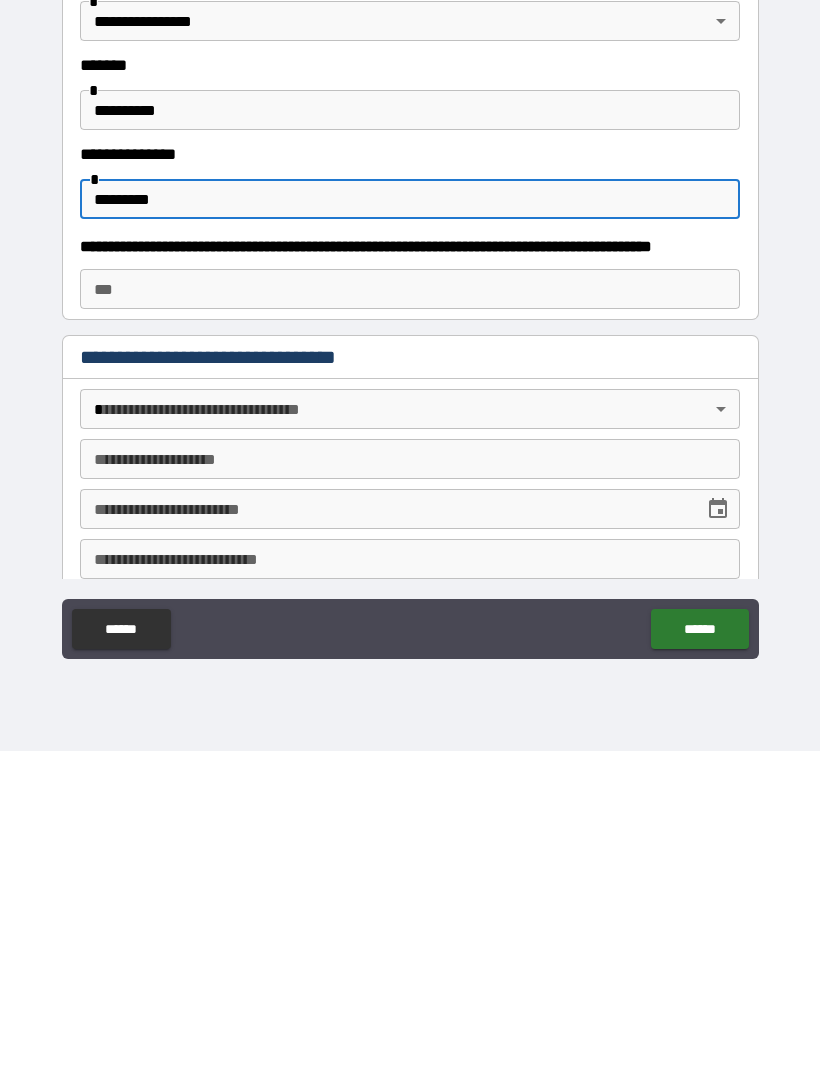 type on "*********" 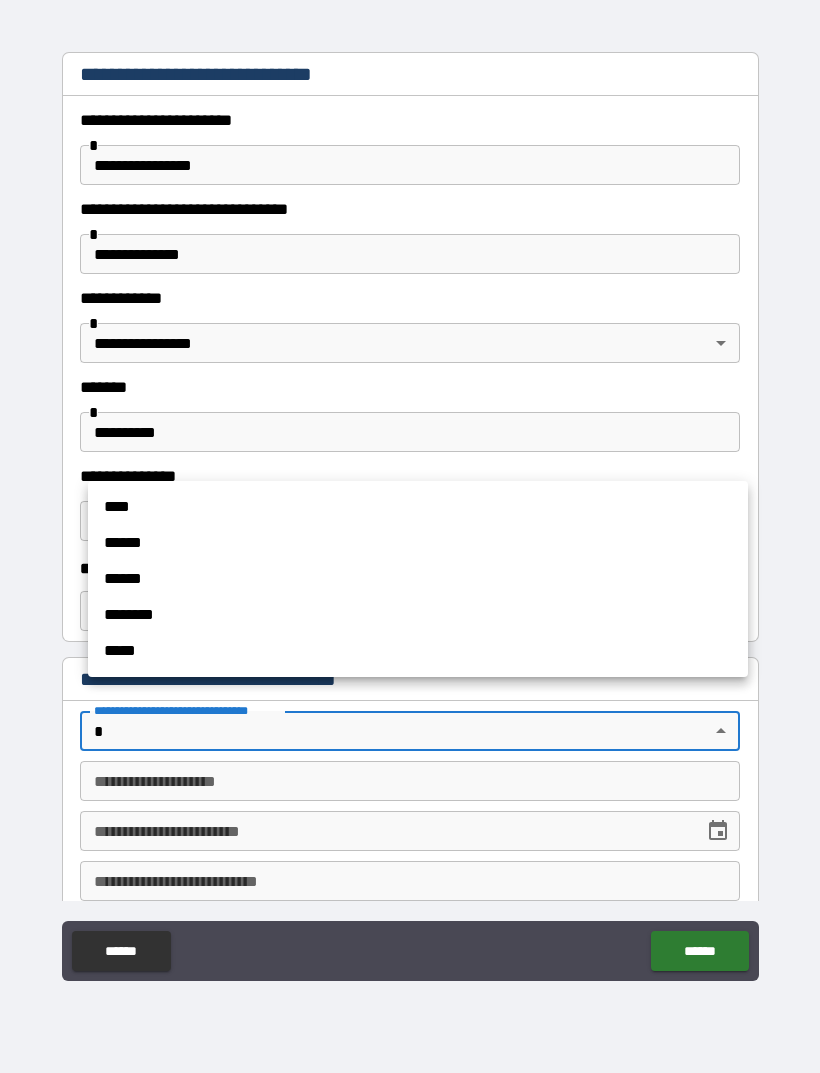 click on "******" at bounding box center [418, 543] 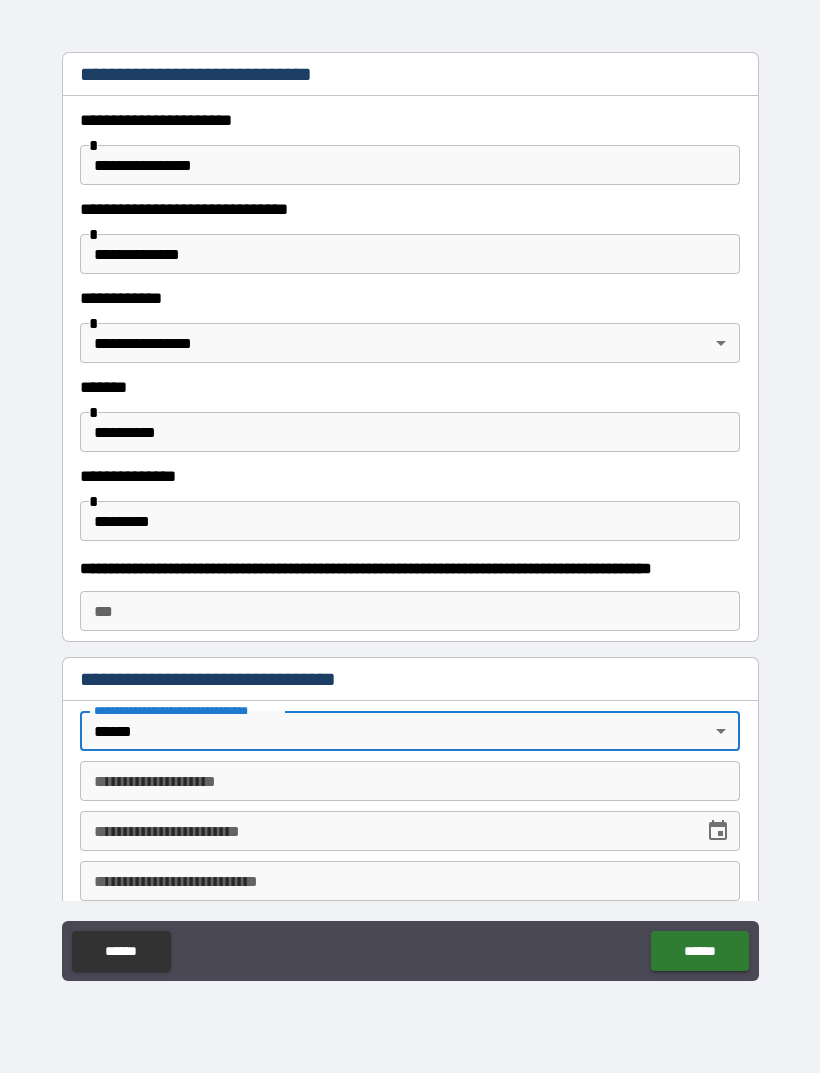 type on "*" 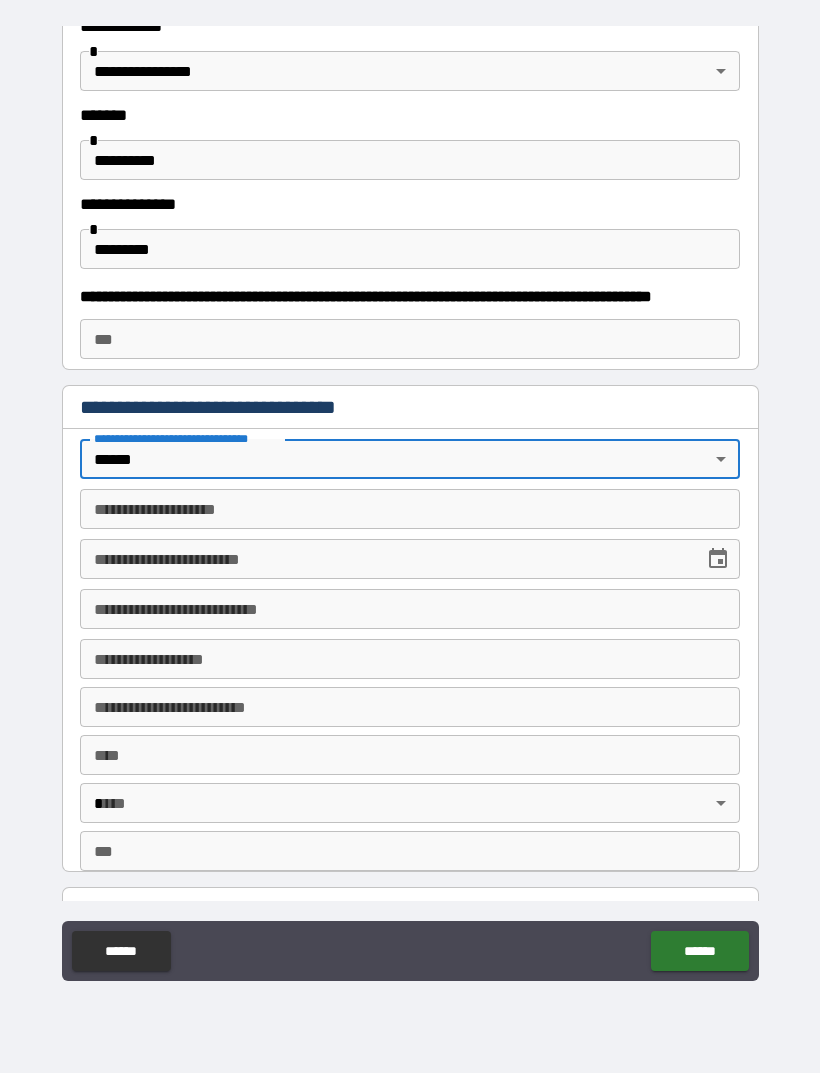 scroll, scrollTop: 846, scrollLeft: 0, axis: vertical 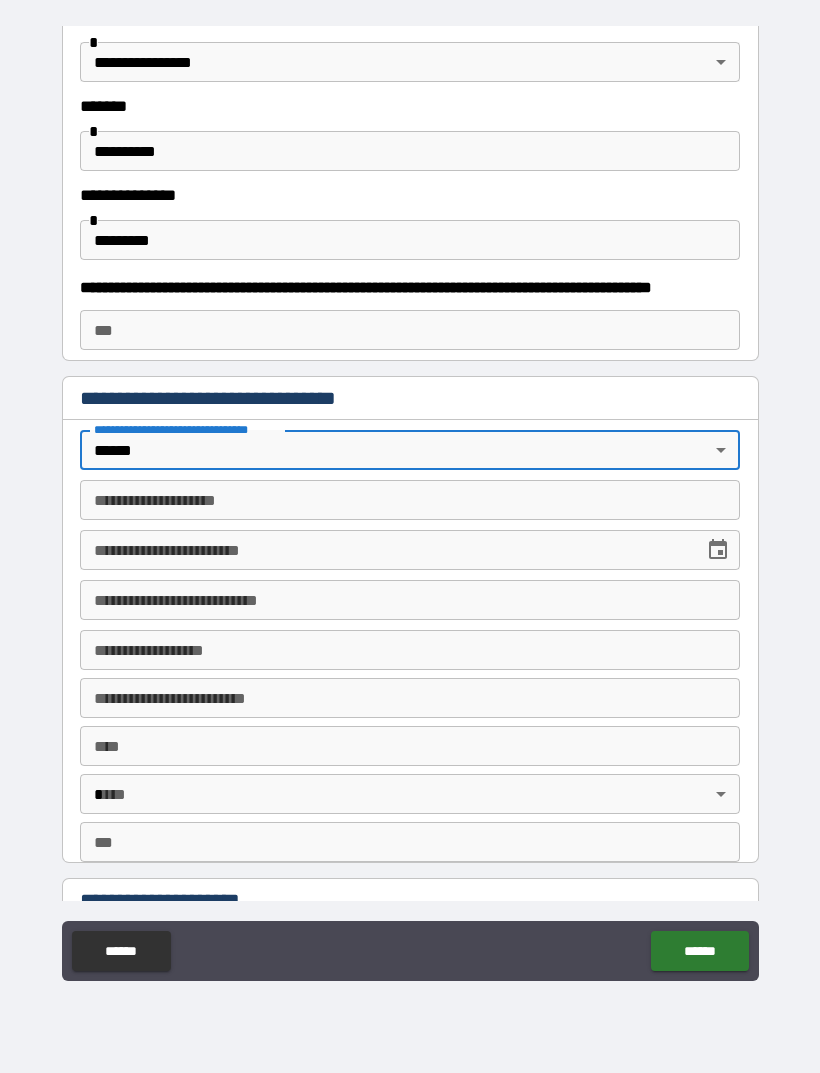 click on "**********" at bounding box center (410, 500) 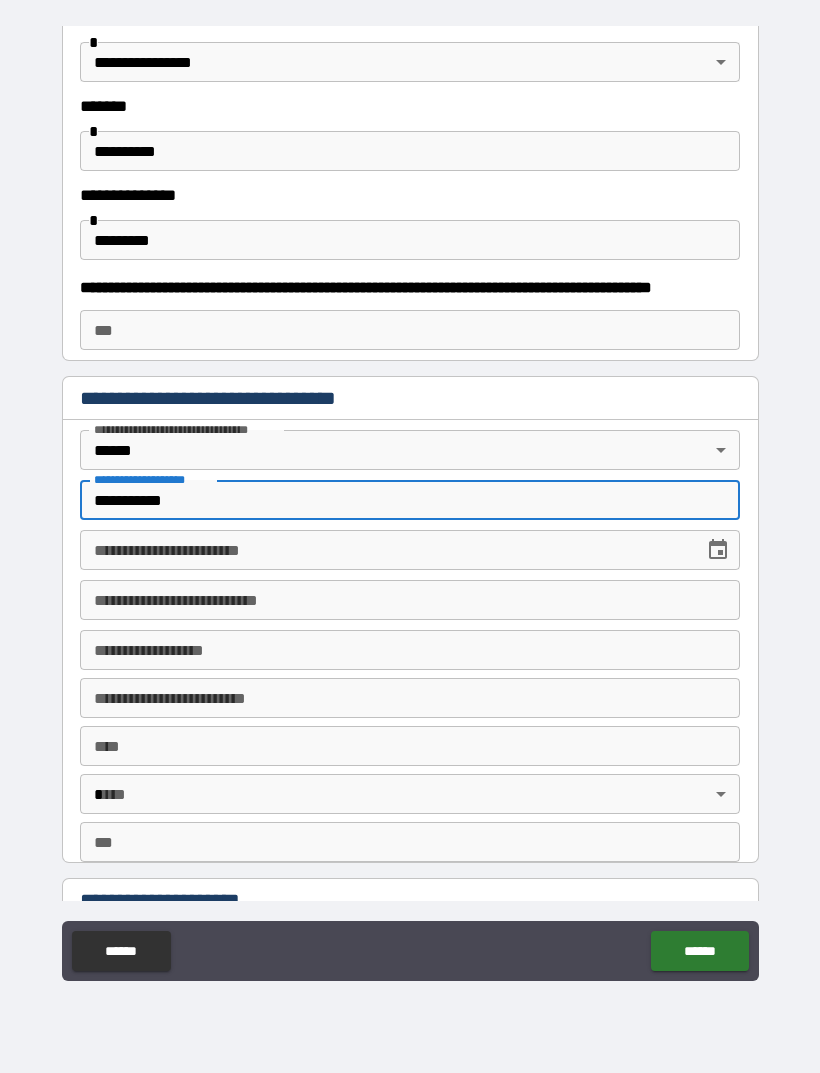 type on "**********" 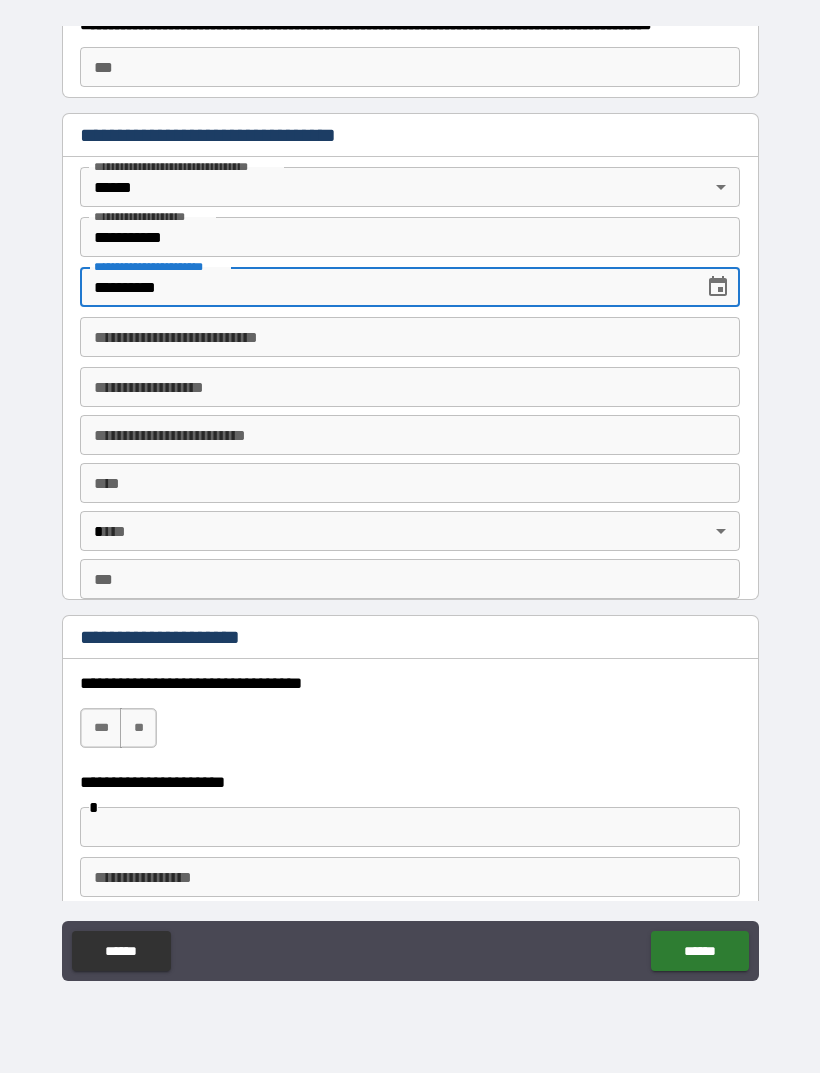scroll, scrollTop: 1114, scrollLeft: 0, axis: vertical 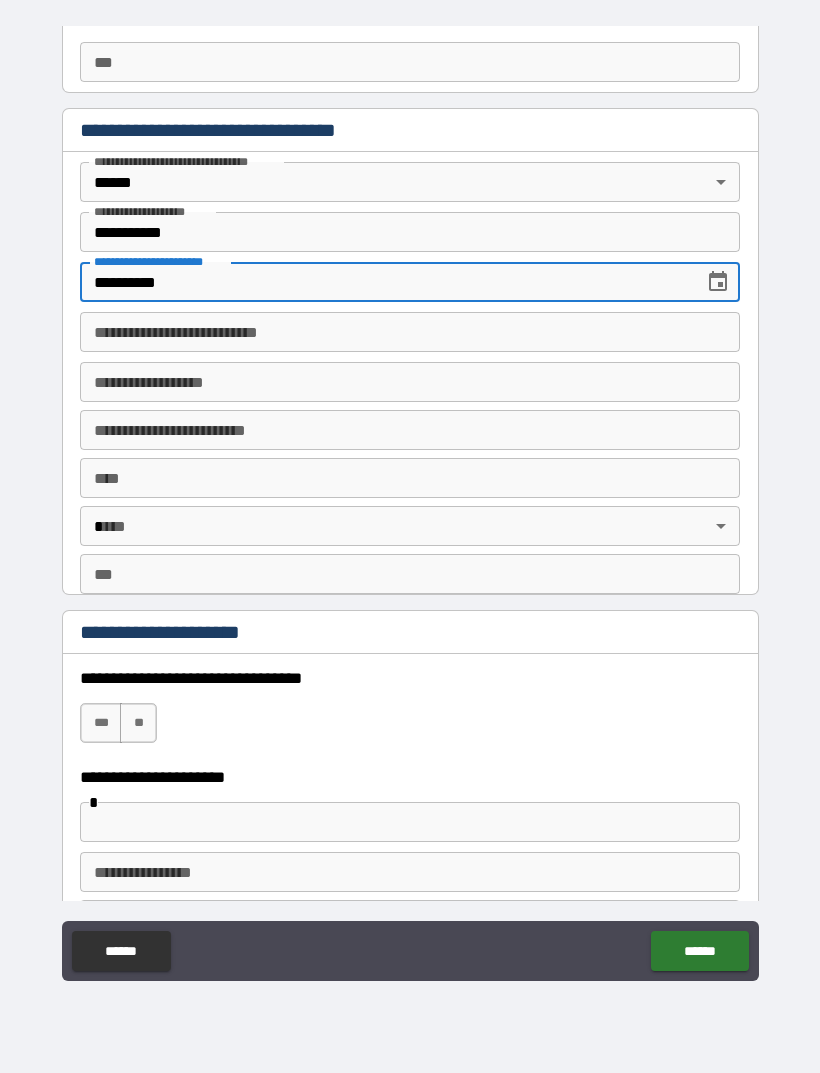 type on "**********" 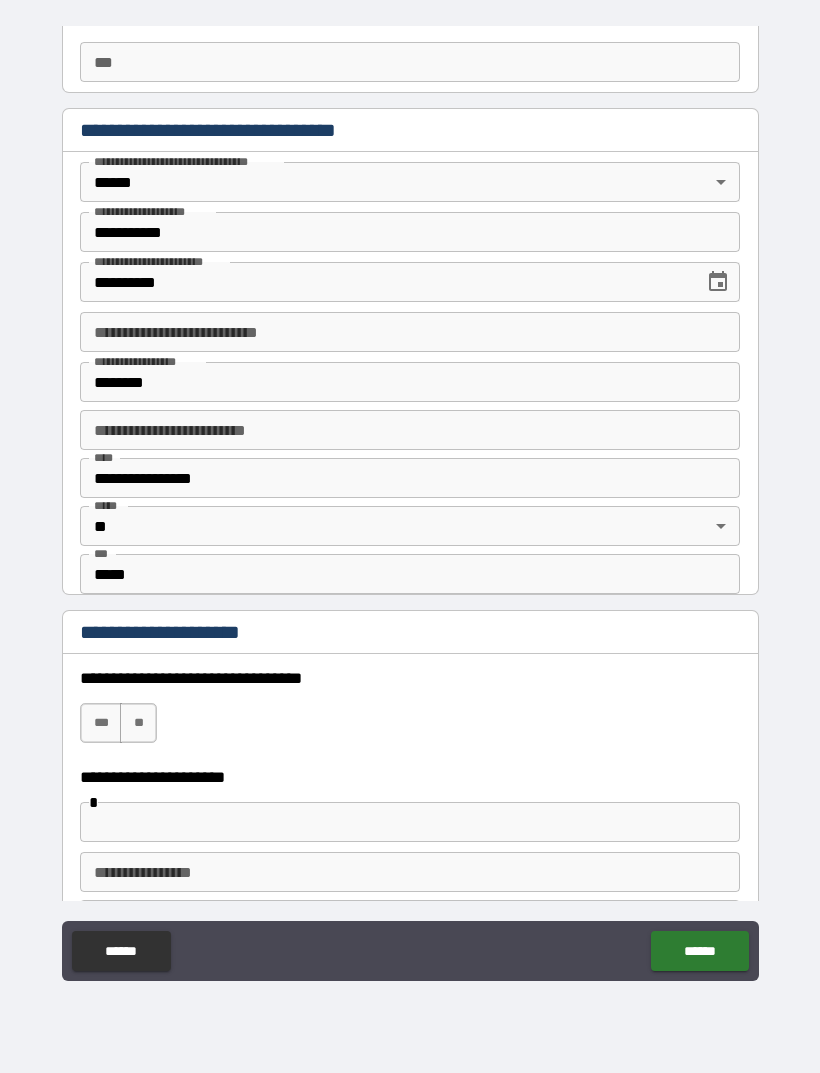 type on "**********" 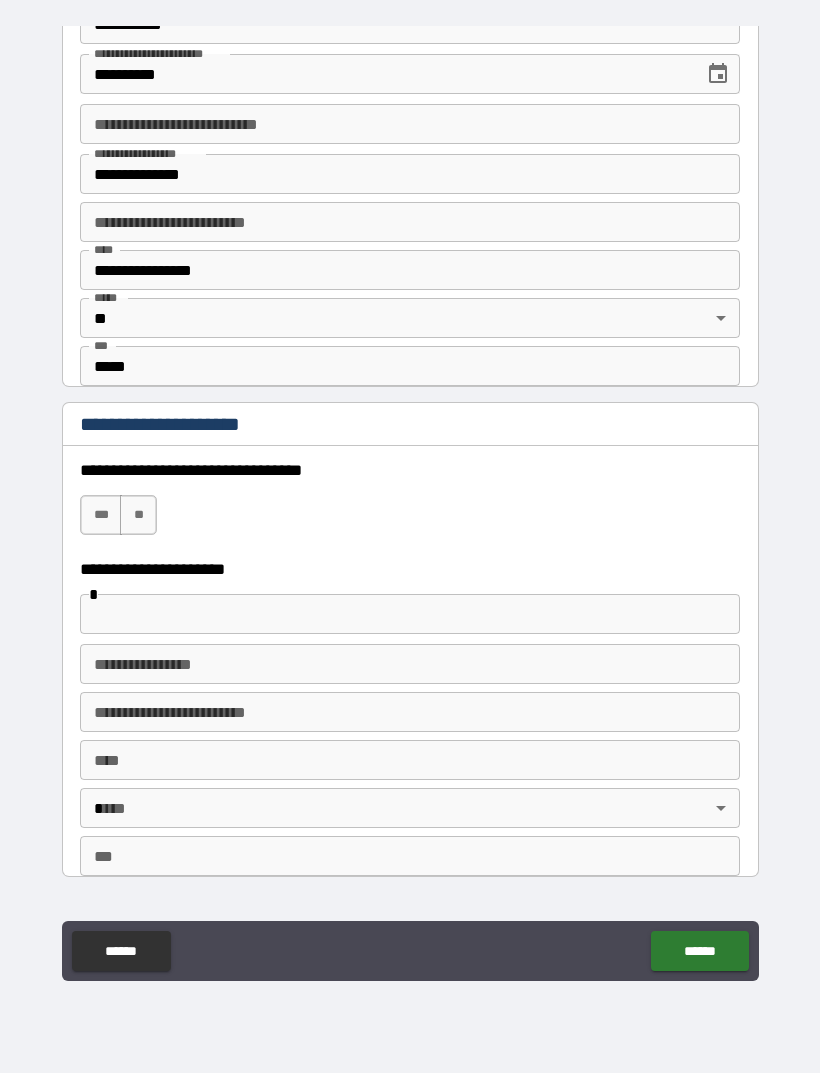 scroll, scrollTop: 1326, scrollLeft: 0, axis: vertical 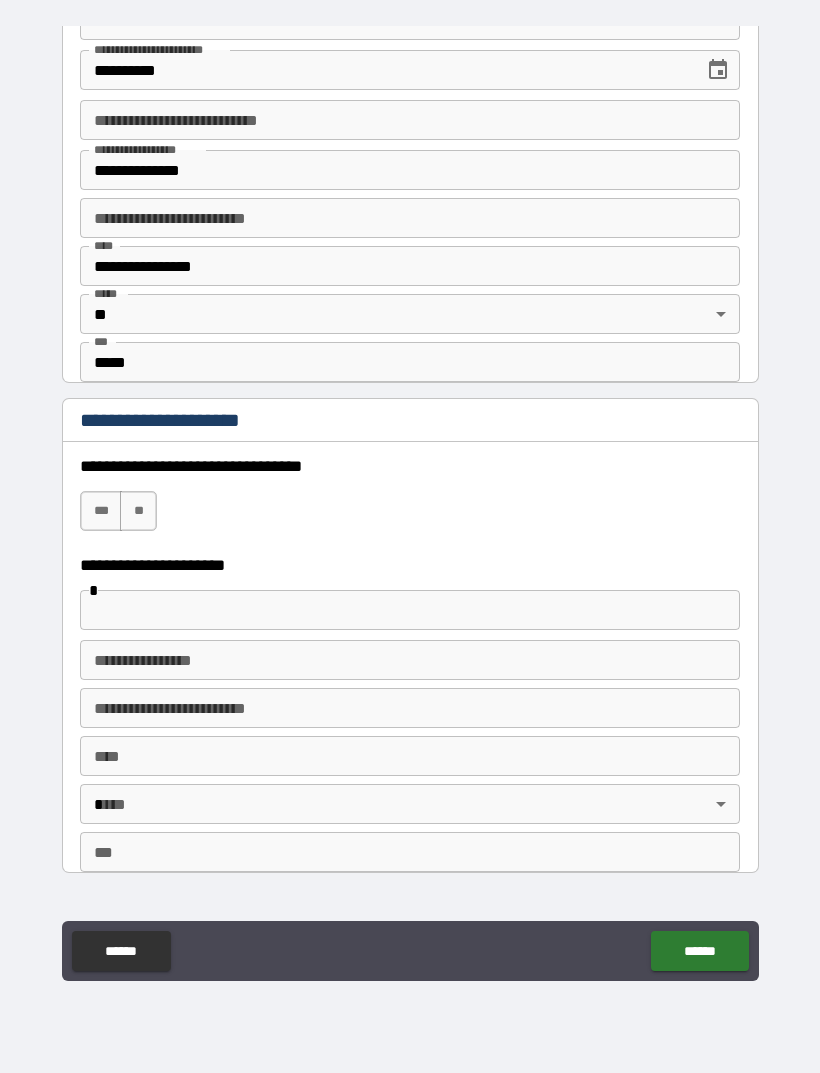 click on "***" at bounding box center [101, 511] 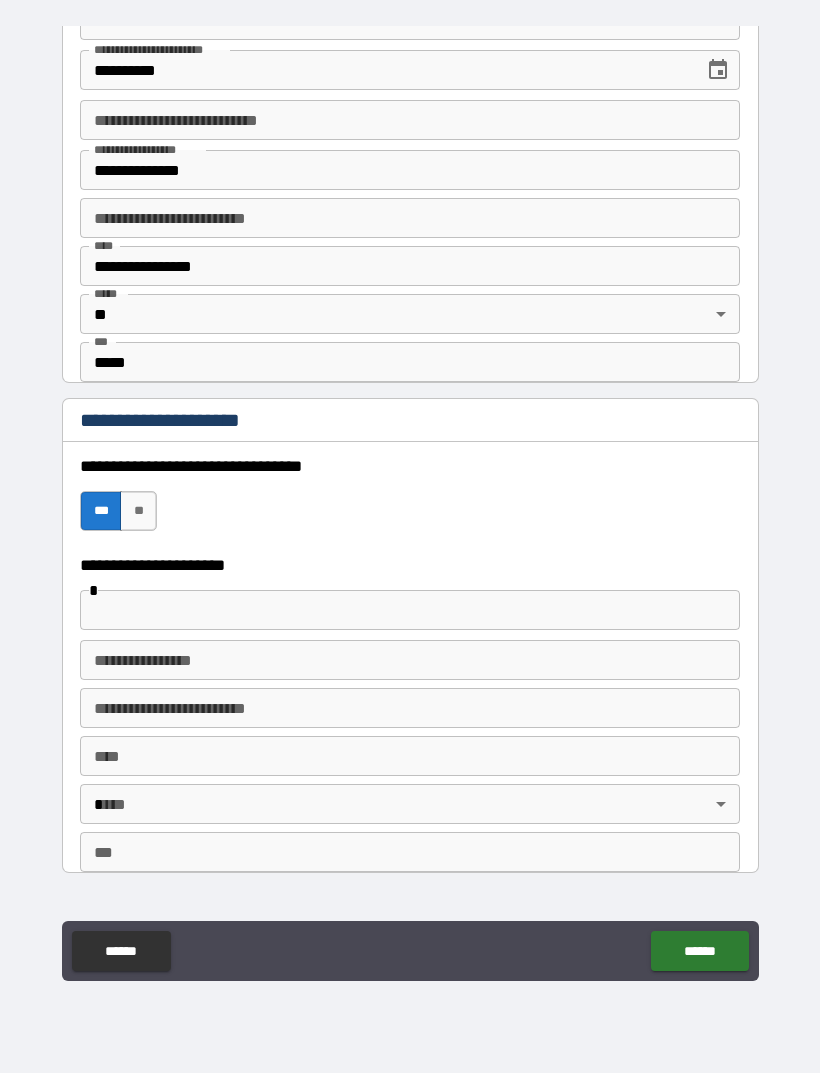 click at bounding box center (410, 610) 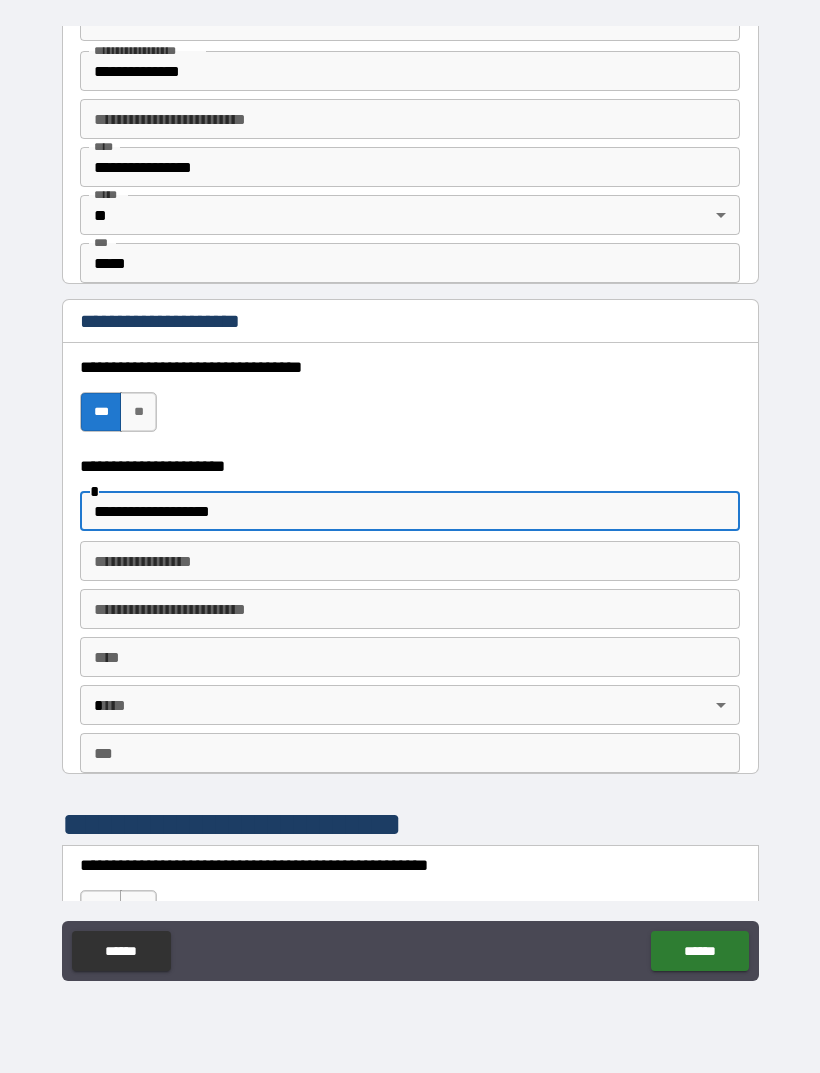 scroll, scrollTop: 1469, scrollLeft: 0, axis: vertical 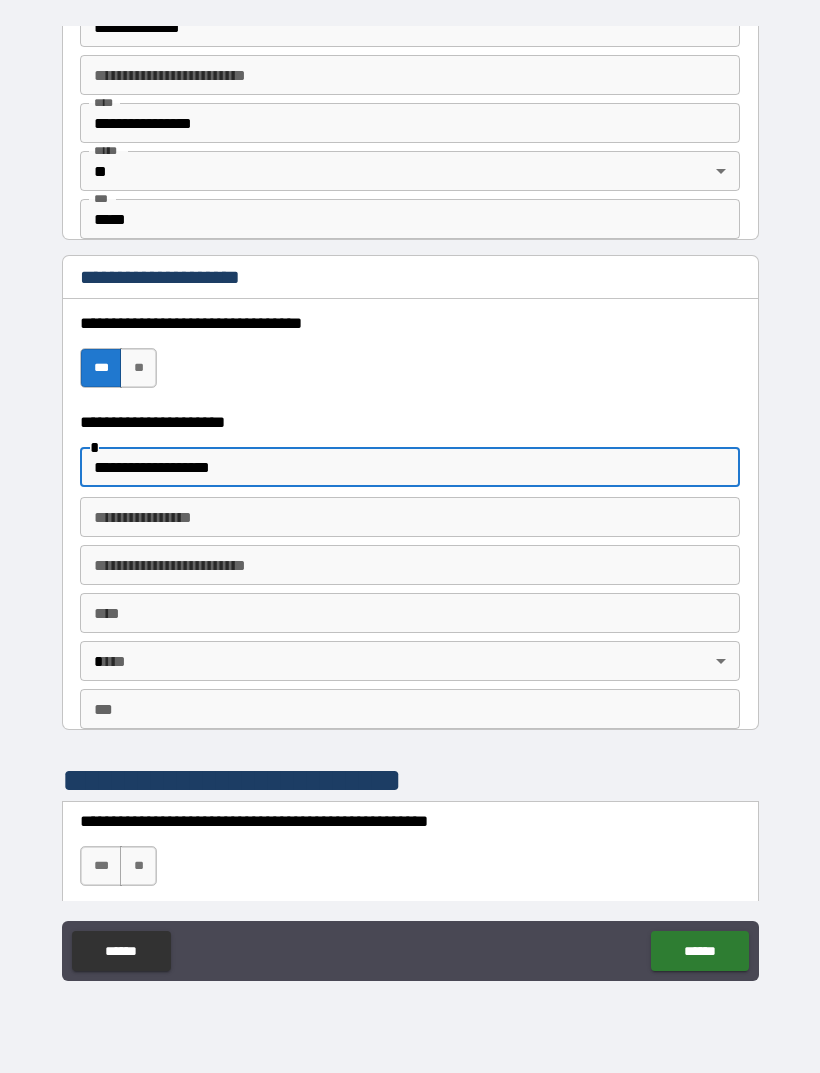 type on "**********" 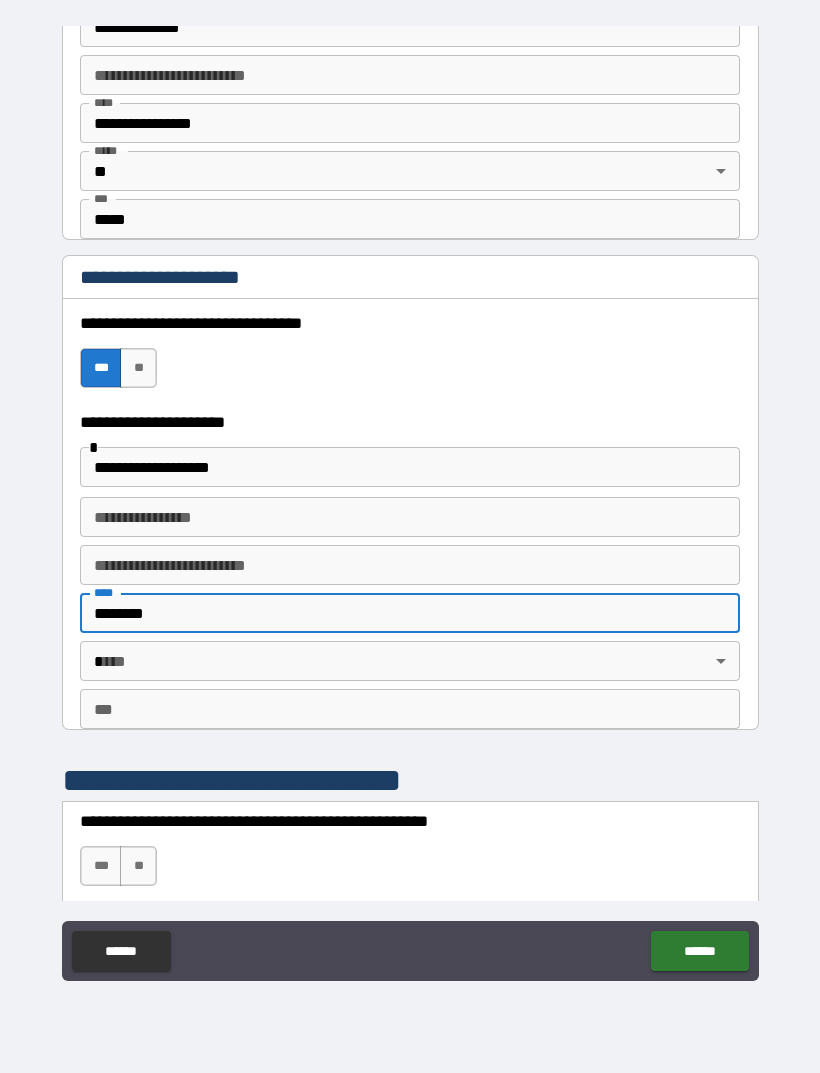 type on "*******" 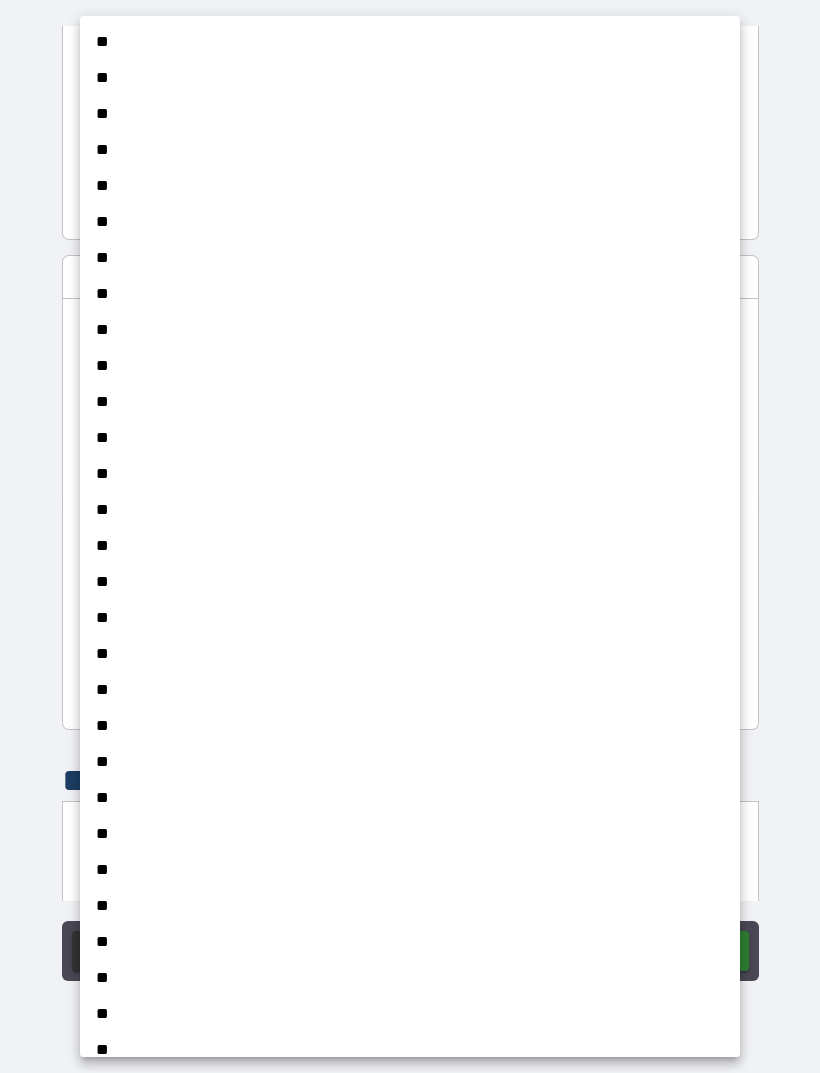 click on "**" at bounding box center [410, 618] 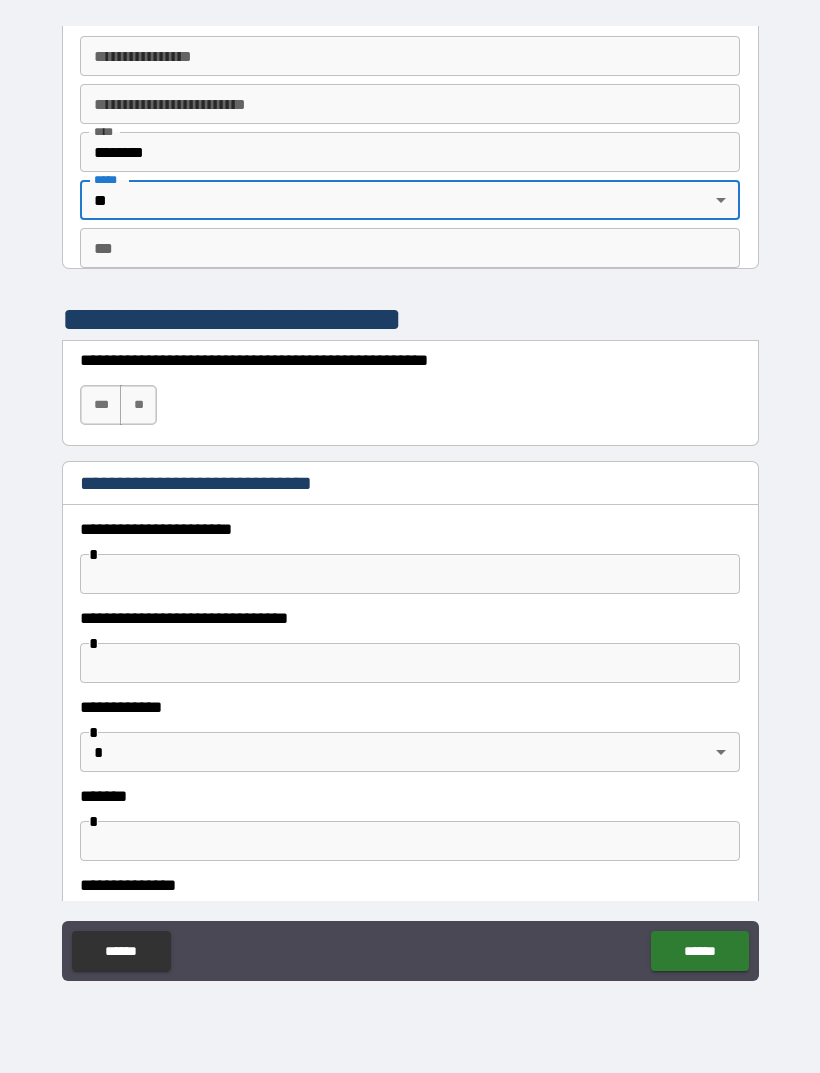 scroll, scrollTop: 1941, scrollLeft: 0, axis: vertical 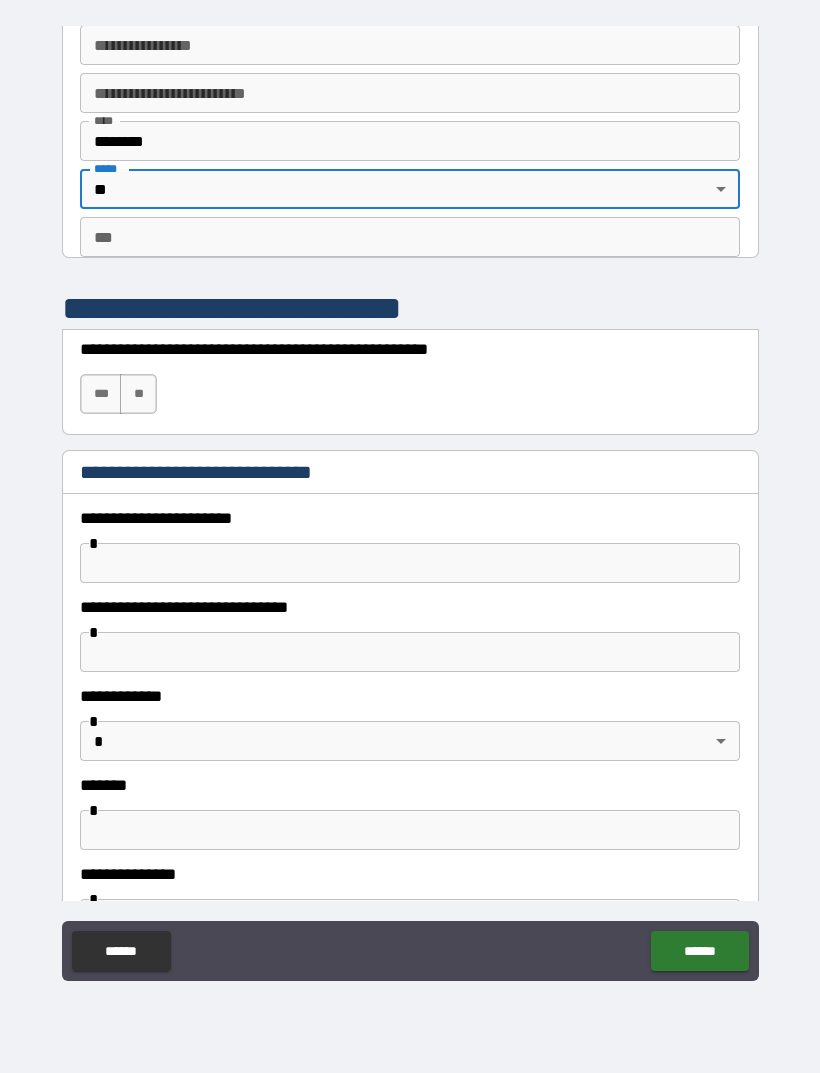 click on "**" at bounding box center [138, 394] 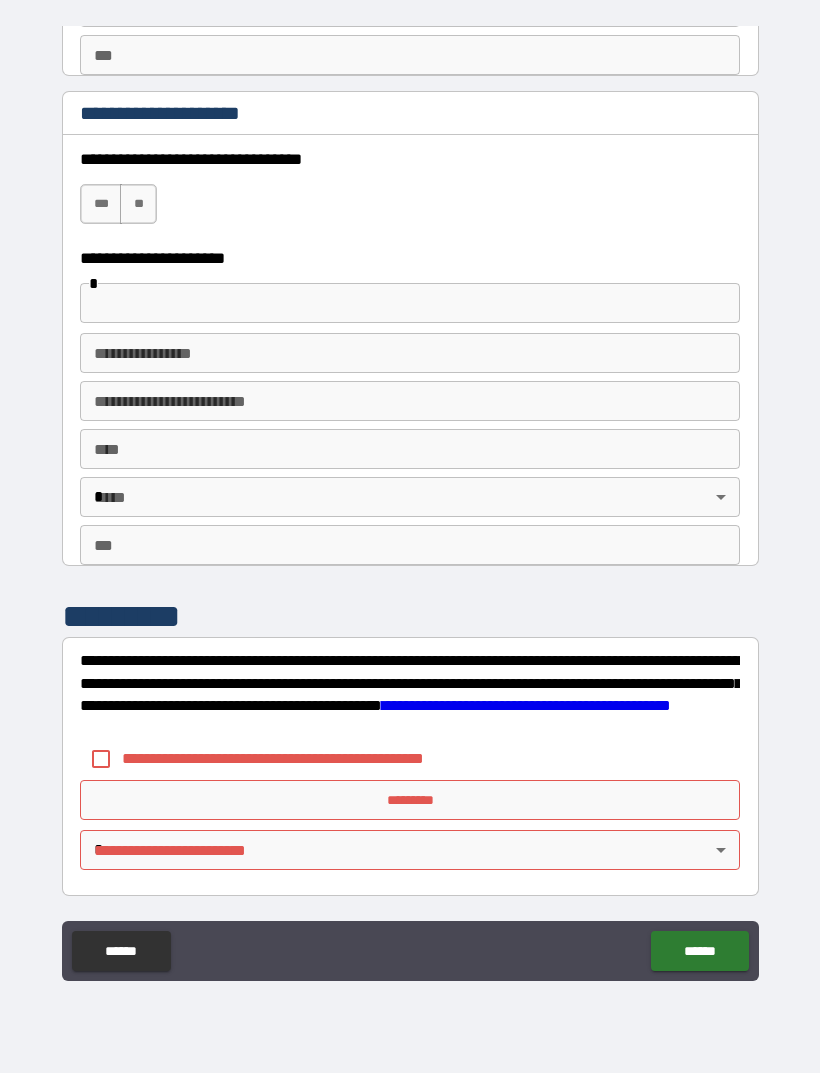 scroll, scrollTop: 3470, scrollLeft: 0, axis: vertical 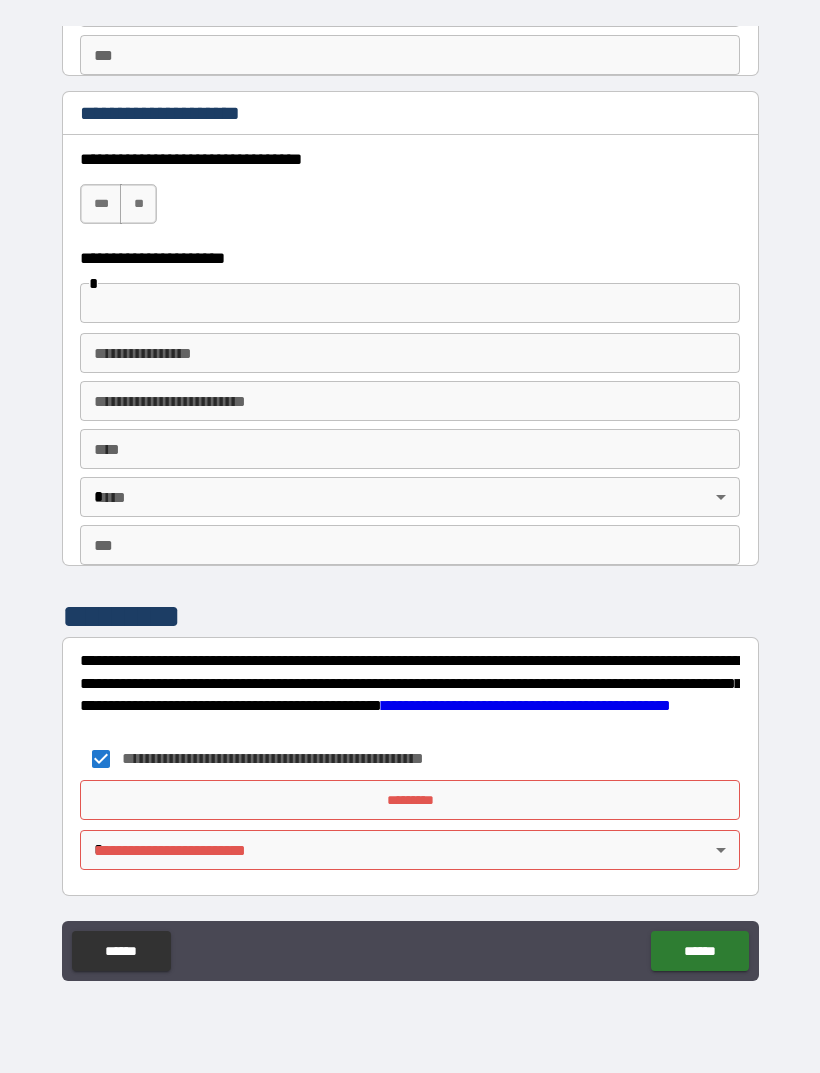 click on "**********" at bounding box center (410, 504) 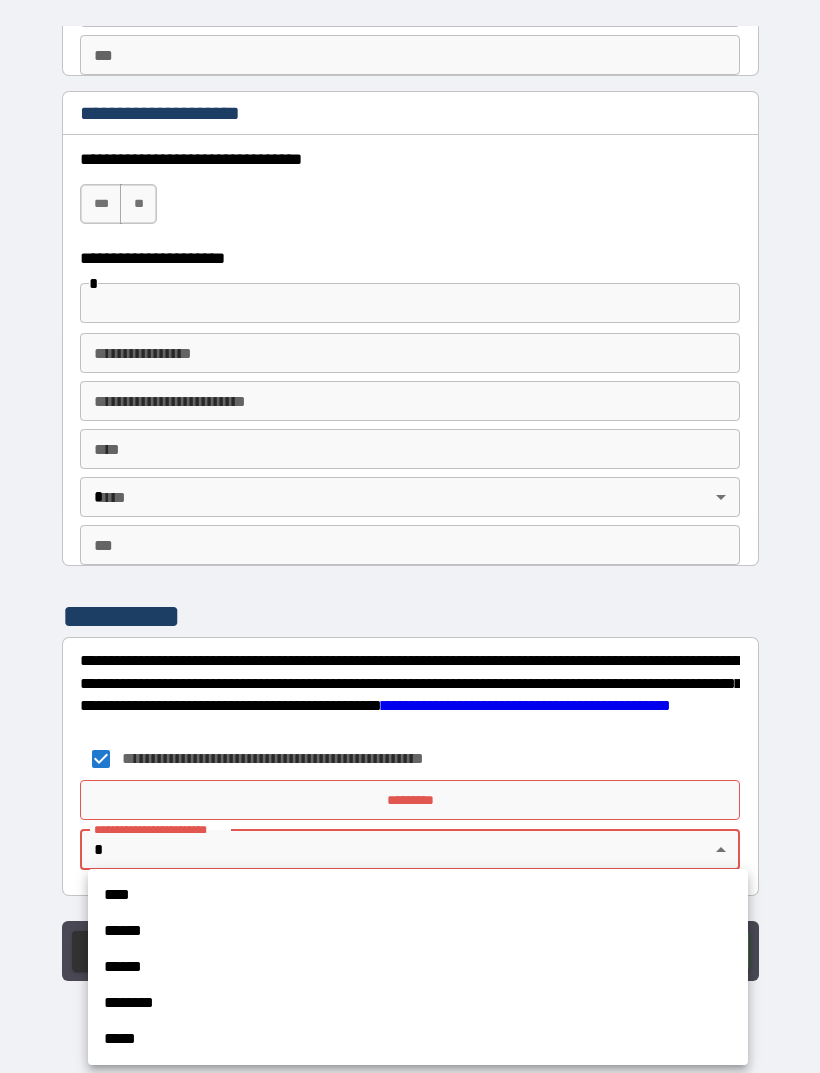 click on "******" at bounding box center (418, 931) 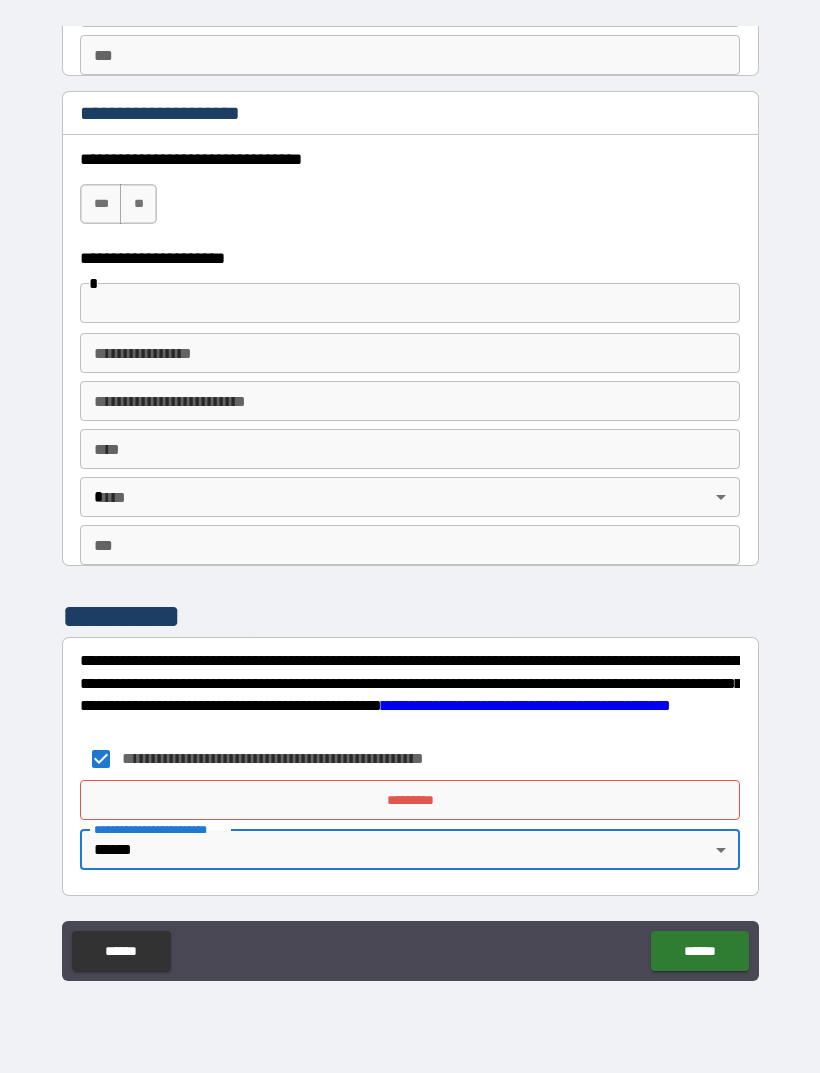 click on "*********" at bounding box center [410, 800] 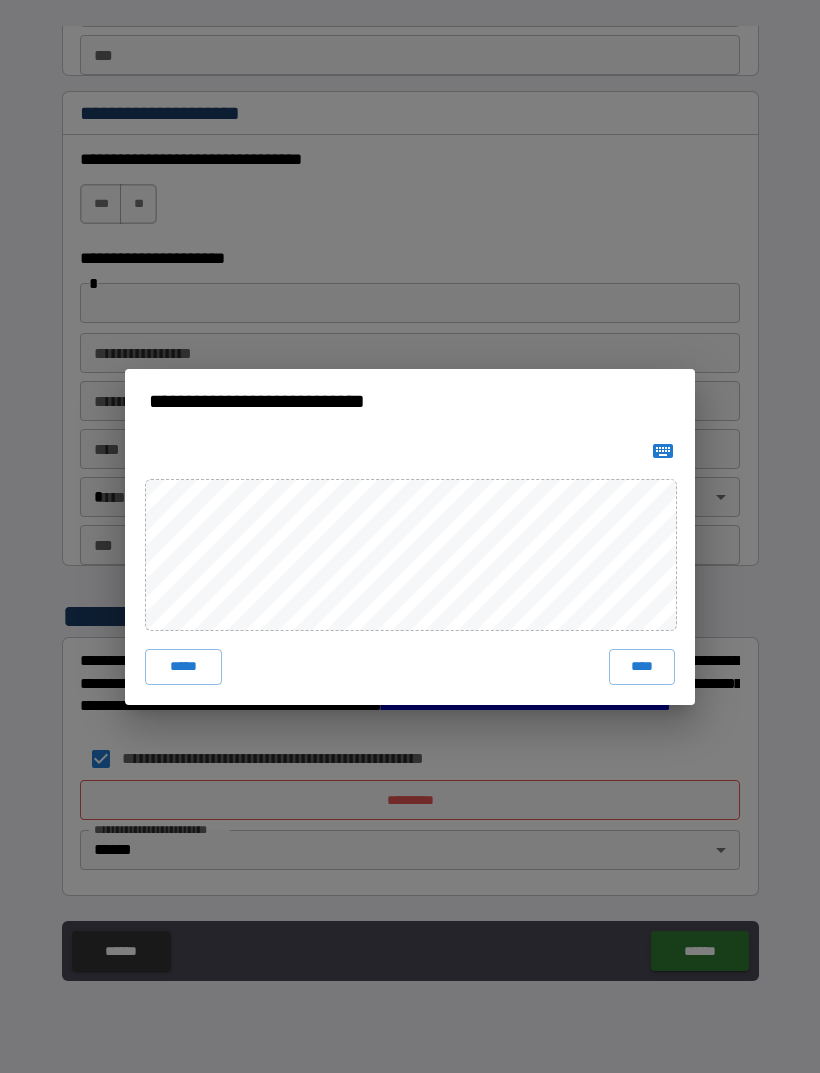 click on "**********" at bounding box center (410, 536) 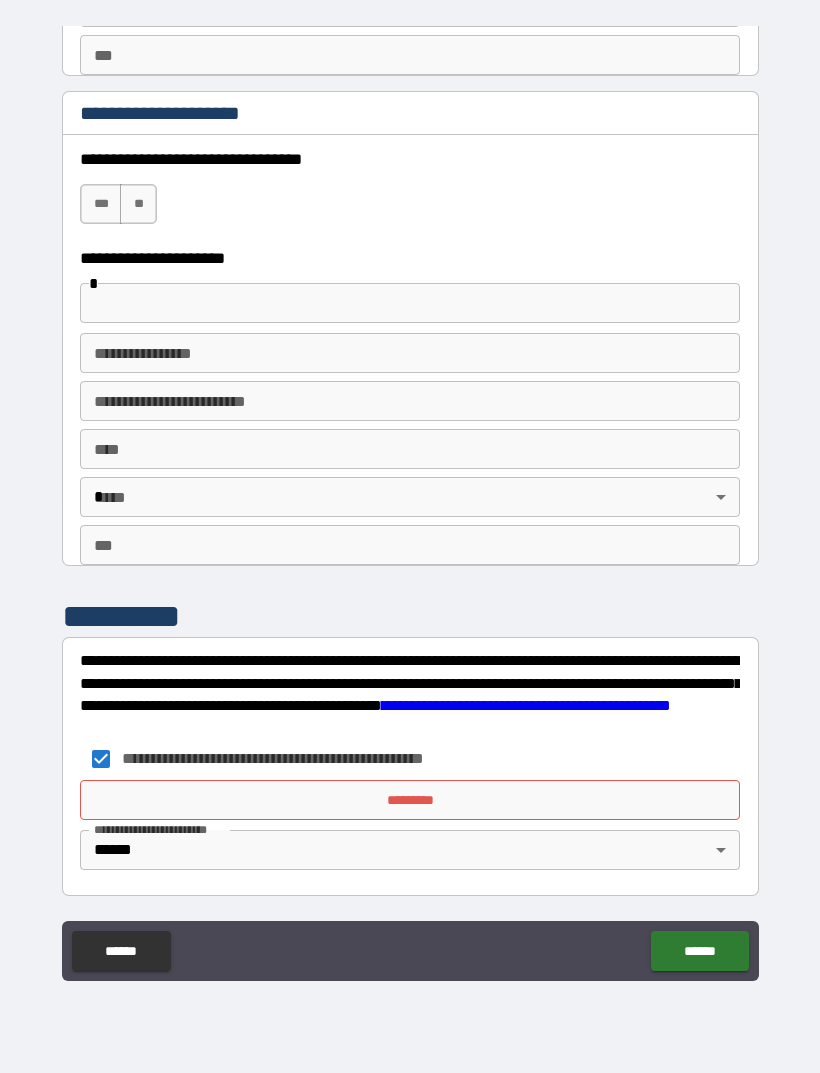 click on "*********" at bounding box center [410, 800] 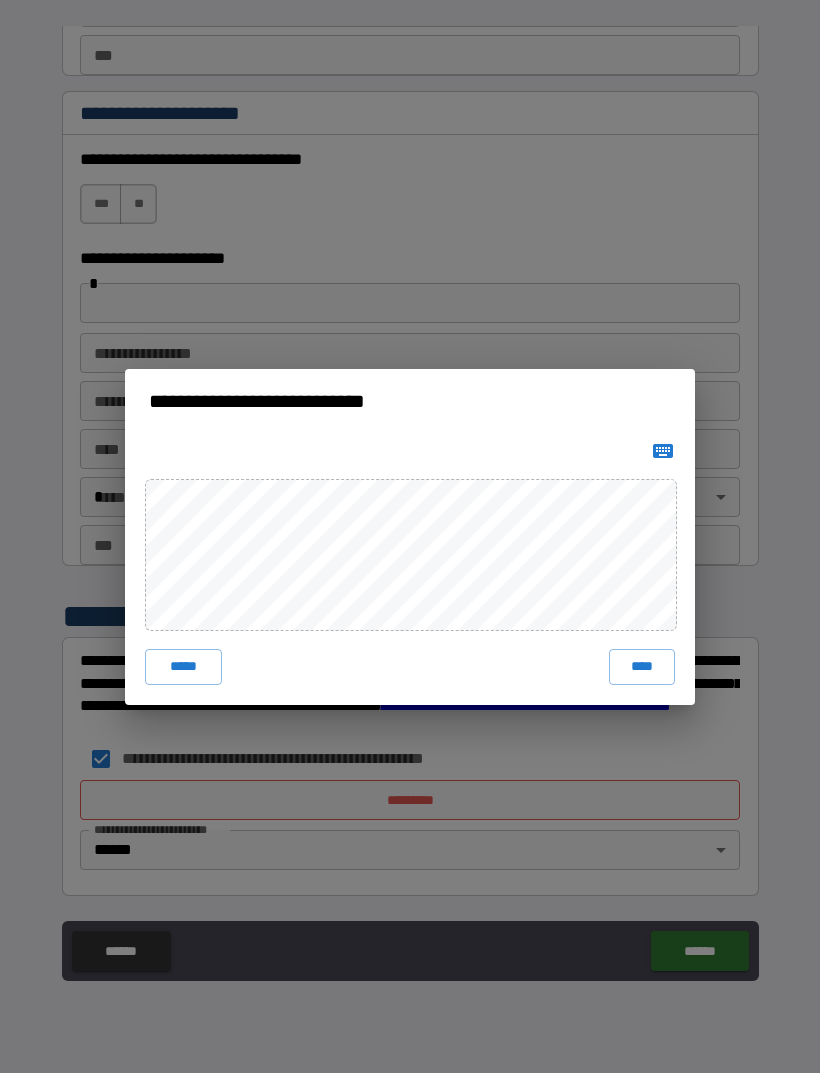 click on "****" at bounding box center (642, 667) 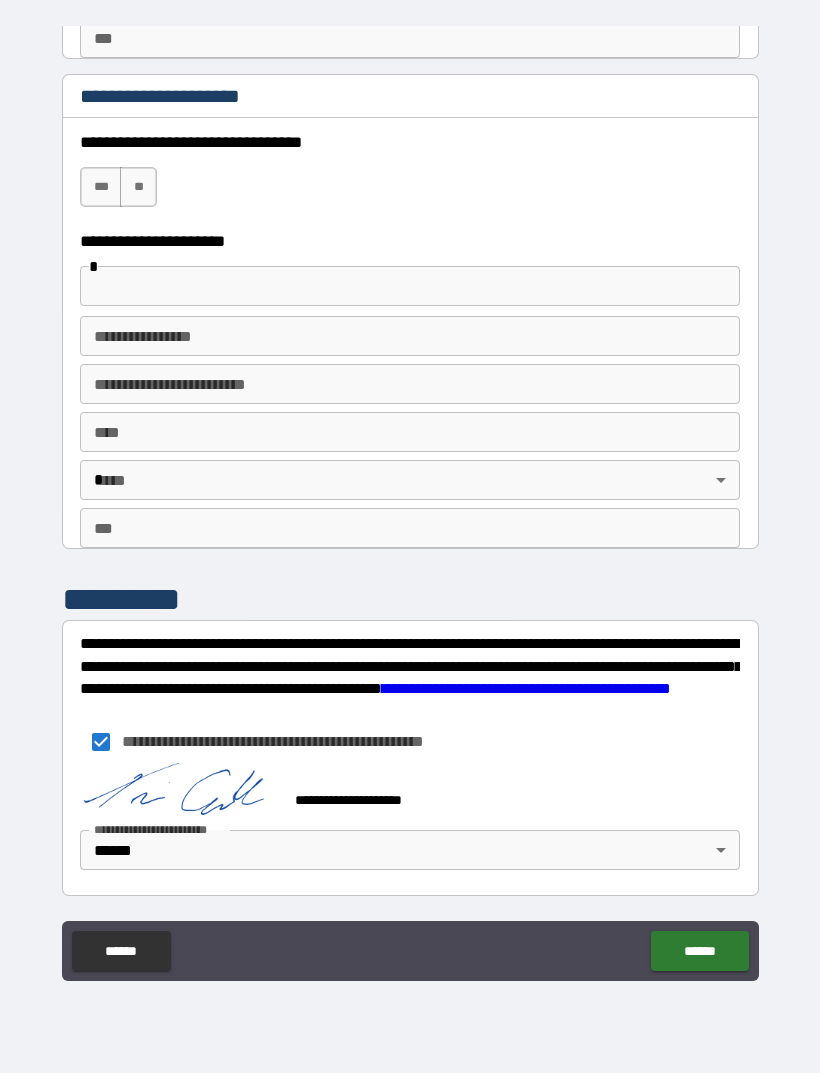click on "******" at bounding box center [699, 951] 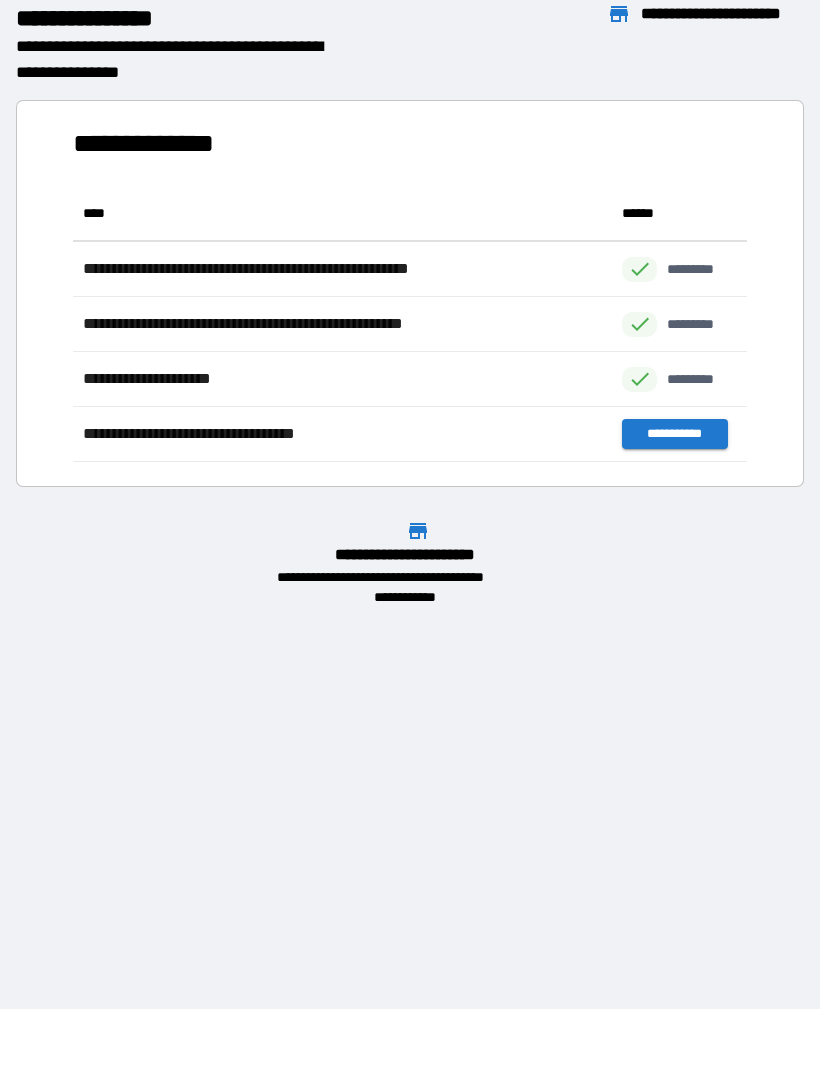 scroll, scrollTop: 1, scrollLeft: 1, axis: both 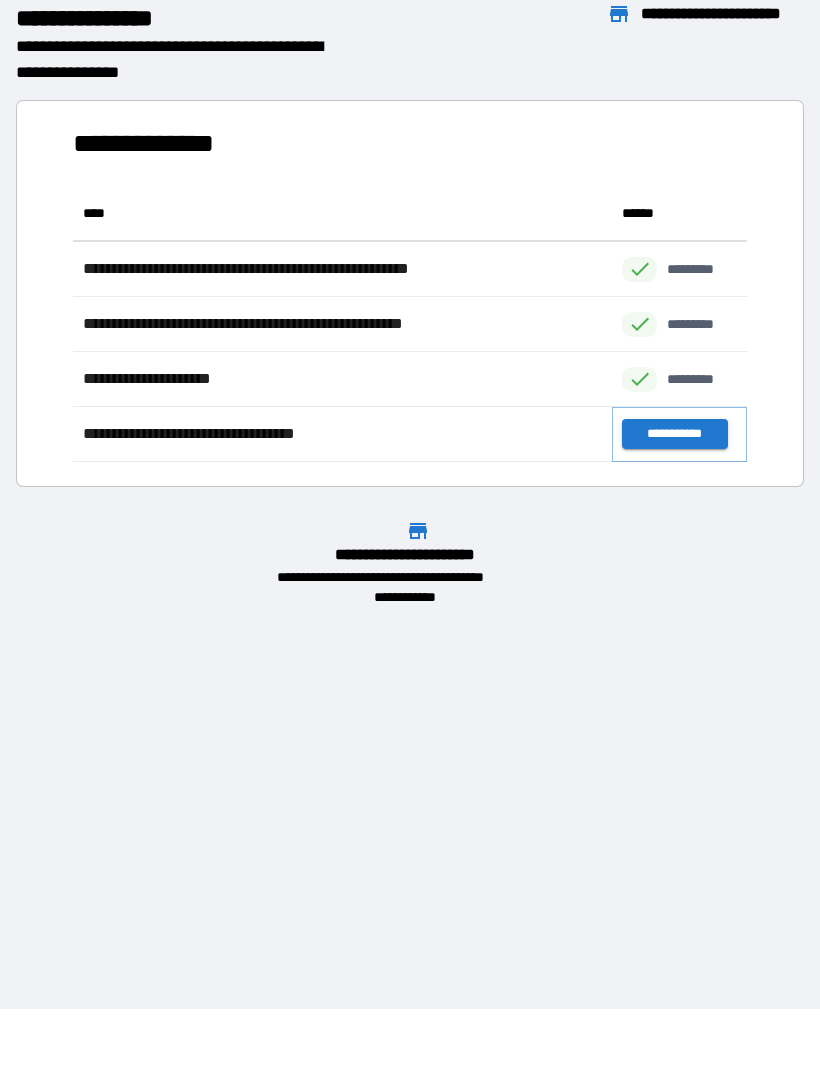 click on "**********" at bounding box center [674, 434] 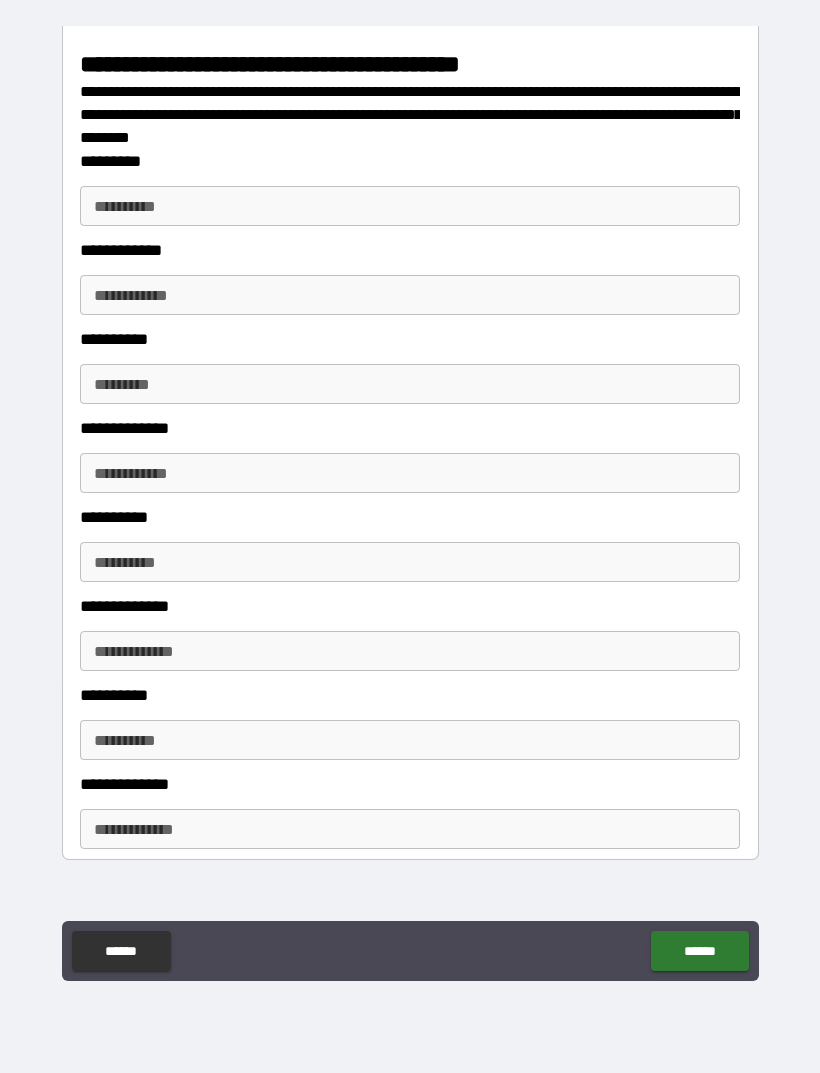 scroll, scrollTop: 2714, scrollLeft: 0, axis: vertical 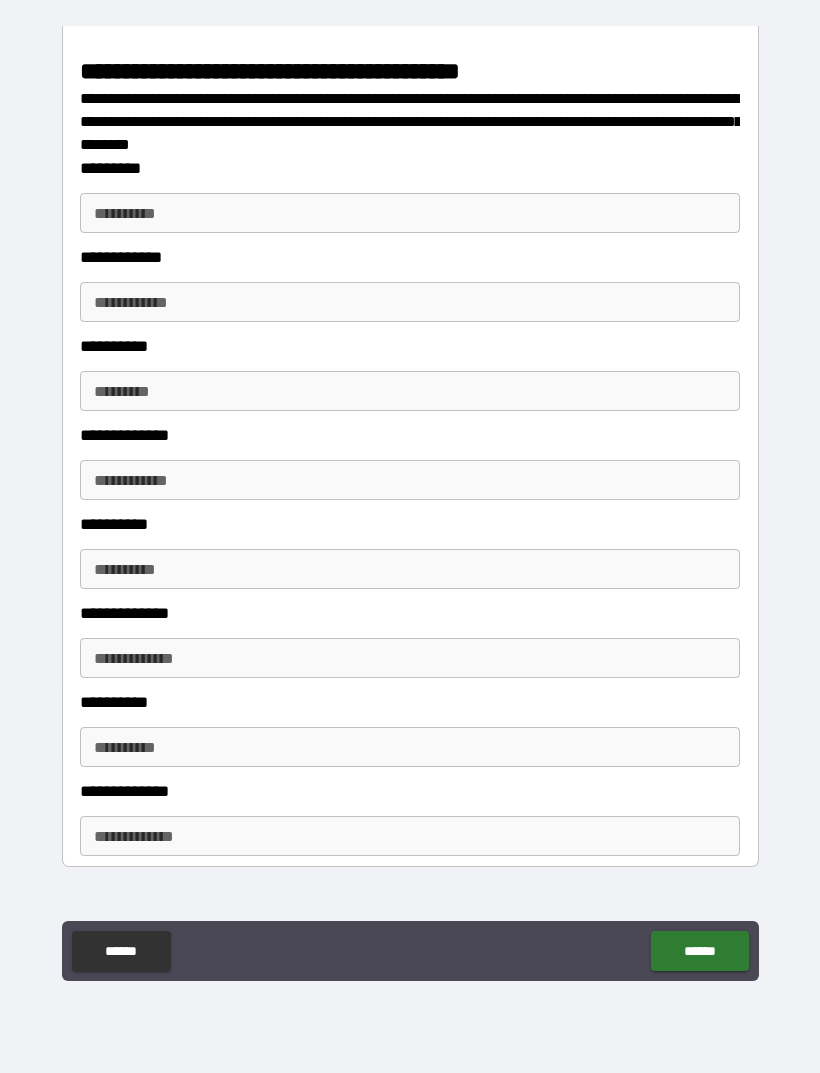 click on "**********" at bounding box center (410, 213) 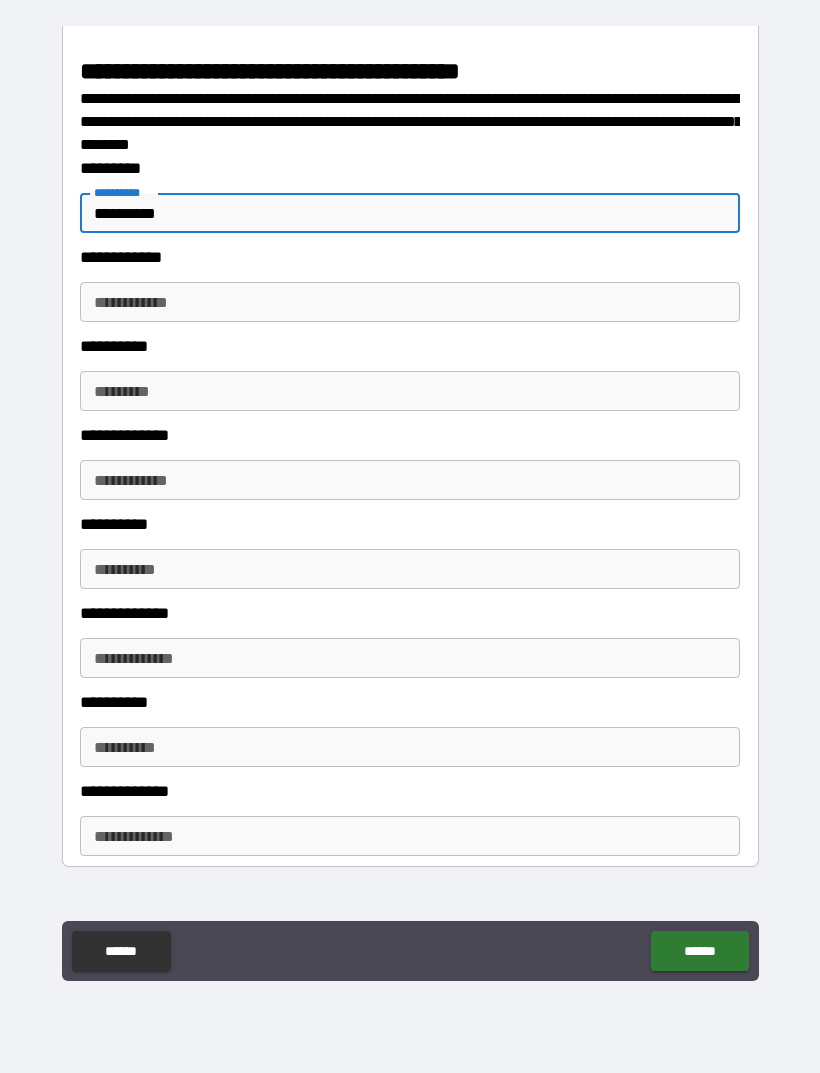 type on "**********" 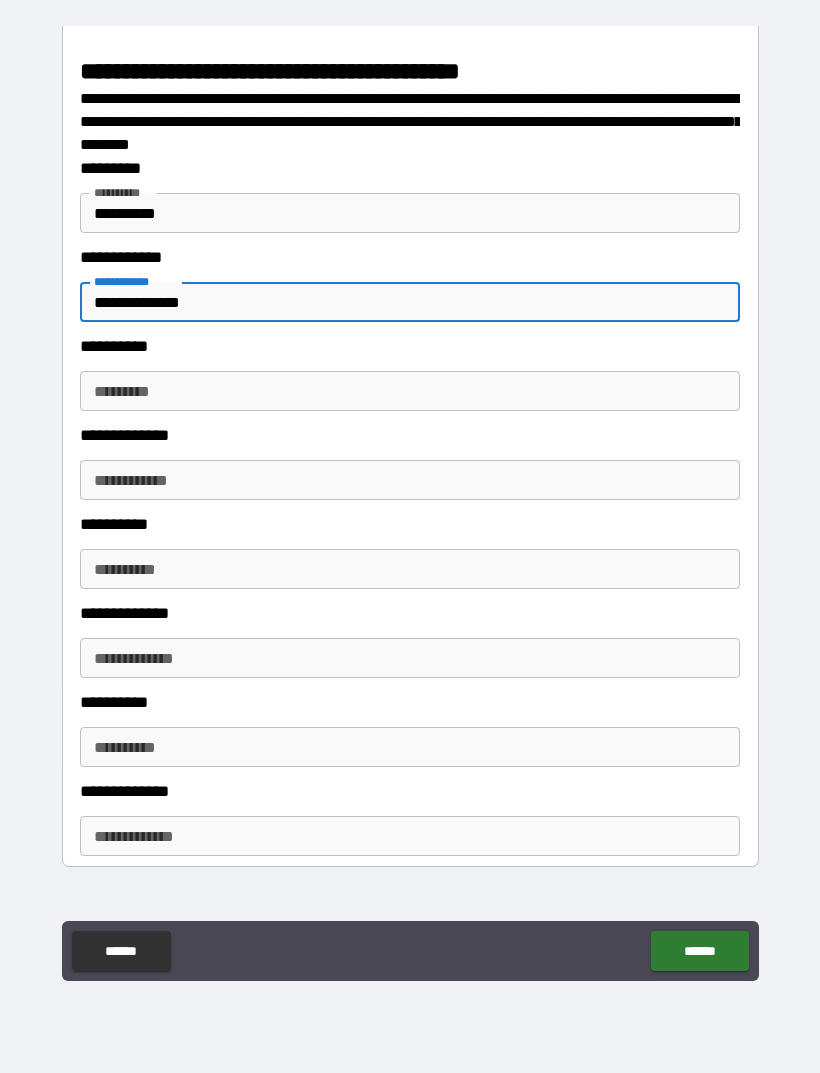type on "**********" 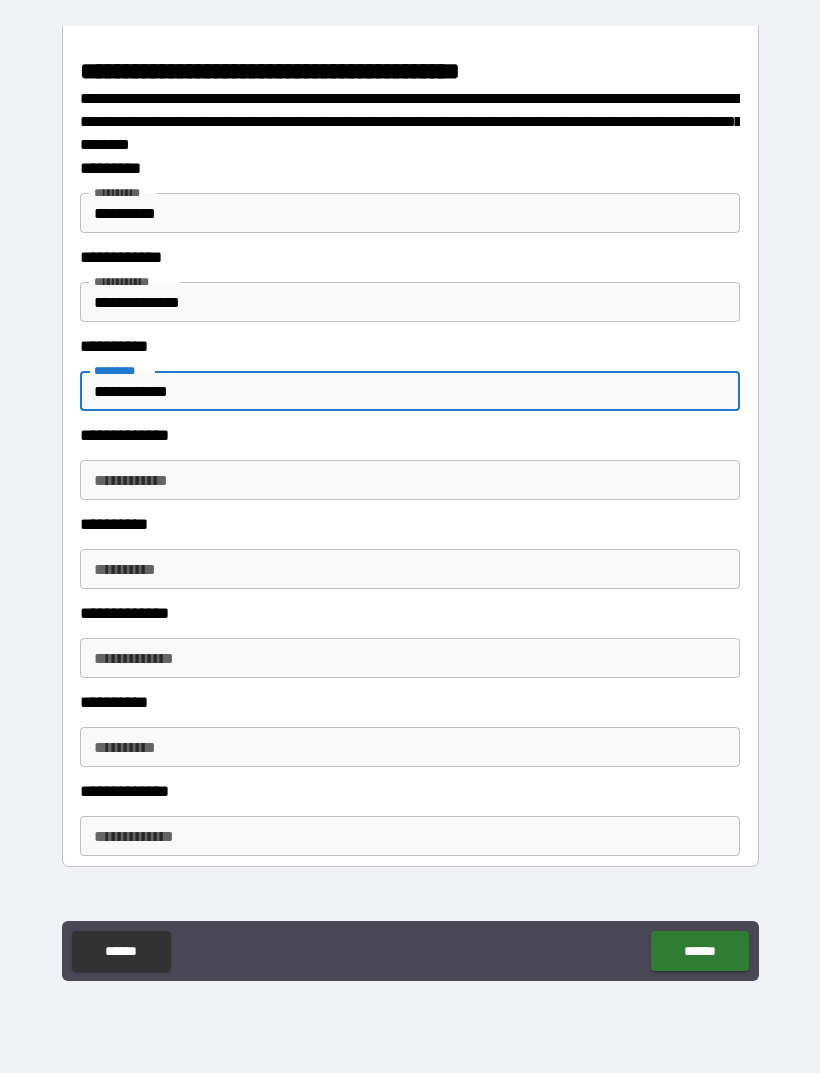 type on "**********" 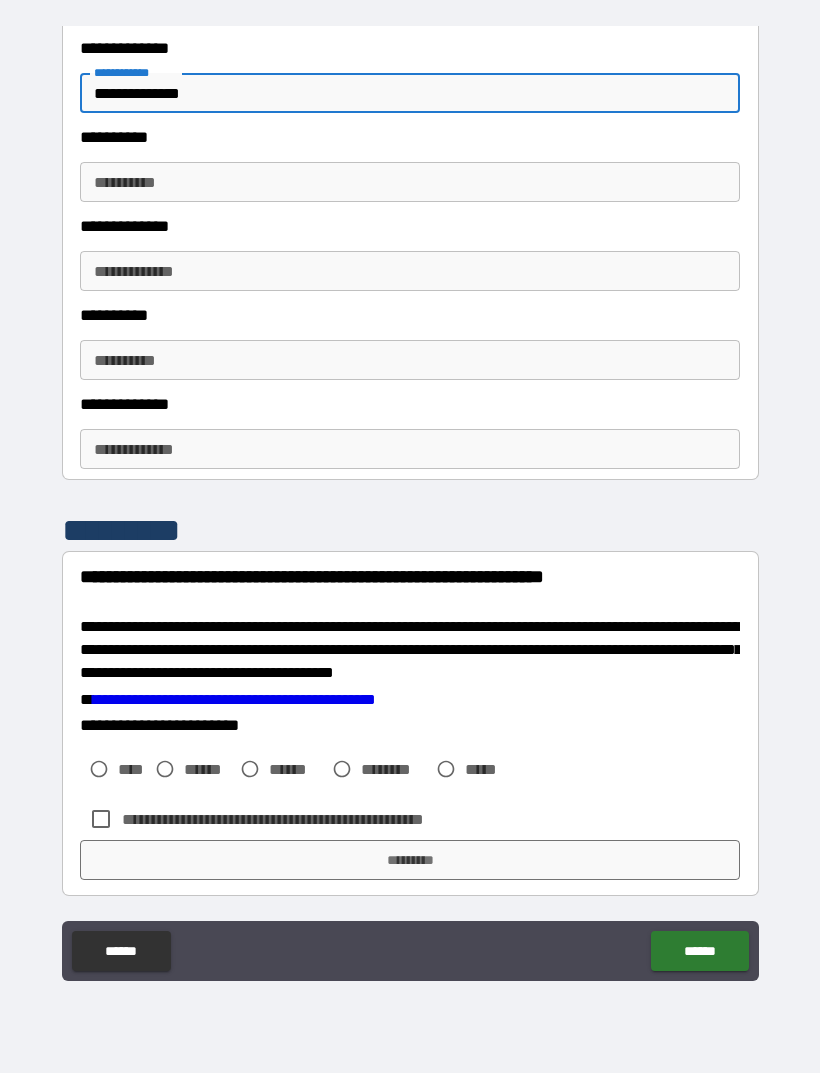 scroll, scrollTop: 3114, scrollLeft: 0, axis: vertical 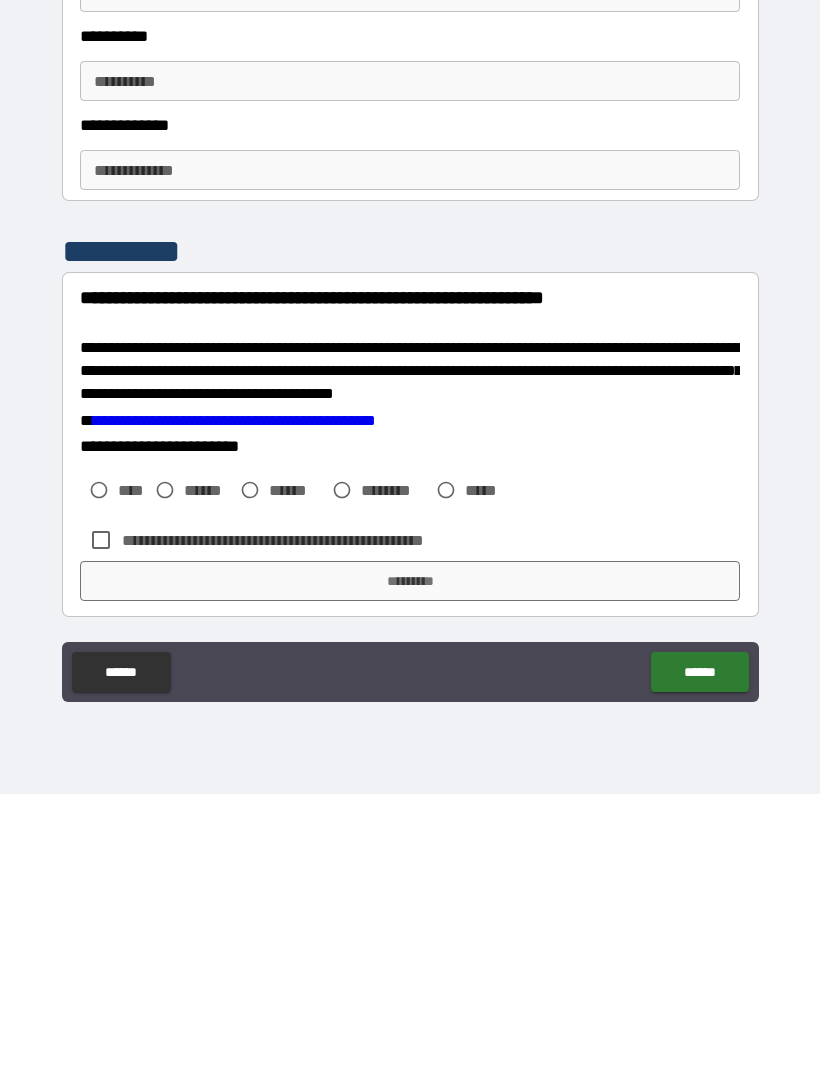 type on "**********" 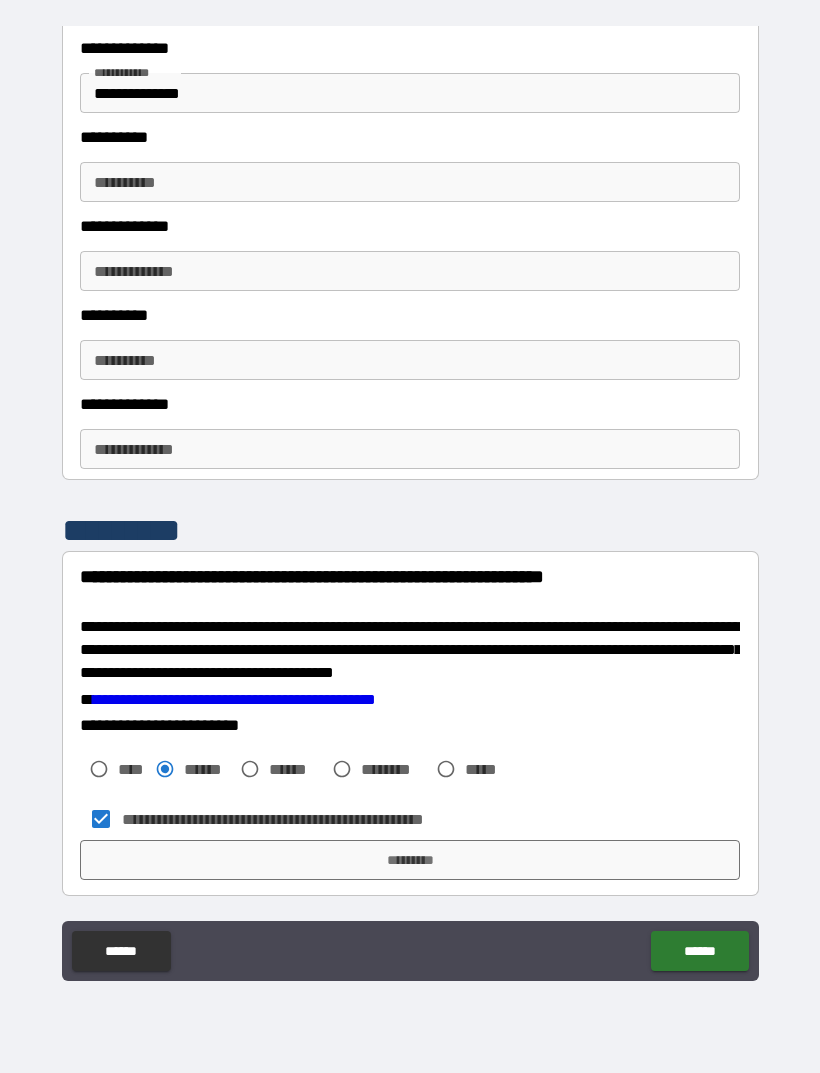 click on "*********" at bounding box center [410, 860] 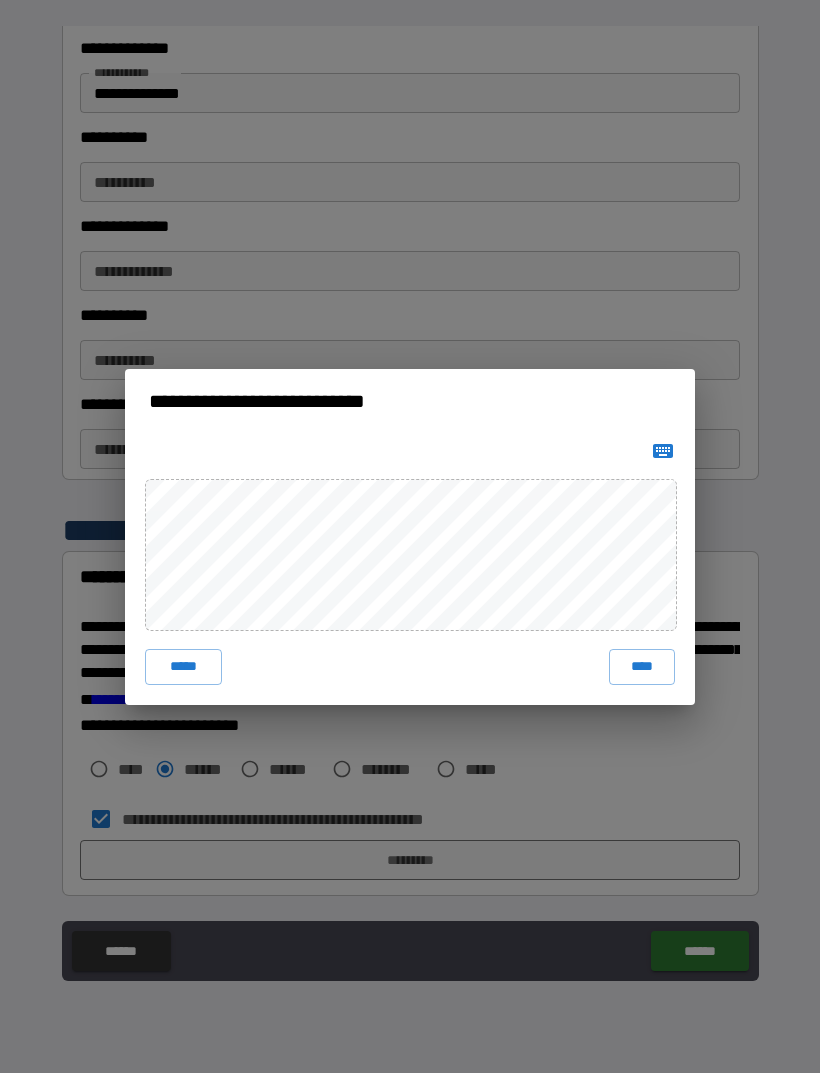 click on "****" at bounding box center [642, 667] 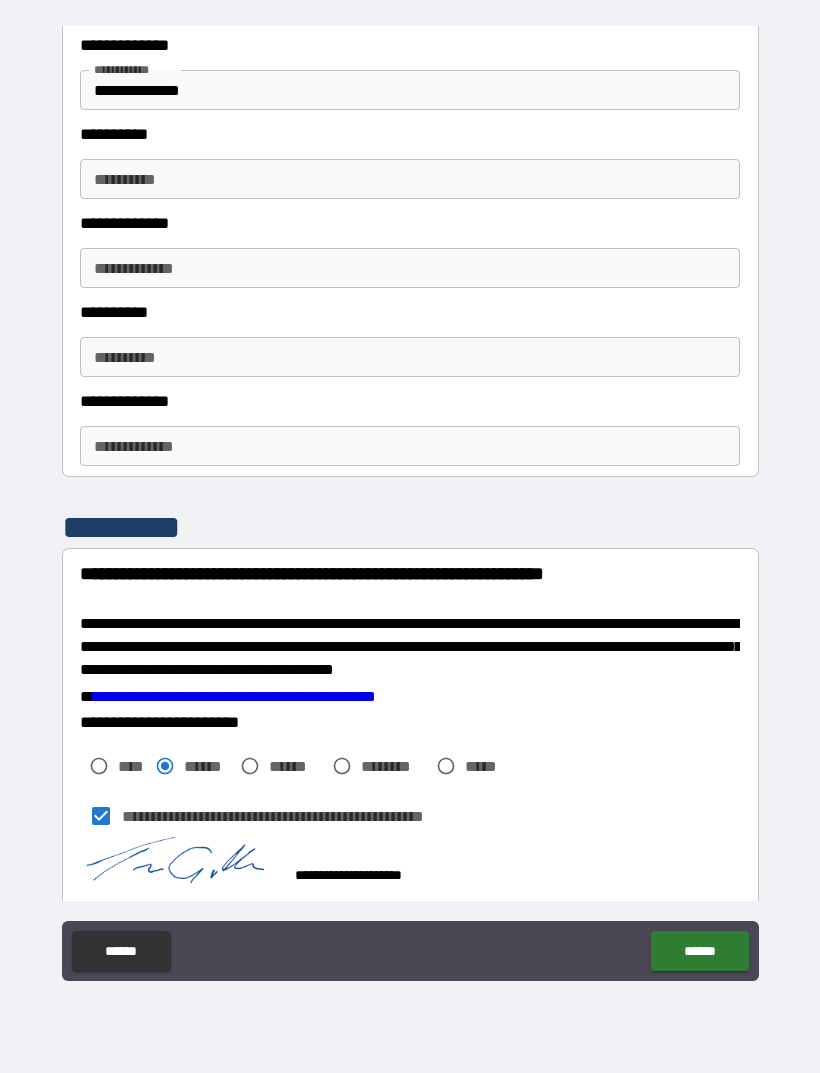 click on "******" at bounding box center (699, 951) 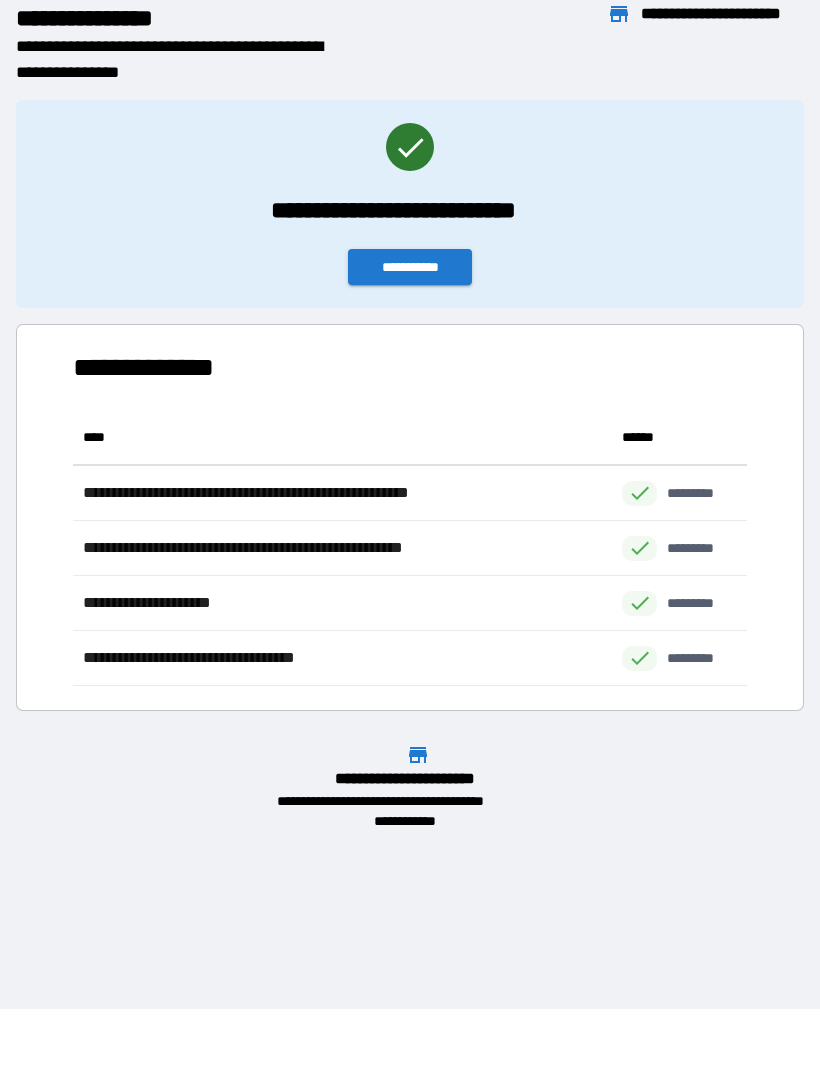 scroll, scrollTop: 276, scrollLeft: 674, axis: both 